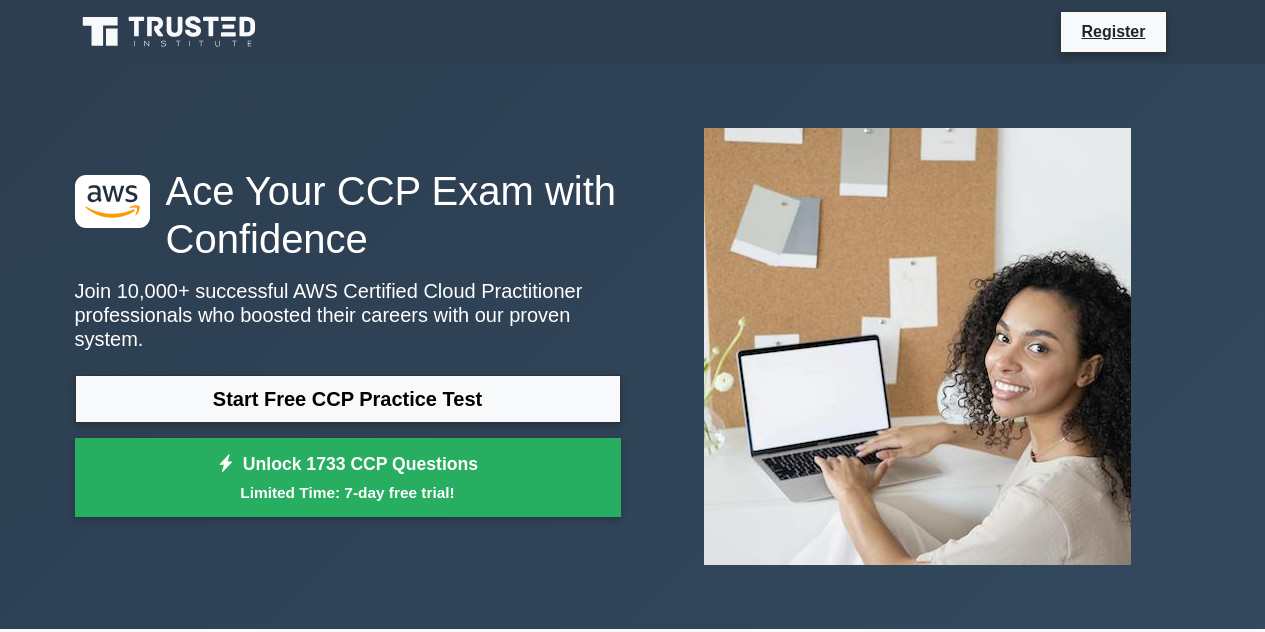 scroll, scrollTop: 0, scrollLeft: 0, axis: both 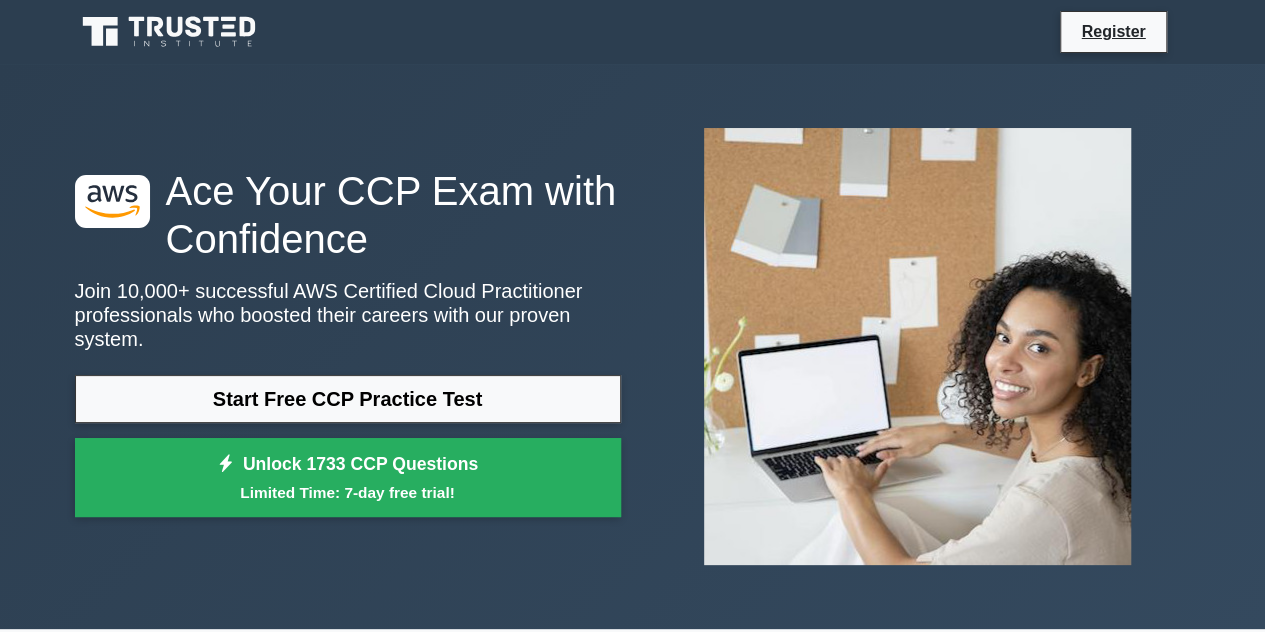 click on "Start Free CCP Practice Test" at bounding box center [348, 399] 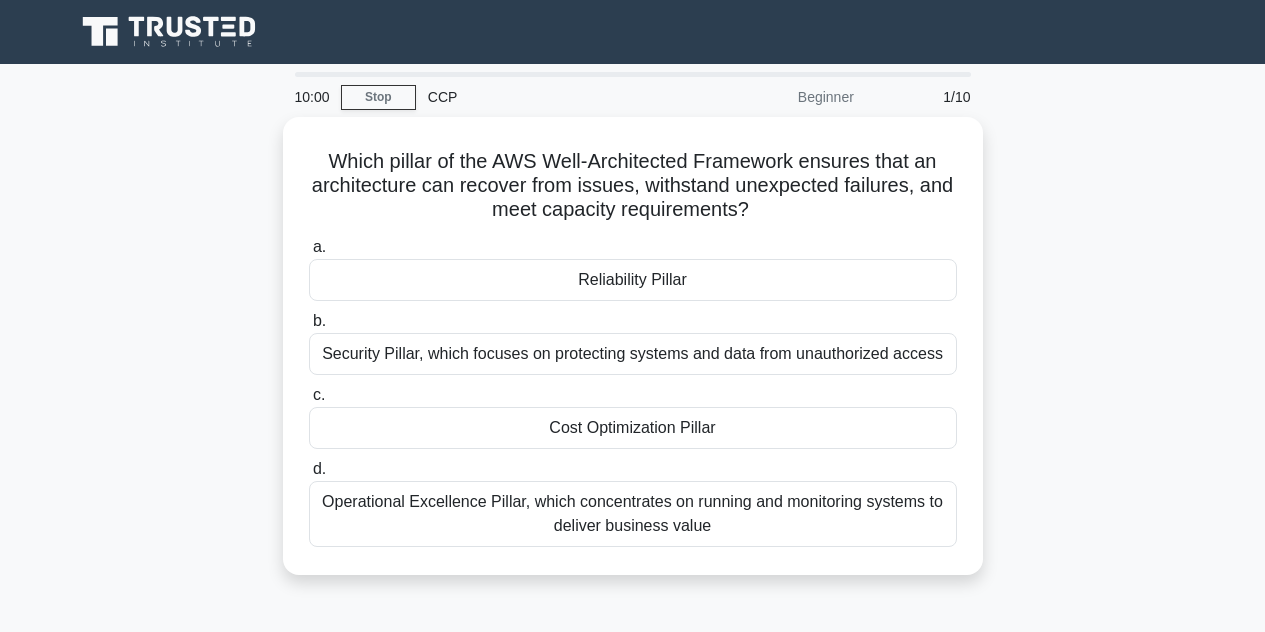scroll, scrollTop: 0, scrollLeft: 0, axis: both 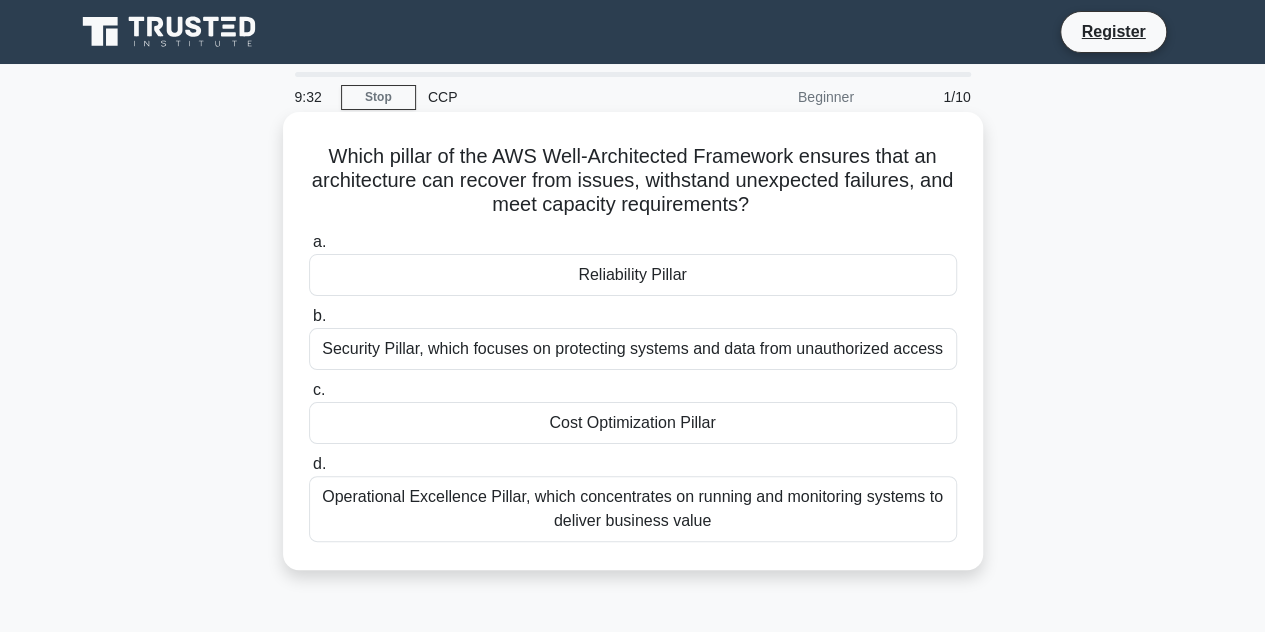 click on "Reliability Pillar" at bounding box center (633, 275) 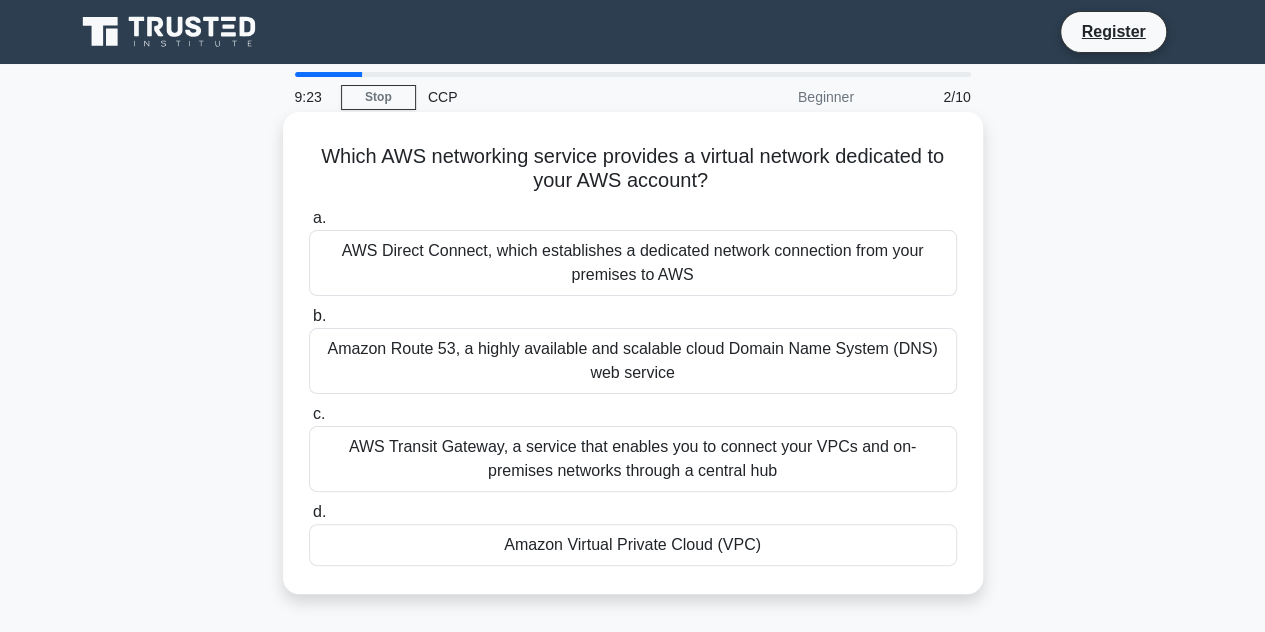 click on "Amazon Virtual Private Cloud (VPC)" at bounding box center (633, 545) 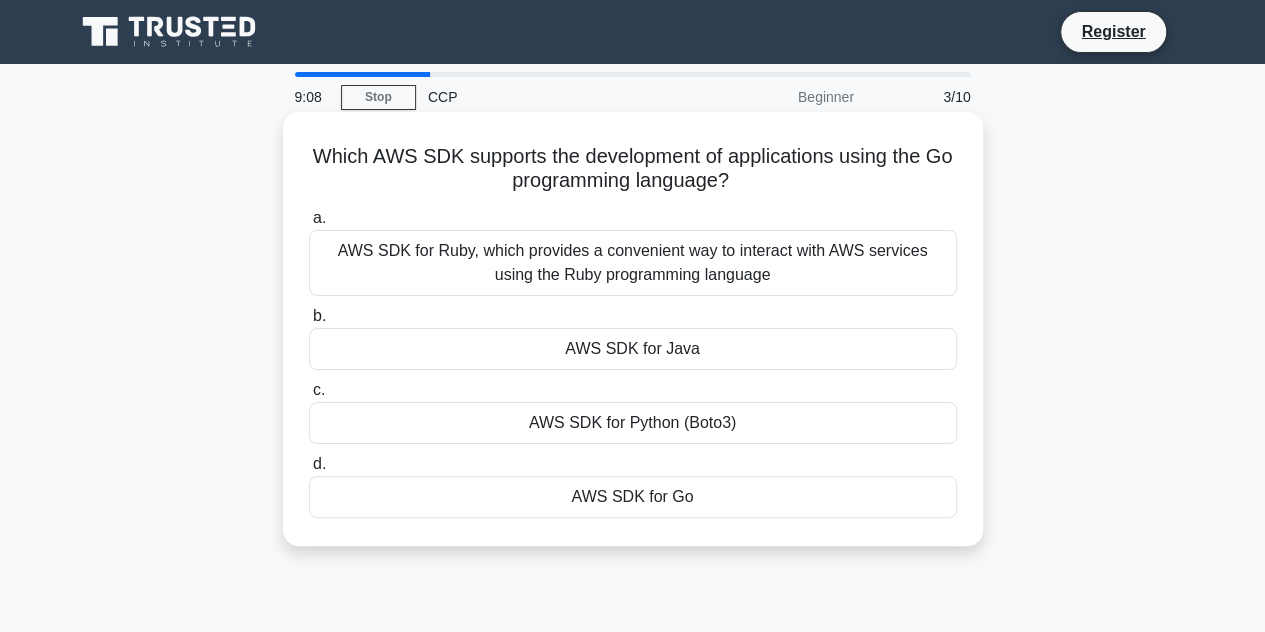 click on "AWS SDK for Go" at bounding box center [633, 497] 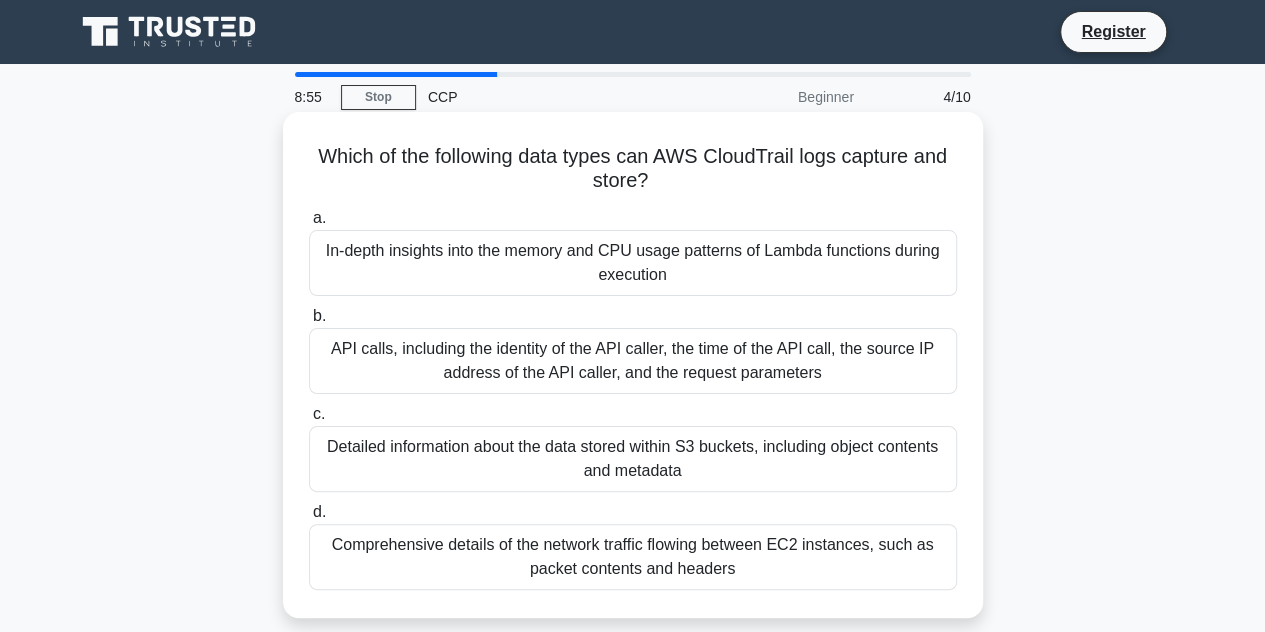 scroll, scrollTop: 100, scrollLeft: 0, axis: vertical 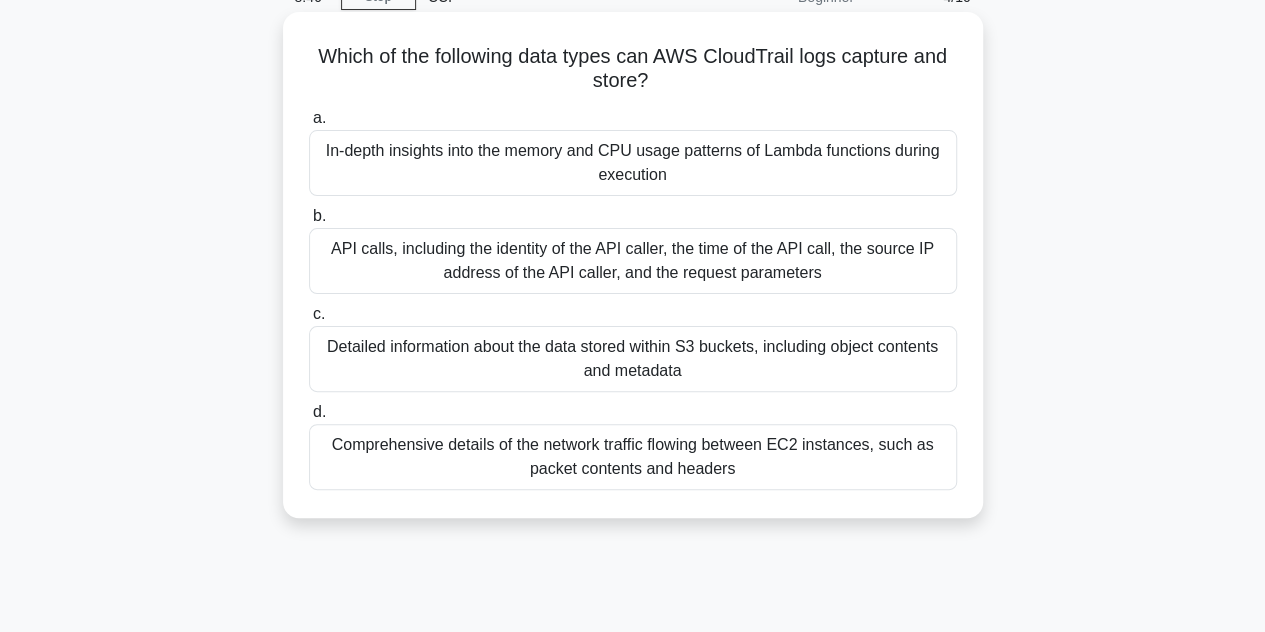 click on "API calls, including the identity of the API caller, the time of the API call, the source IP address of the API caller, and the request parameters" at bounding box center [633, 261] 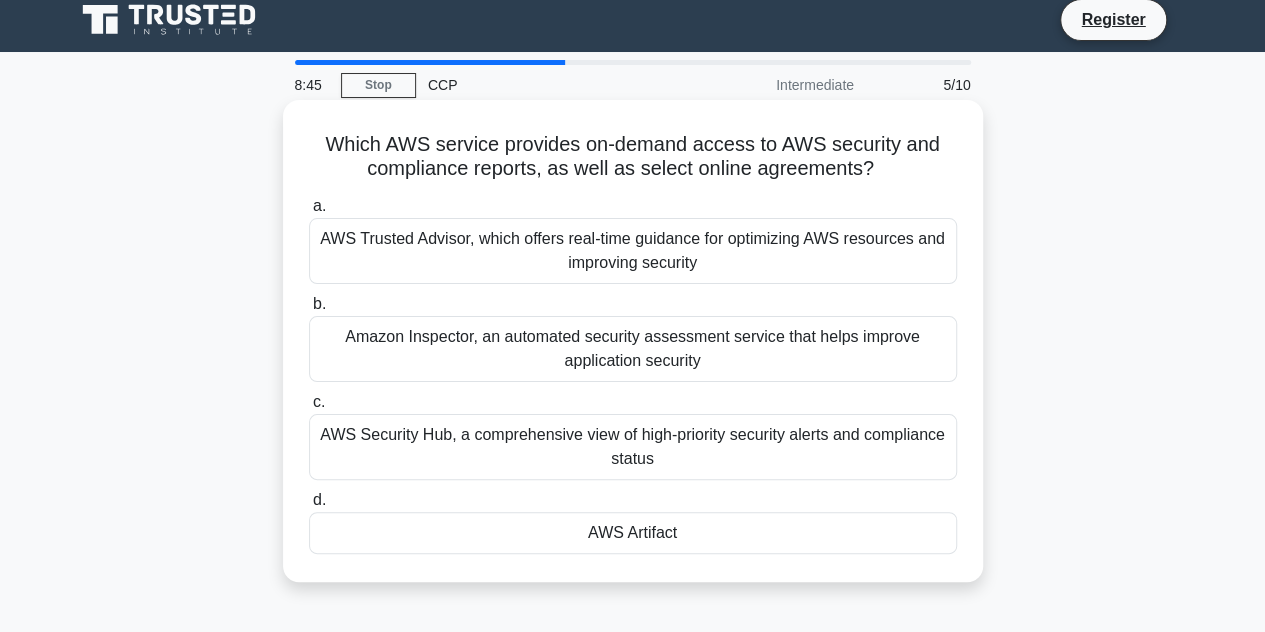 scroll, scrollTop: 0, scrollLeft: 0, axis: both 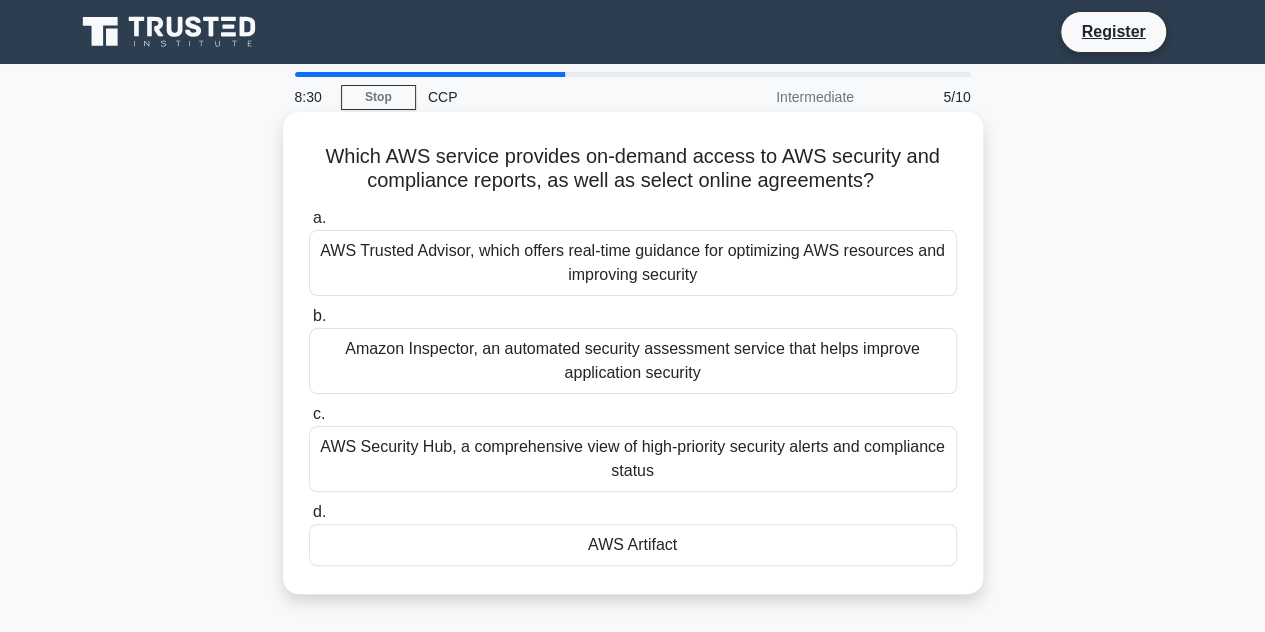 click on "AWS Artifact" at bounding box center [633, 545] 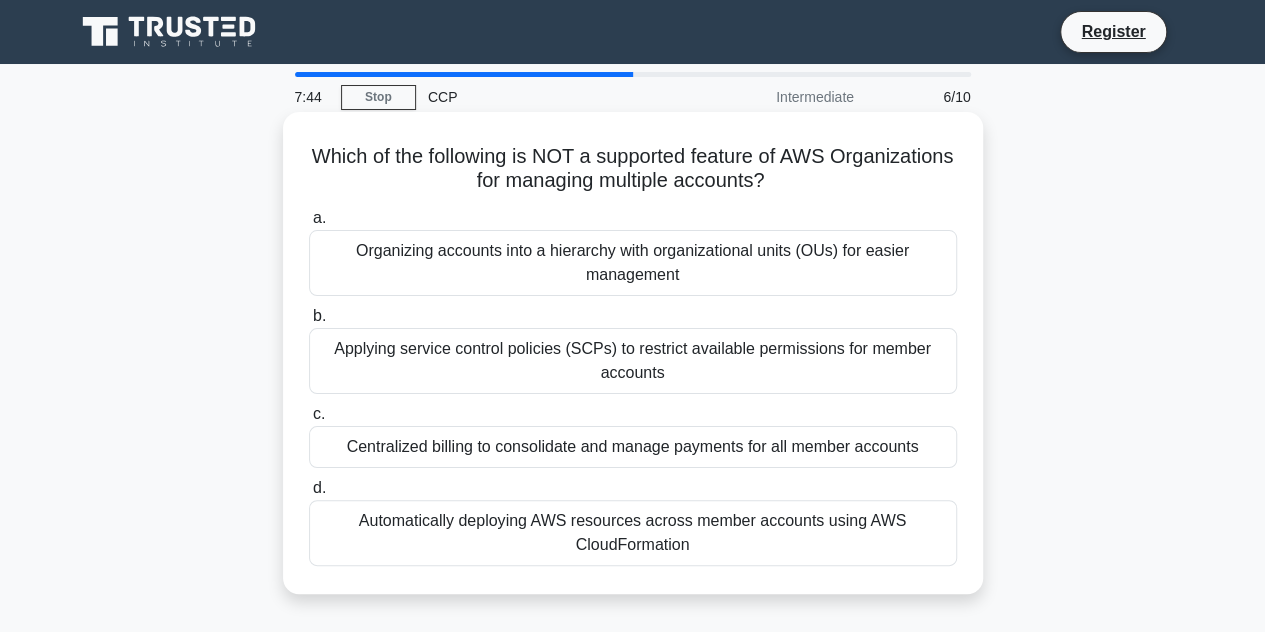click on "Automatically deploying AWS resources across member accounts using AWS CloudFormation" at bounding box center (633, 533) 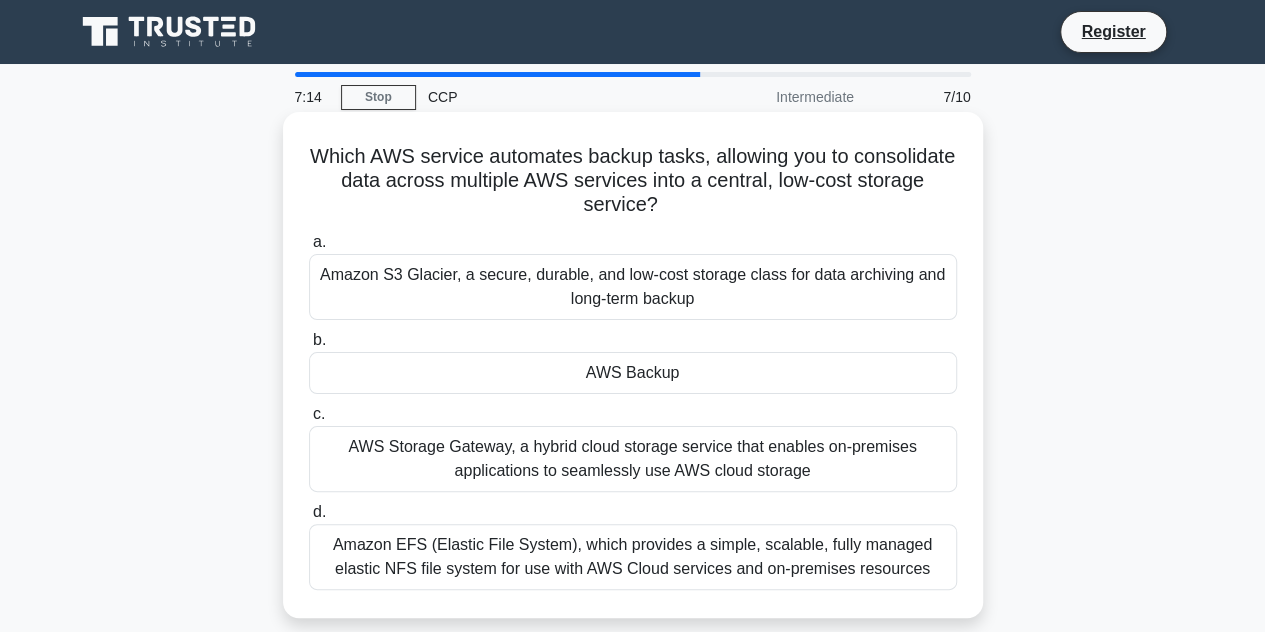 drag, startPoint x: 426, startPoint y: 281, endPoint x: 452, endPoint y: 175, distance: 109.14211 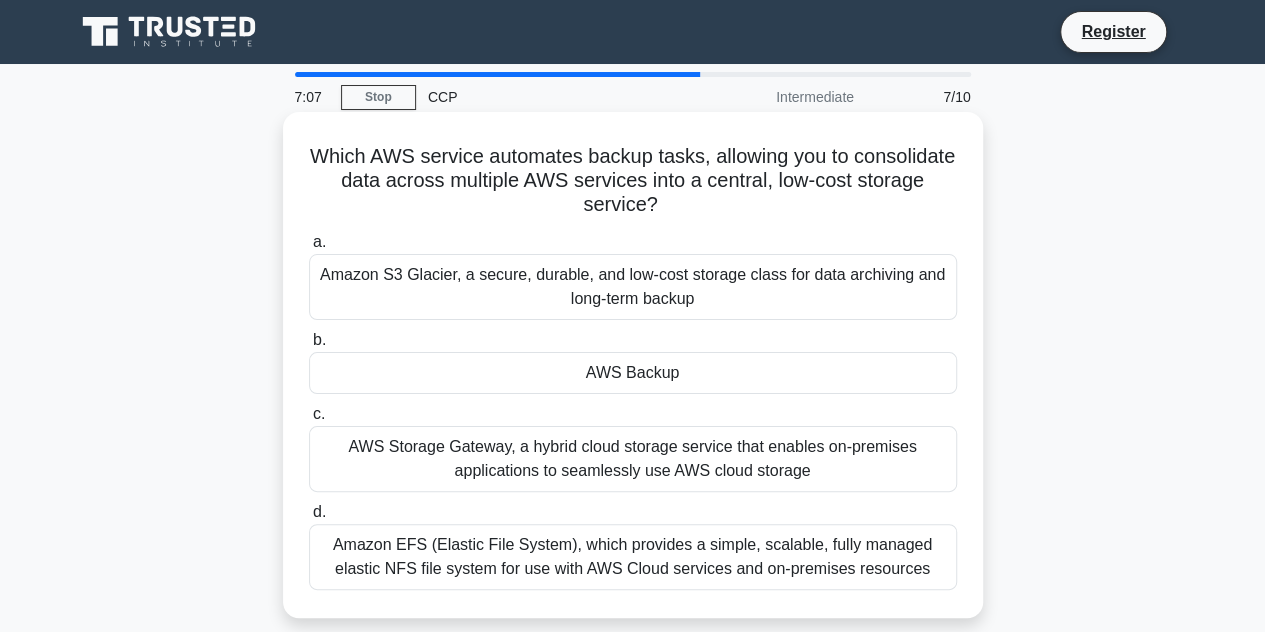 click on "Amazon S3 Glacier, a secure, durable, and low-cost storage class for data archiving and long-term backup" at bounding box center (633, 287) 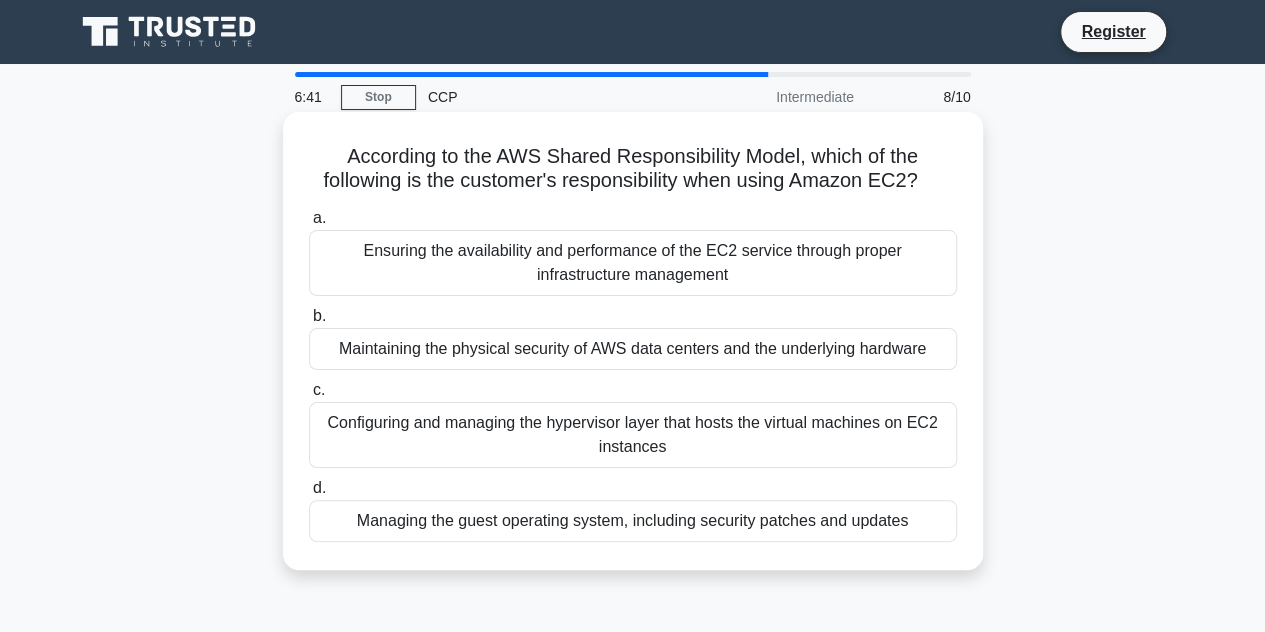 click on "Managing the guest operating system, including security patches and updates" at bounding box center [633, 521] 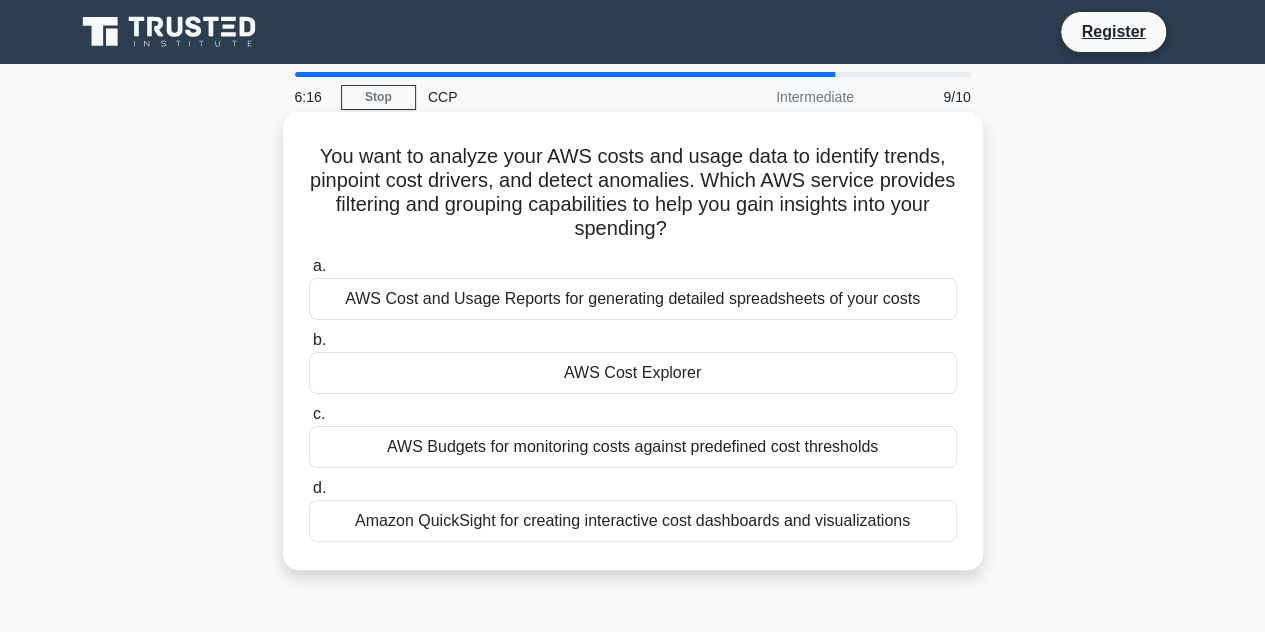 click on "AWS Cost Explorer" at bounding box center (633, 373) 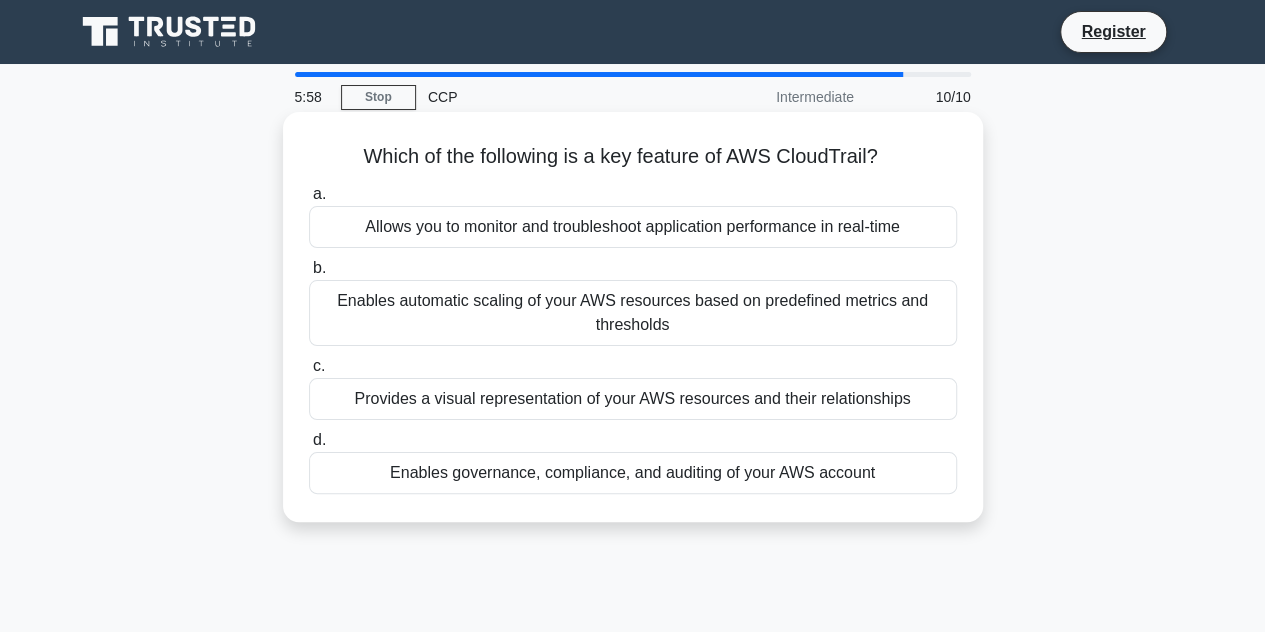 click on "Enables governance, compliance, and auditing of your AWS account" at bounding box center [633, 473] 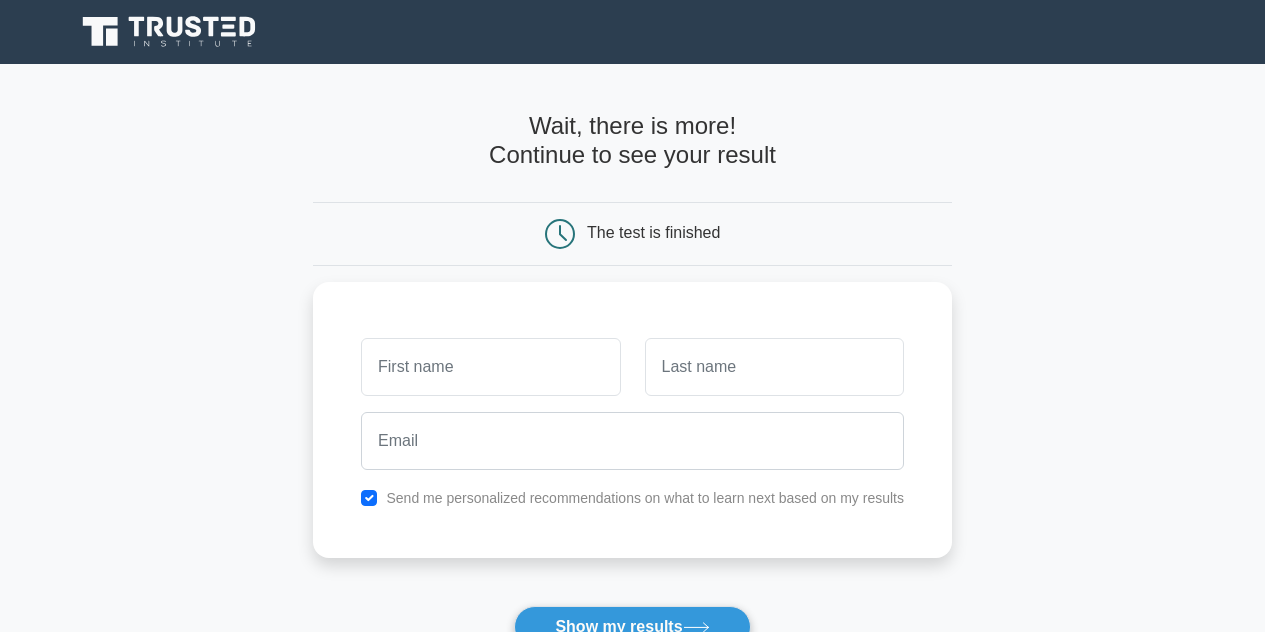 scroll, scrollTop: 0, scrollLeft: 0, axis: both 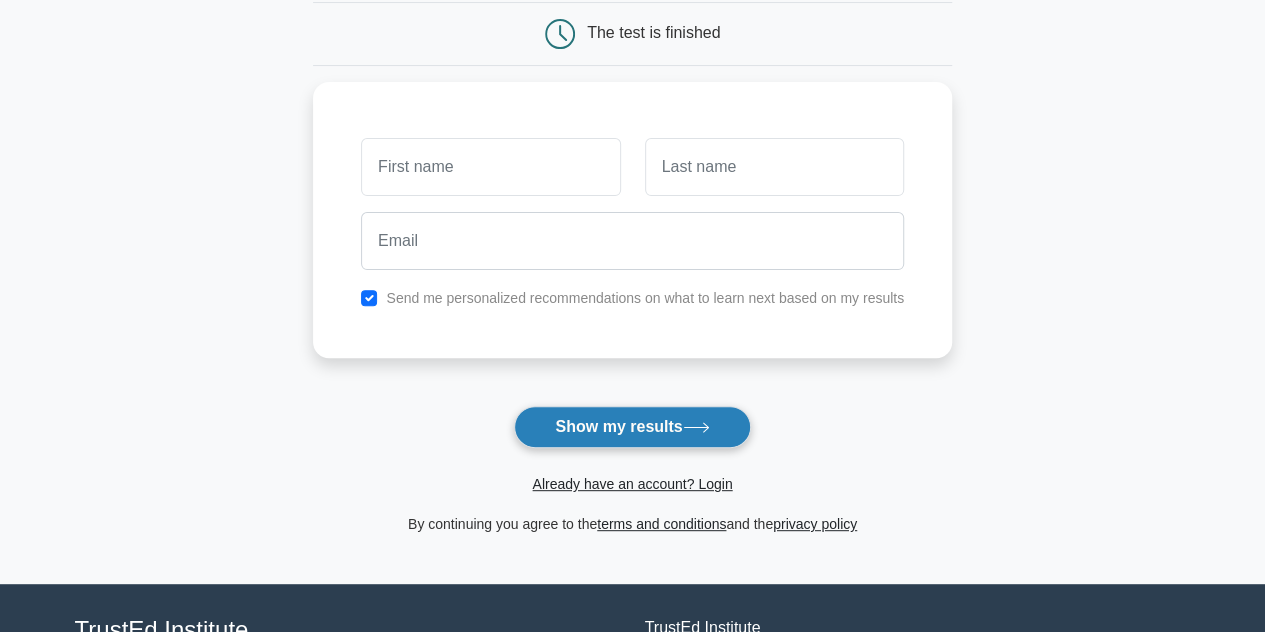 click on "Show my results" at bounding box center [632, 427] 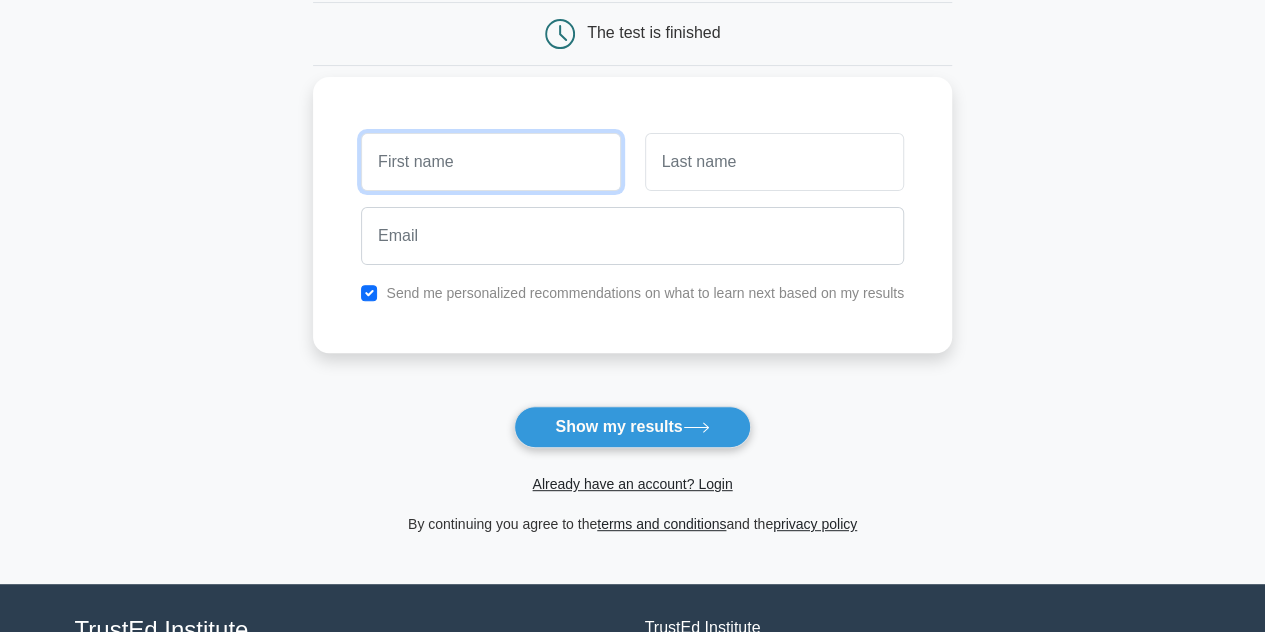 click at bounding box center [490, 162] 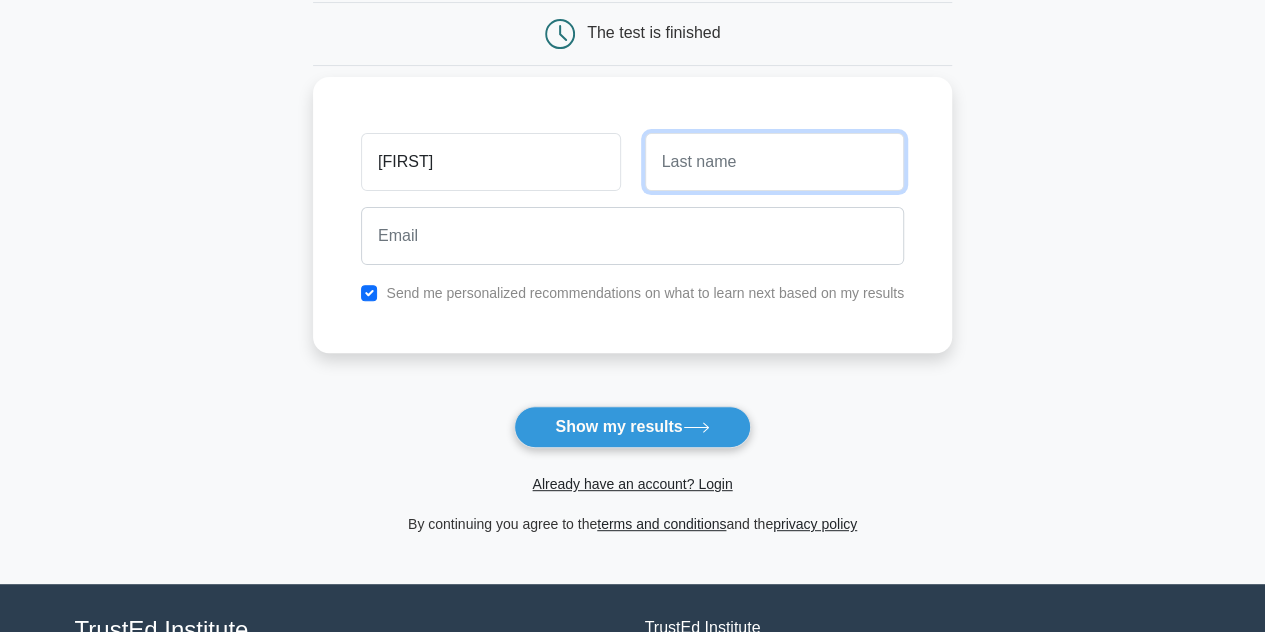 click at bounding box center (774, 162) 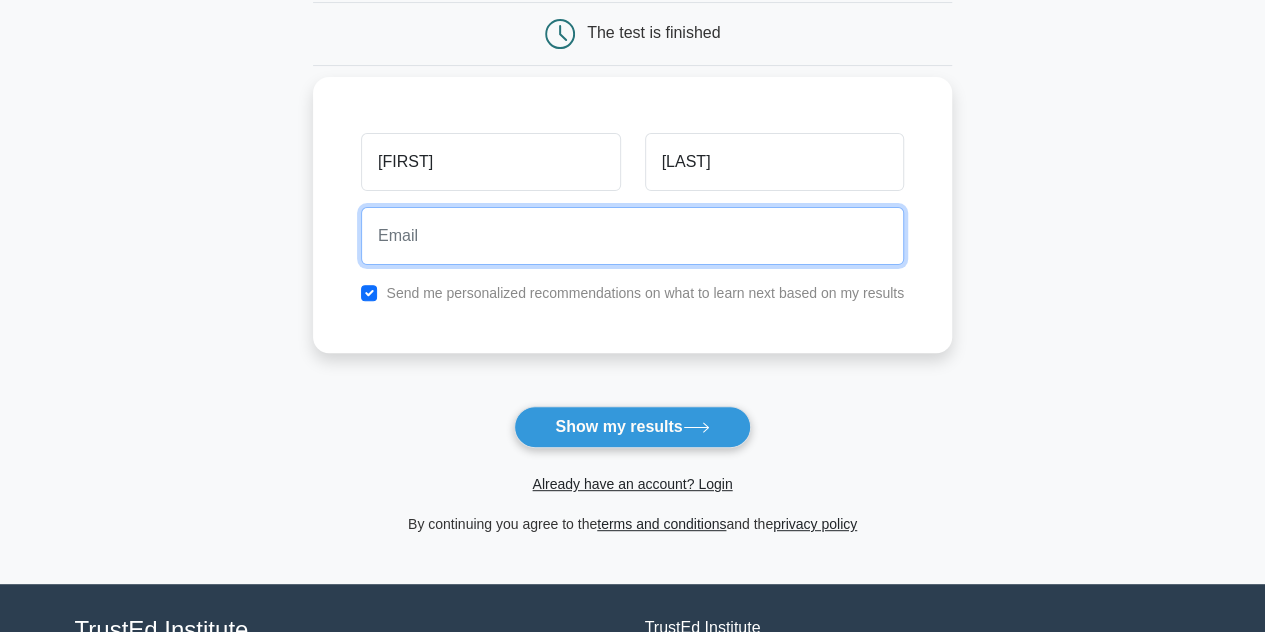 click at bounding box center (632, 236) 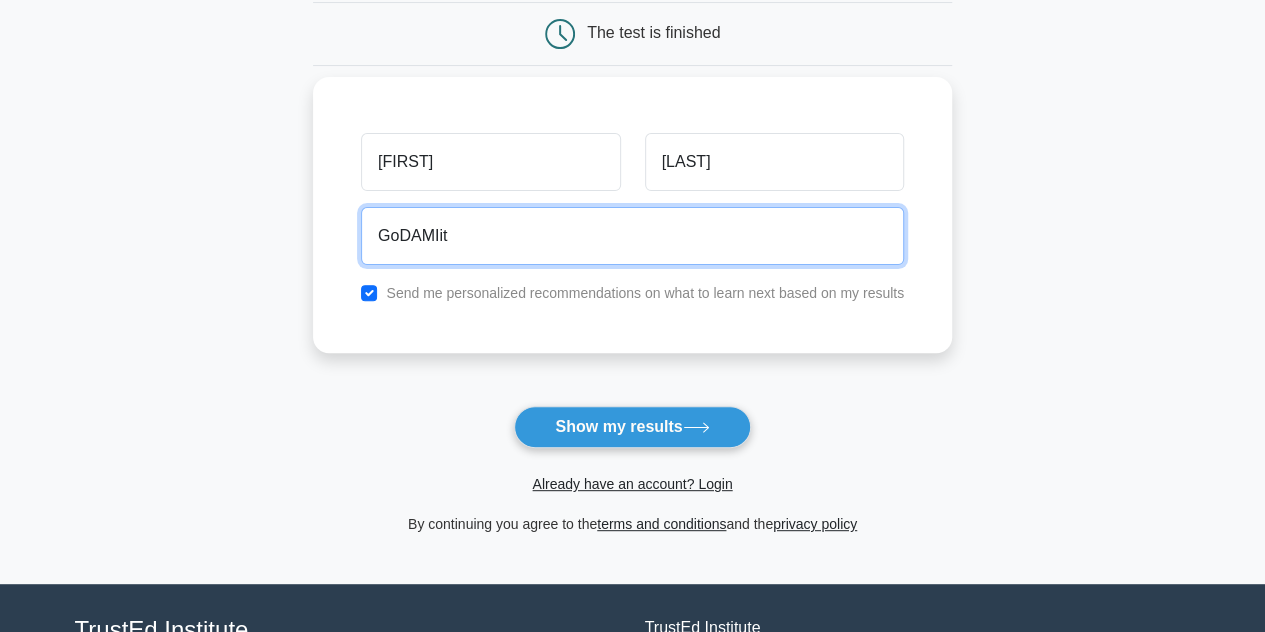 click on "GoDAMIit" at bounding box center (632, 236) 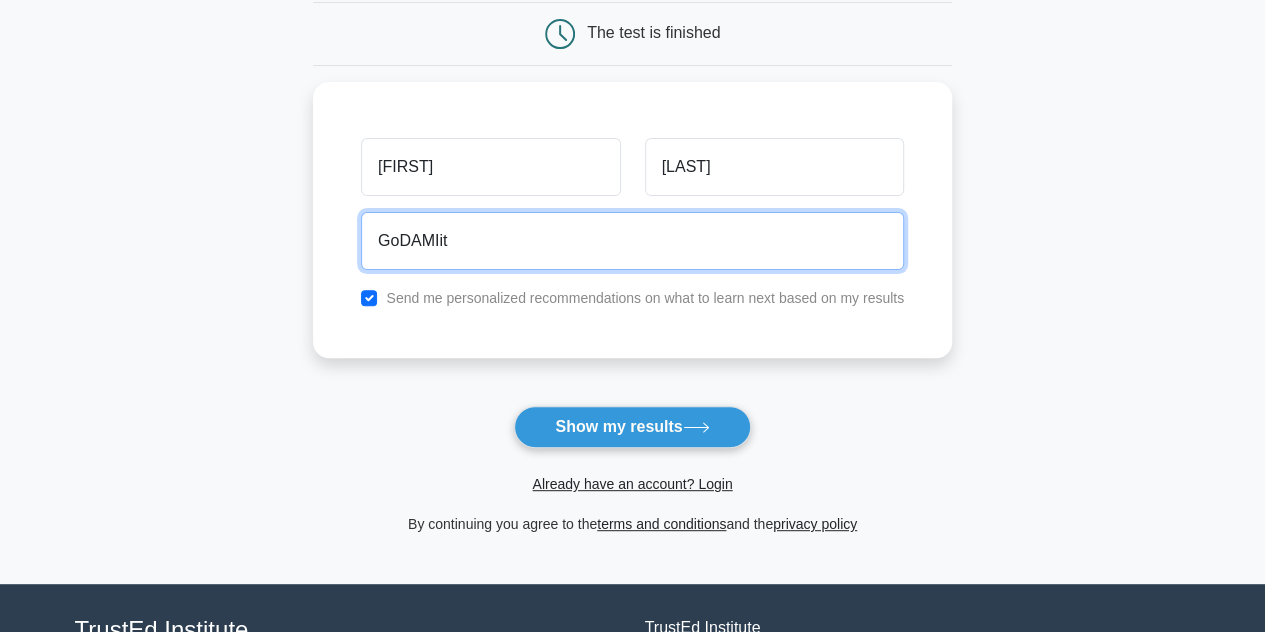 drag, startPoint x: 523, startPoint y: 235, endPoint x: 80, endPoint y: 224, distance: 443.13654 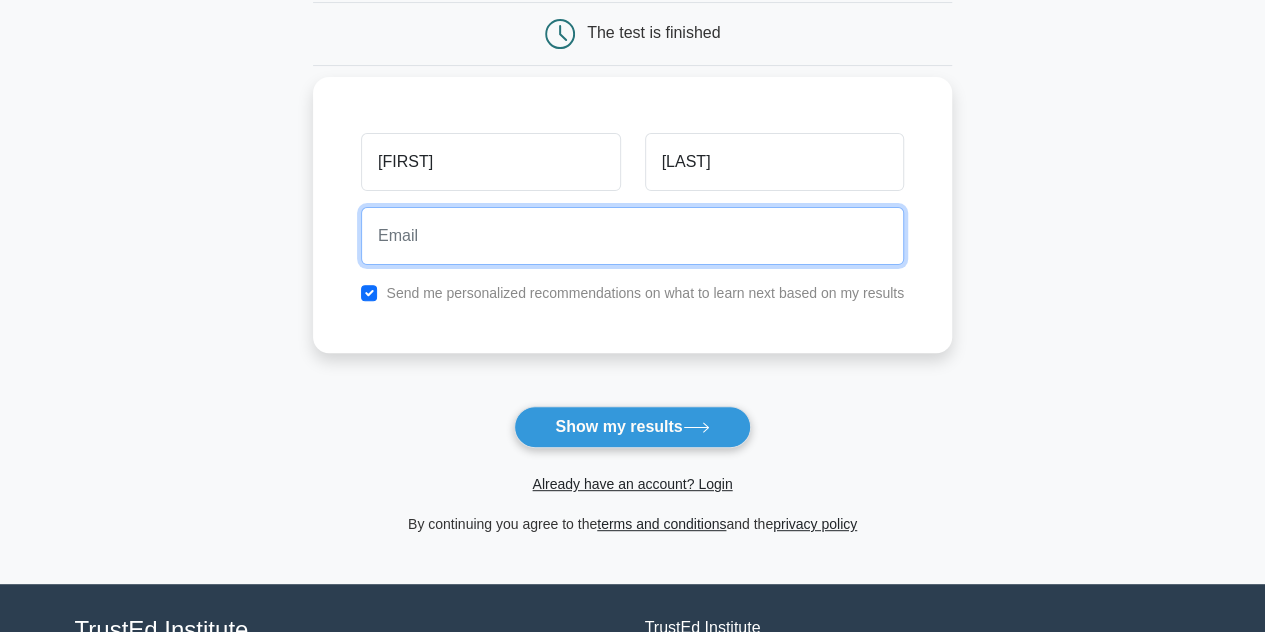 click at bounding box center (632, 236) 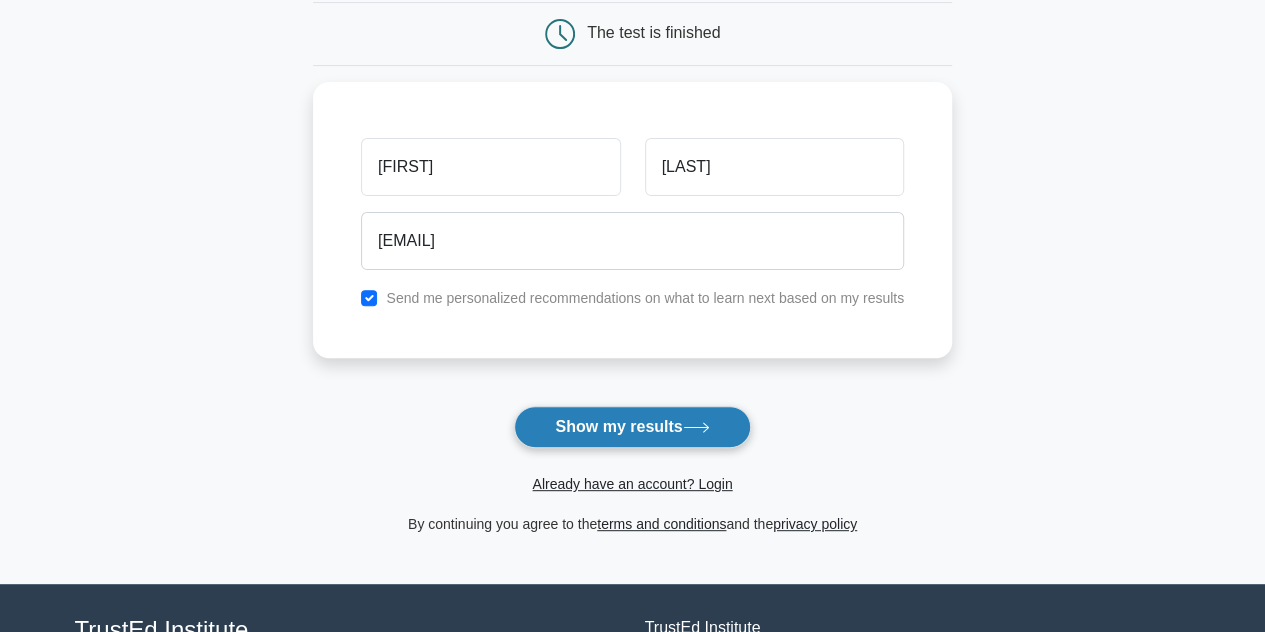 click on "Show my results" at bounding box center (632, 427) 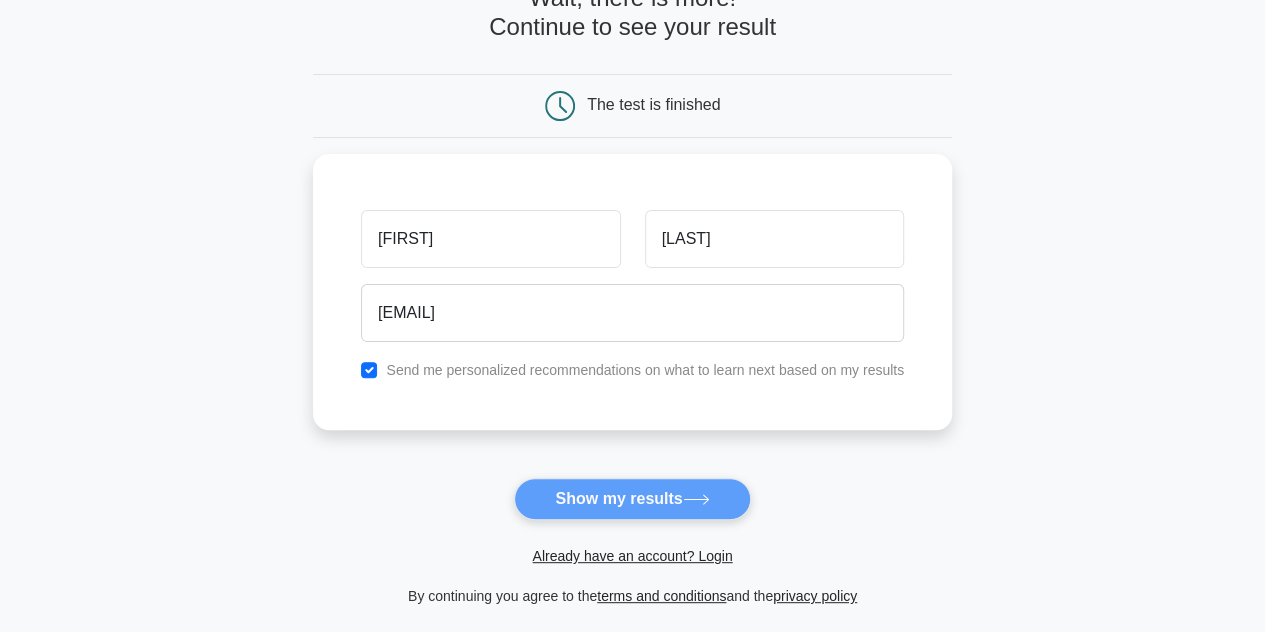 scroll, scrollTop: 100, scrollLeft: 0, axis: vertical 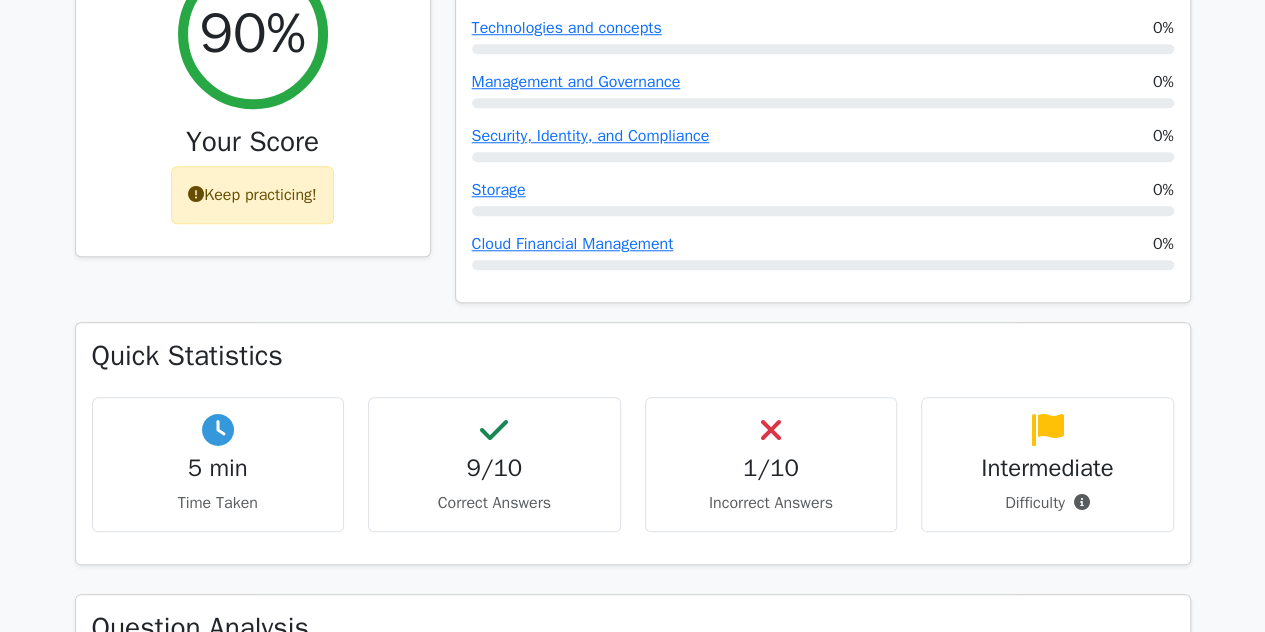 click on "1/10
Incorrect Answers" at bounding box center (771, 464) 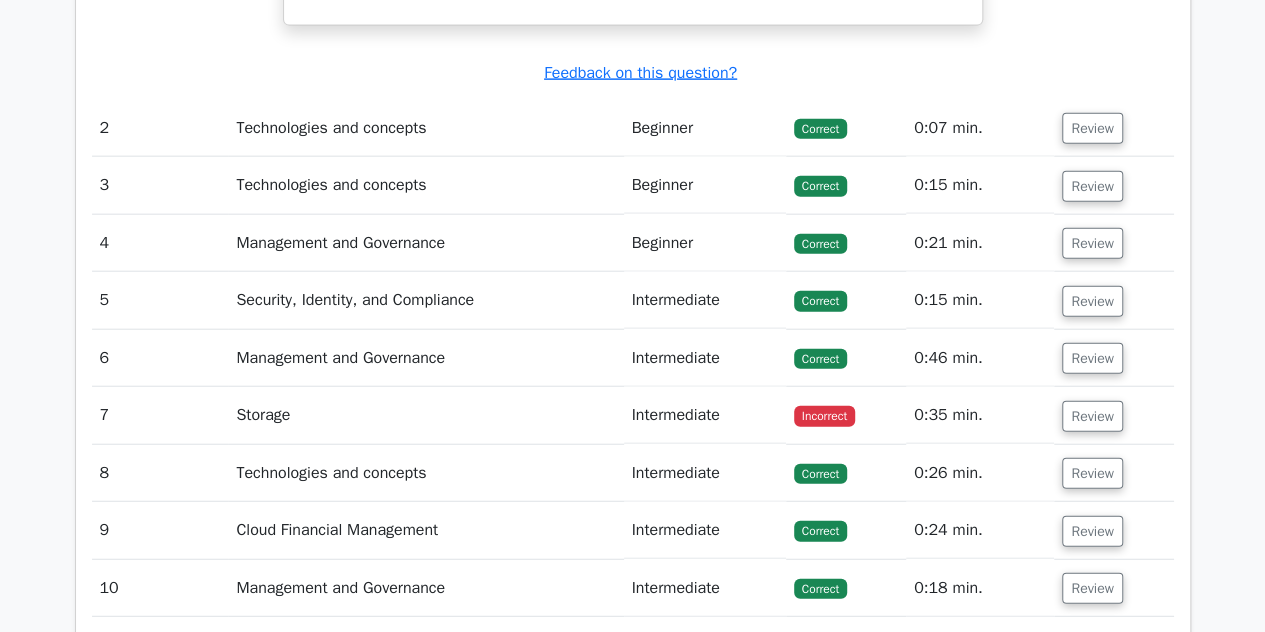 scroll, scrollTop: 2400, scrollLeft: 0, axis: vertical 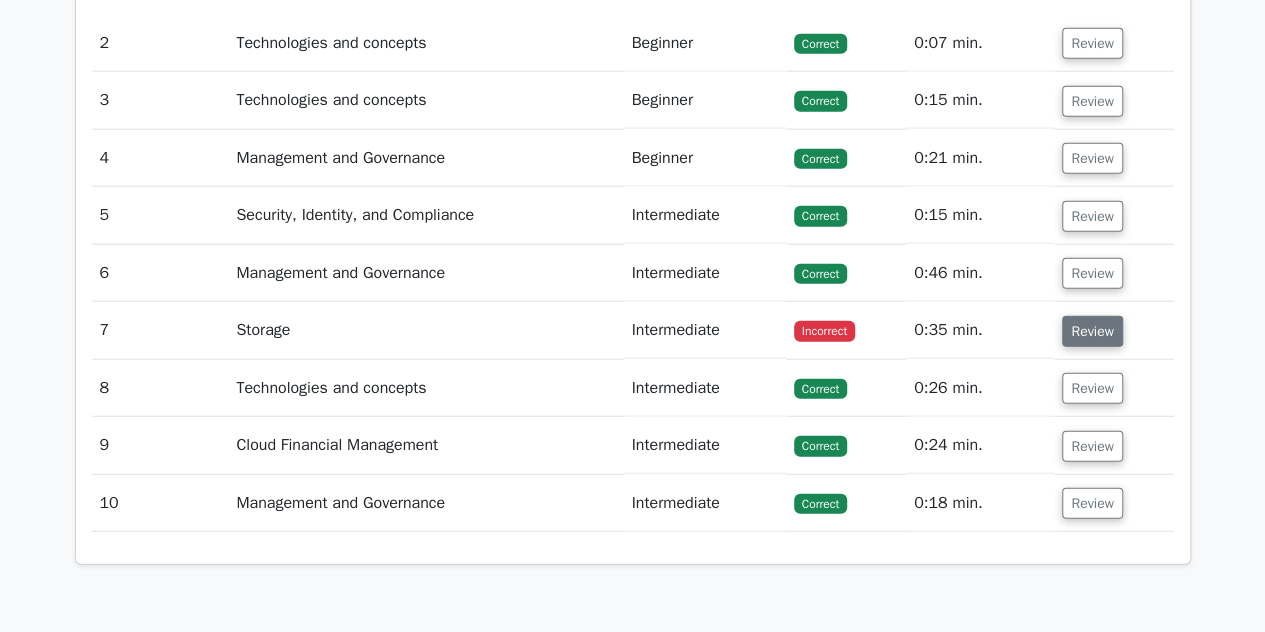 click on "Review" at bounding box center [1092, 331] 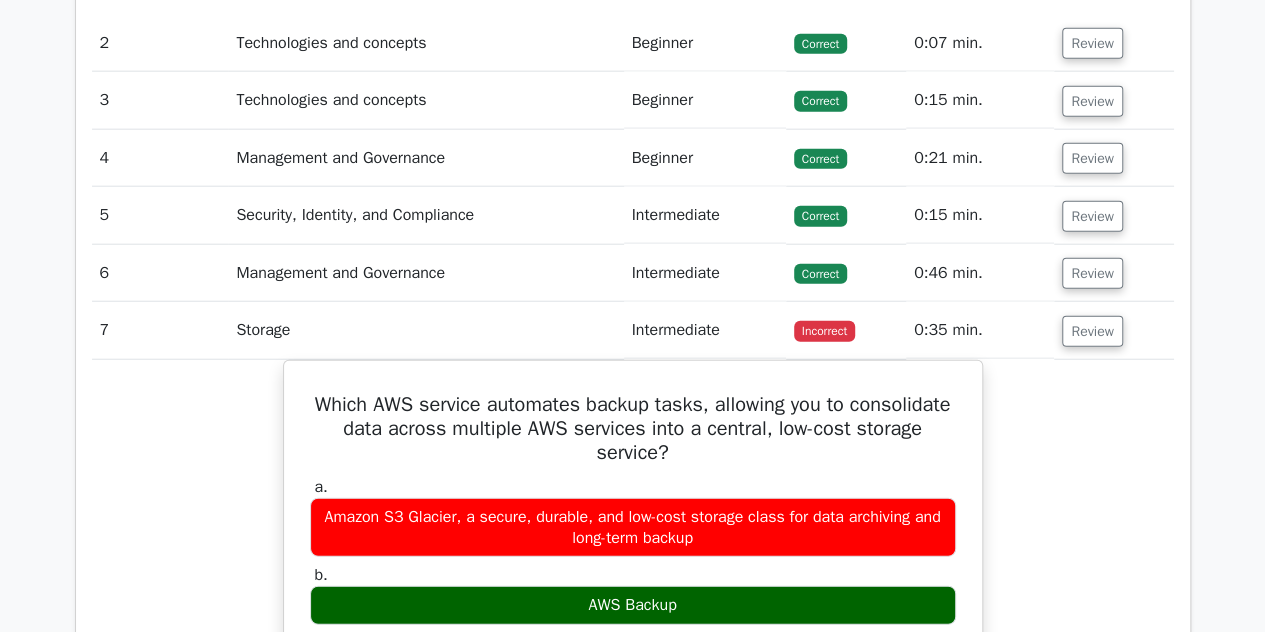 scroll, scrollTop: 2100, scrollLeft: 0, axis: vertical 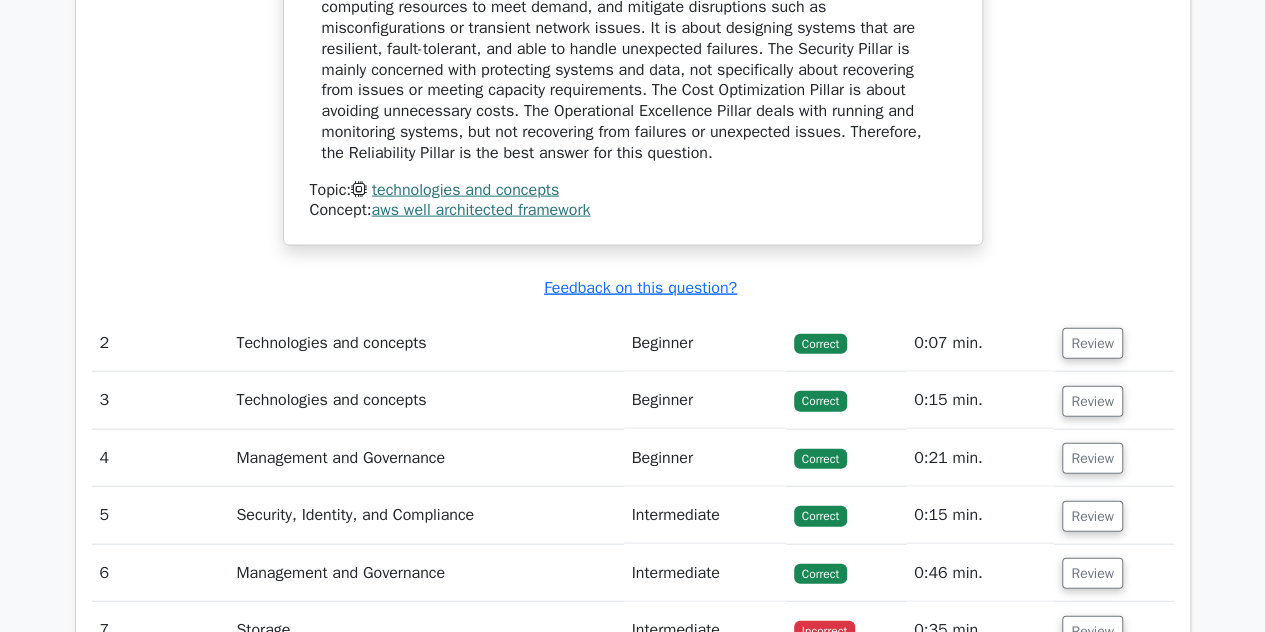 click on "Correct" at bounding box center (846, 343) 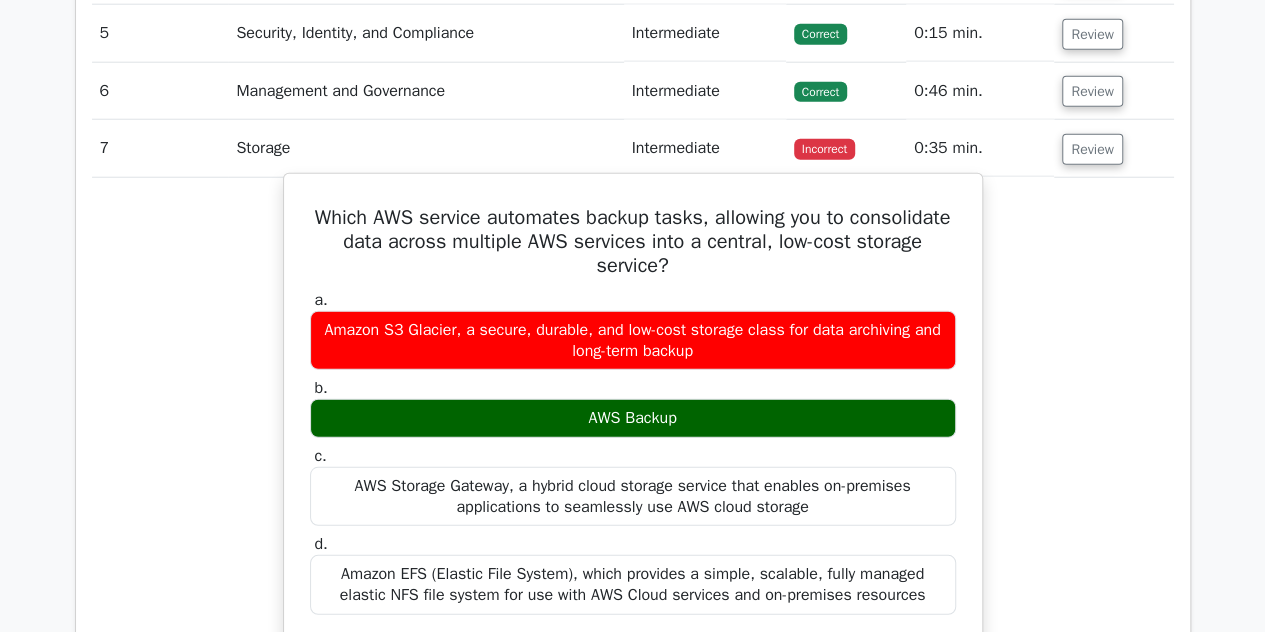 scroll, scrollTop: 3100, scrollLeft: 0, axis: vertical 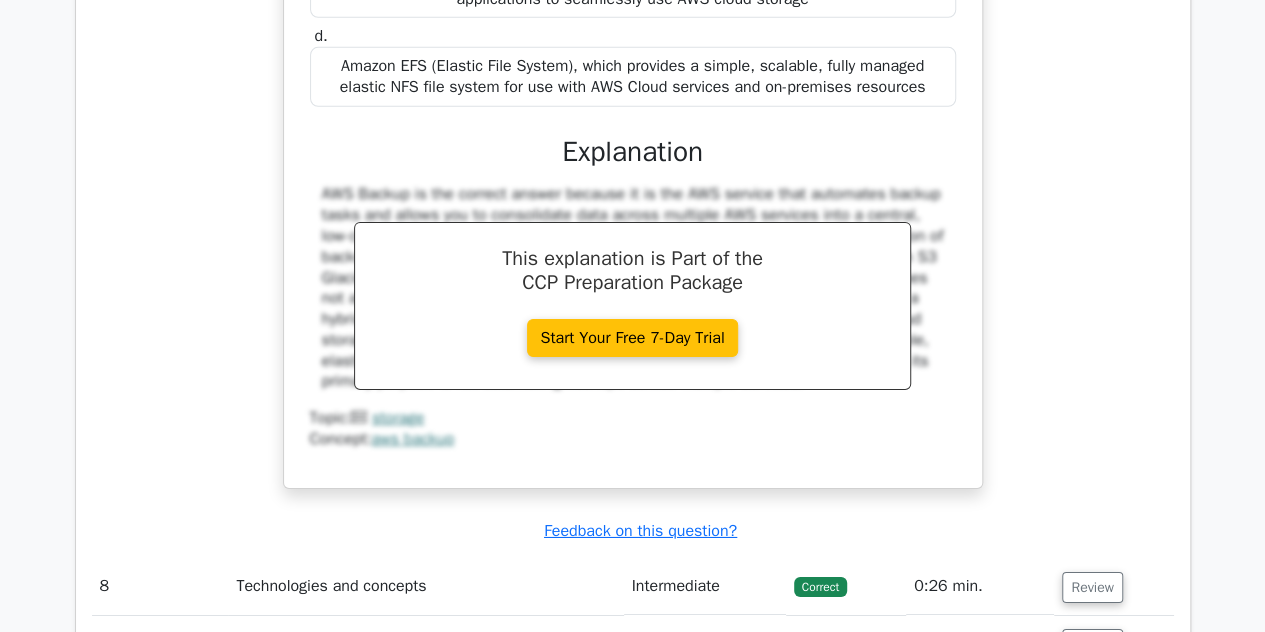 click on ".st0{fill:#252F3E;} .st1{fill-rule:evenodd;clip-rule:evenodd;fill:#FF9900;}
Go Premium
AWS Certified Cloud Practitioner Preparation Package (2025)
2273 Superior-grade  AWS Certified Cloud Practitioner practice questions.
Accelerated Mastery: Deep dive into critical topics to fast-track your mastery.
Unlock Effortless CCP preparation: 5 full exams.
100% Satisfaction Guaranteed: Full refund with no questions if unsatisfied." at bounding box center [632, -808] 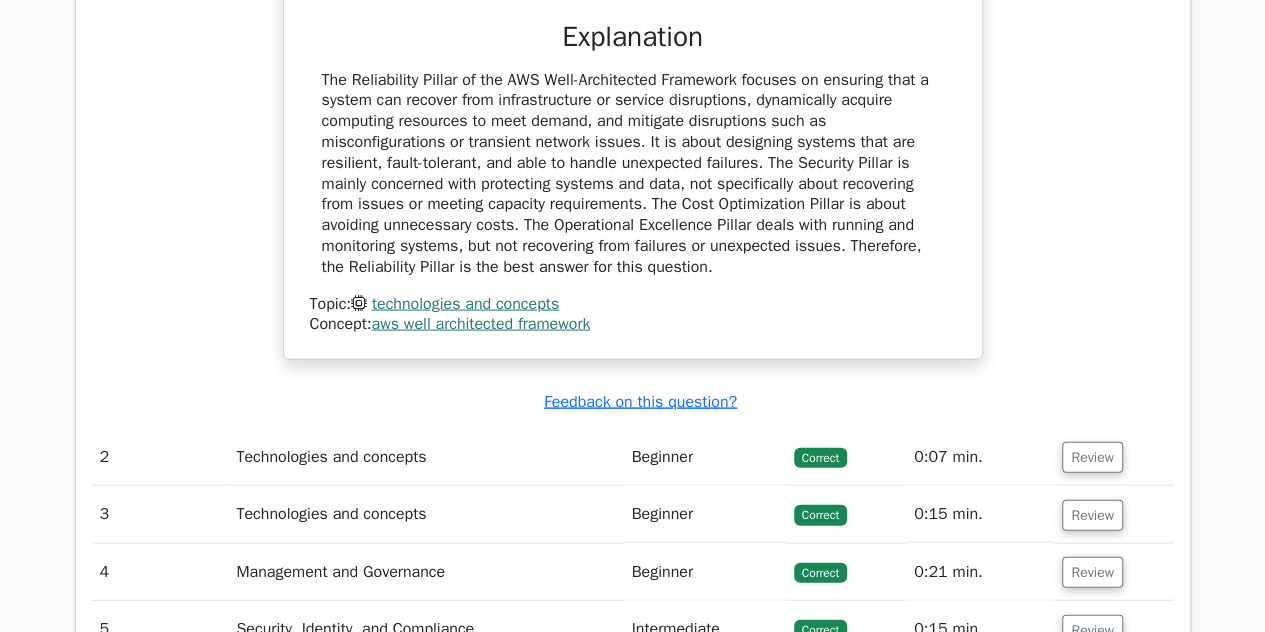 scroll, scrollTop: 2200, scrollLeft: 0, axis: vertical 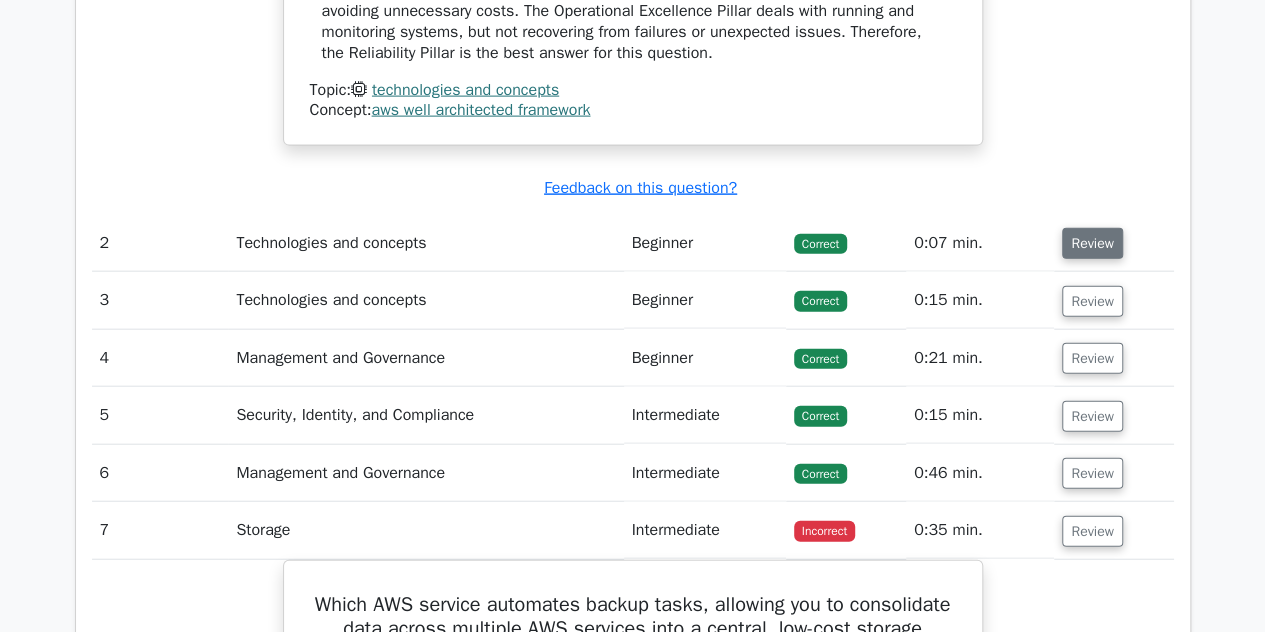 click on "Review" at bounding box center (1092, 243) 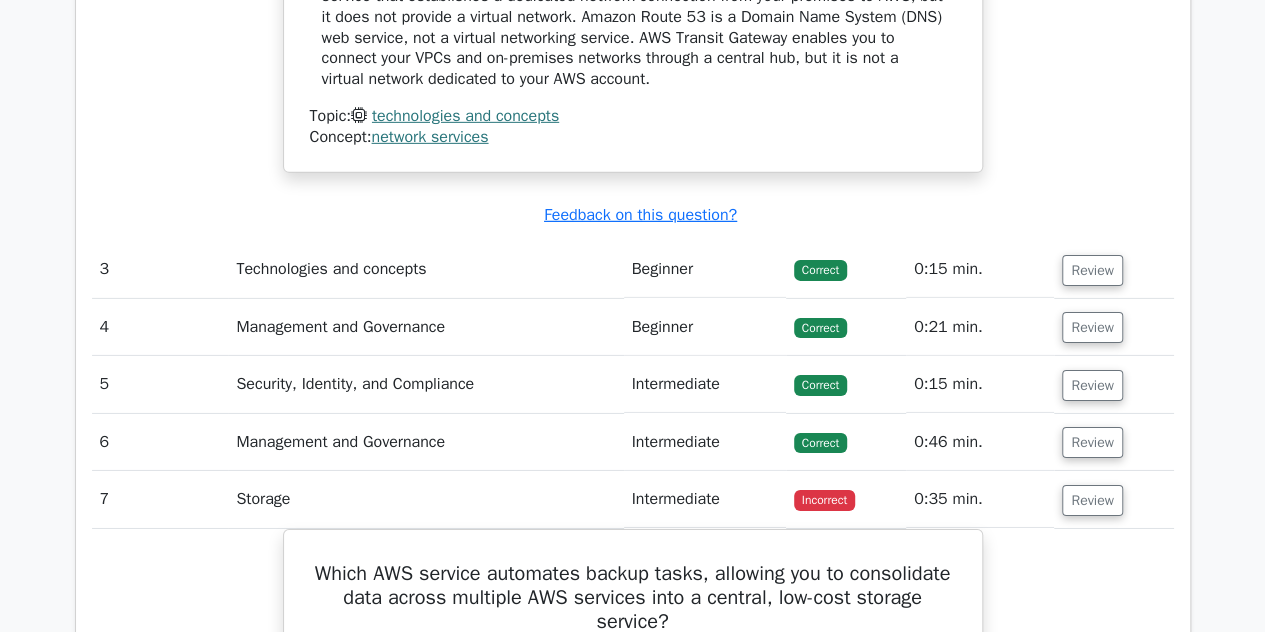 scroll, scrollTop: 3100, scrollLeft: 0, axis: vertical 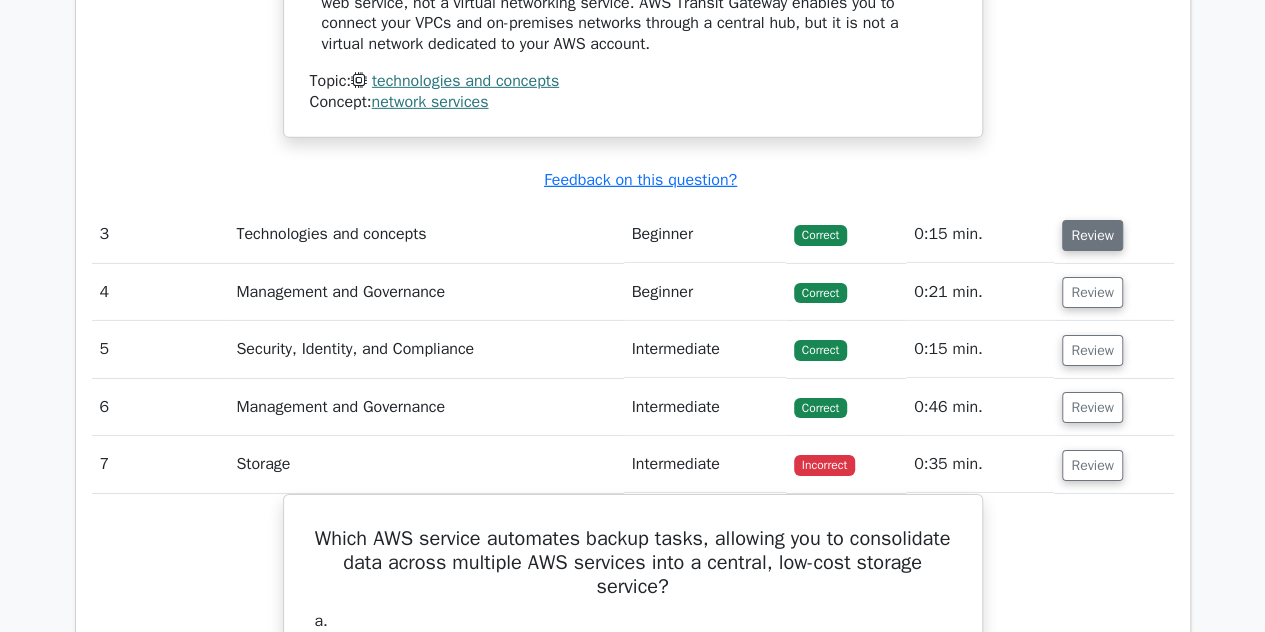 click on "Review" at bounding box center (1092, 235) 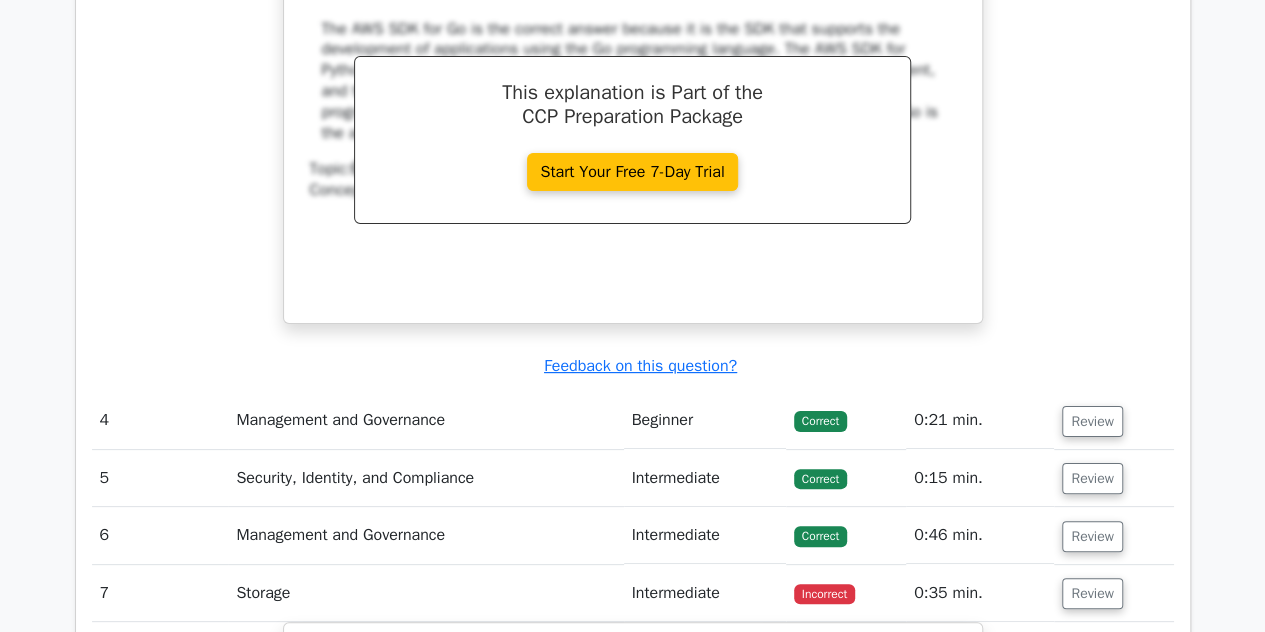 scroll, scrollTop: 3800, scrollLeft: 0, axis: vertical 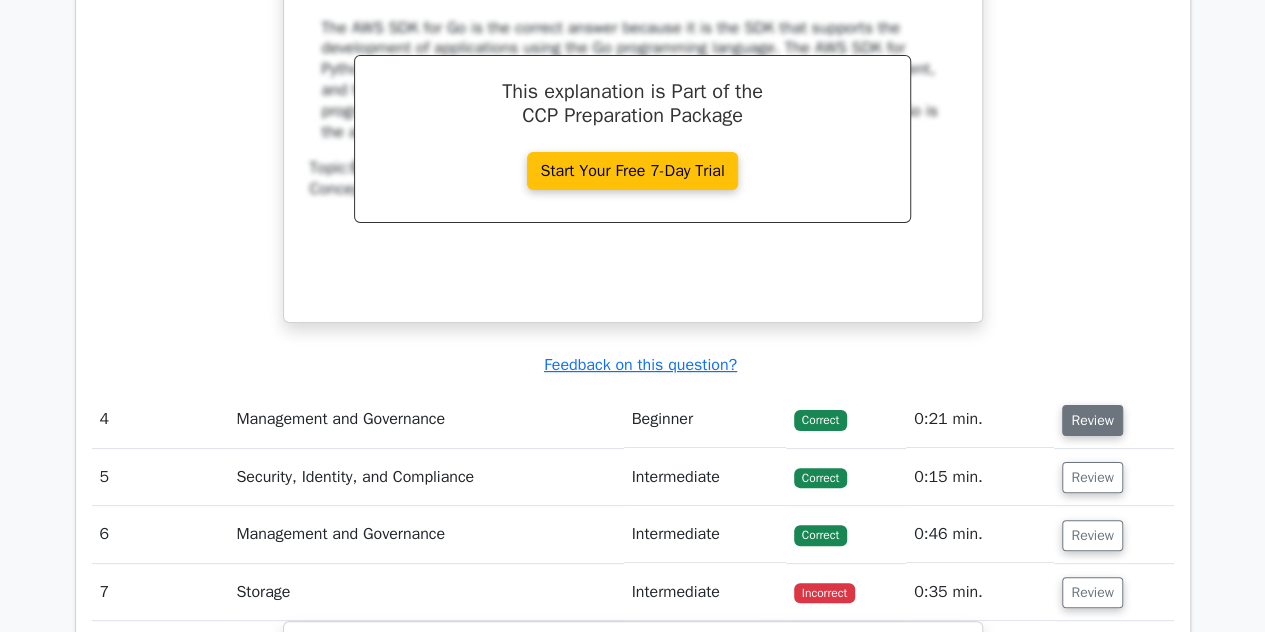 click on "Review" at bounding box center [1092, 420] 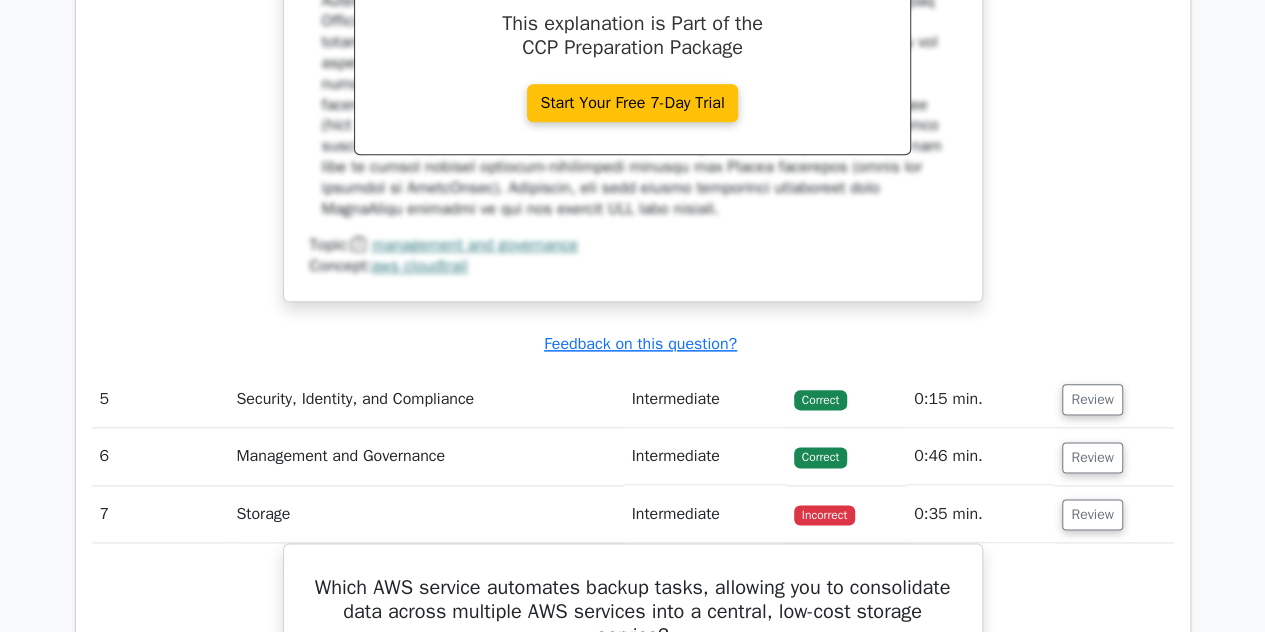 scroll, scrollTop: 4900, scrollLeft: 0, axis: vertical 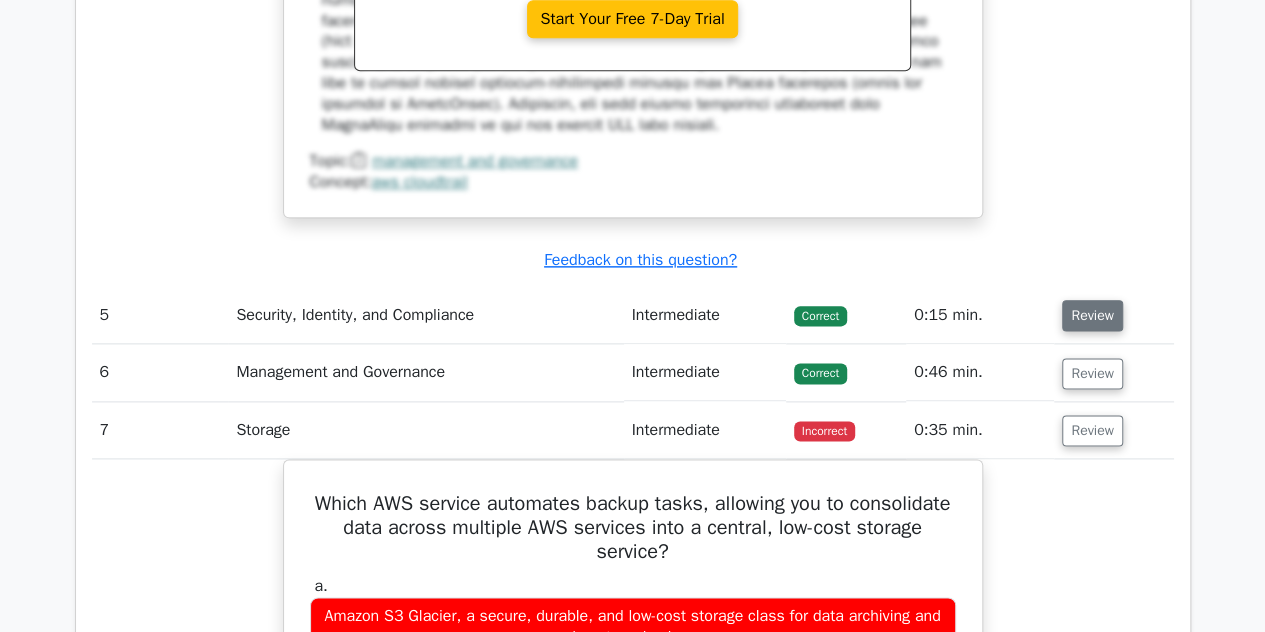 click on "Review" at bounding box center (1092, 315) 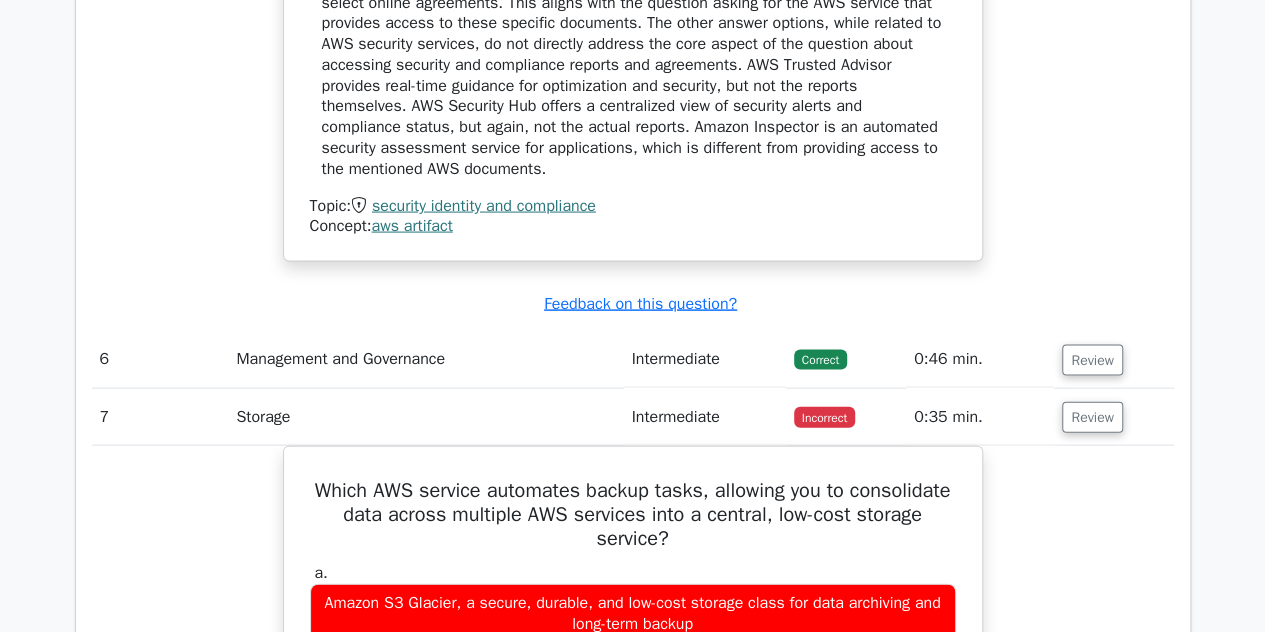 scroll, scrollTop: 5800, scrollLeft: 0, axis: vertical 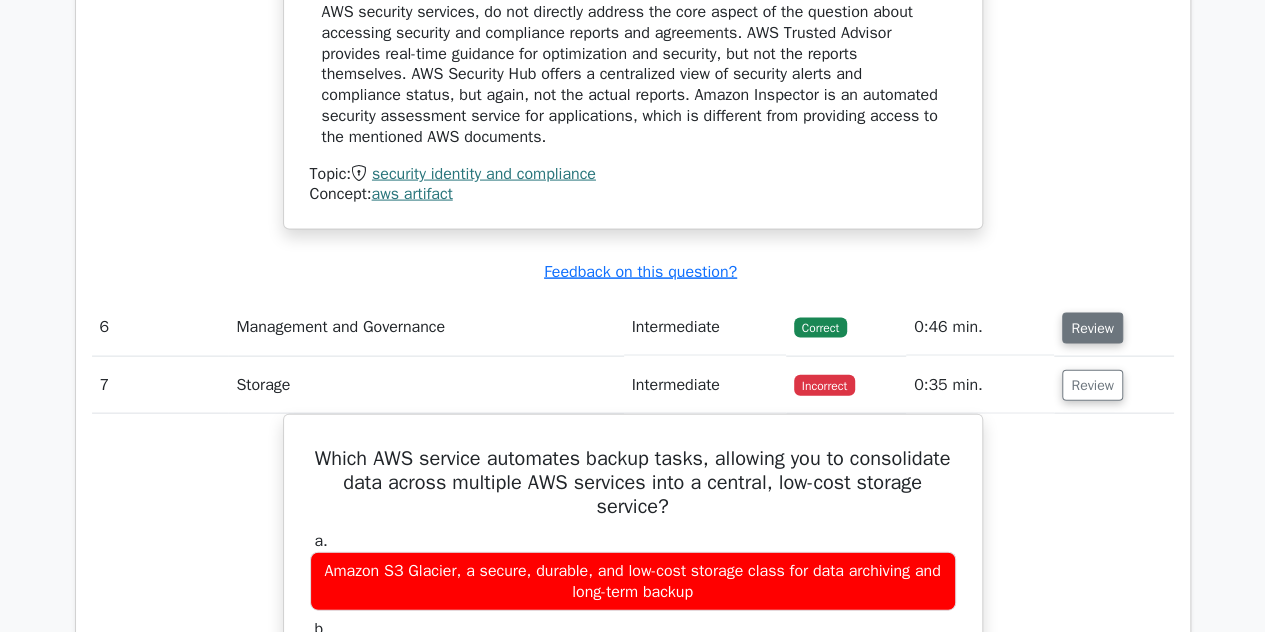 click on "Review" at bounding box center [1092, 328] 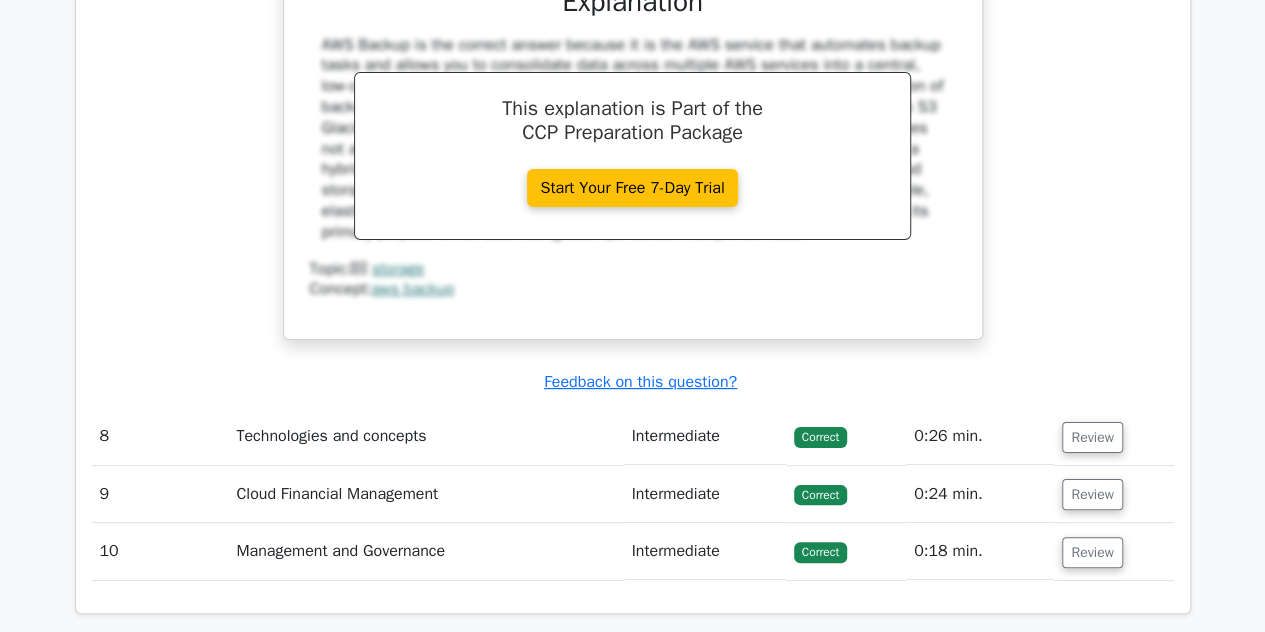 scroll, scrollTop: 7700, scrollLeft: 0, axis: vertical 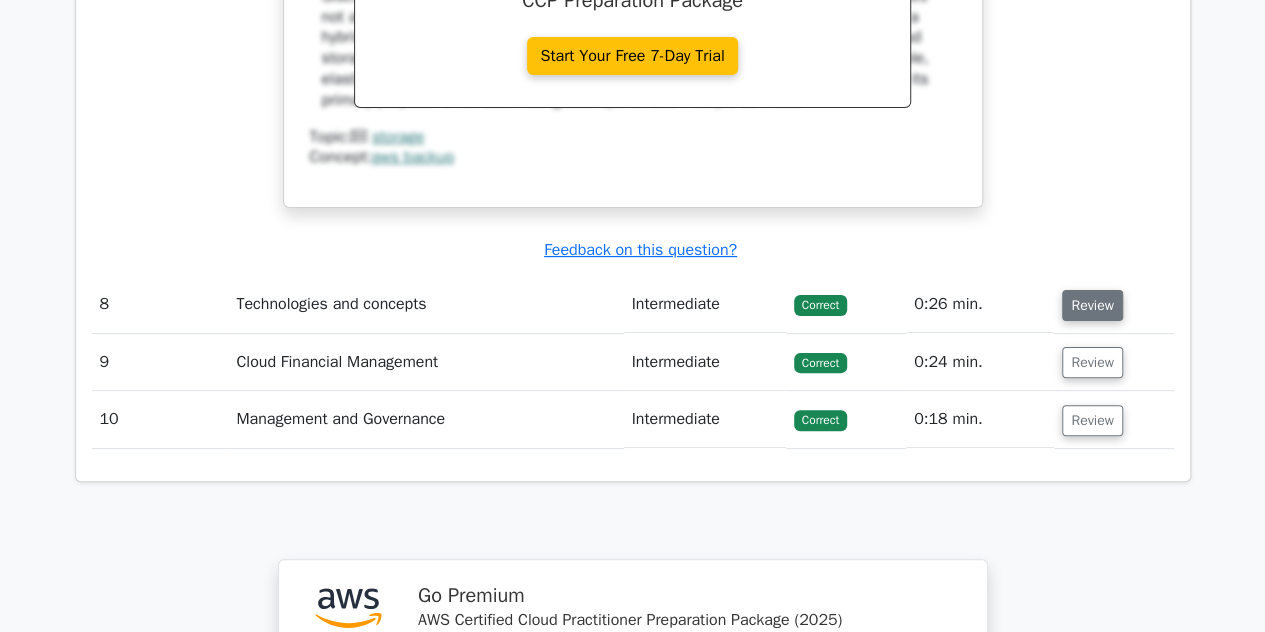 click on "Review" at bounding box center (1092, 305) 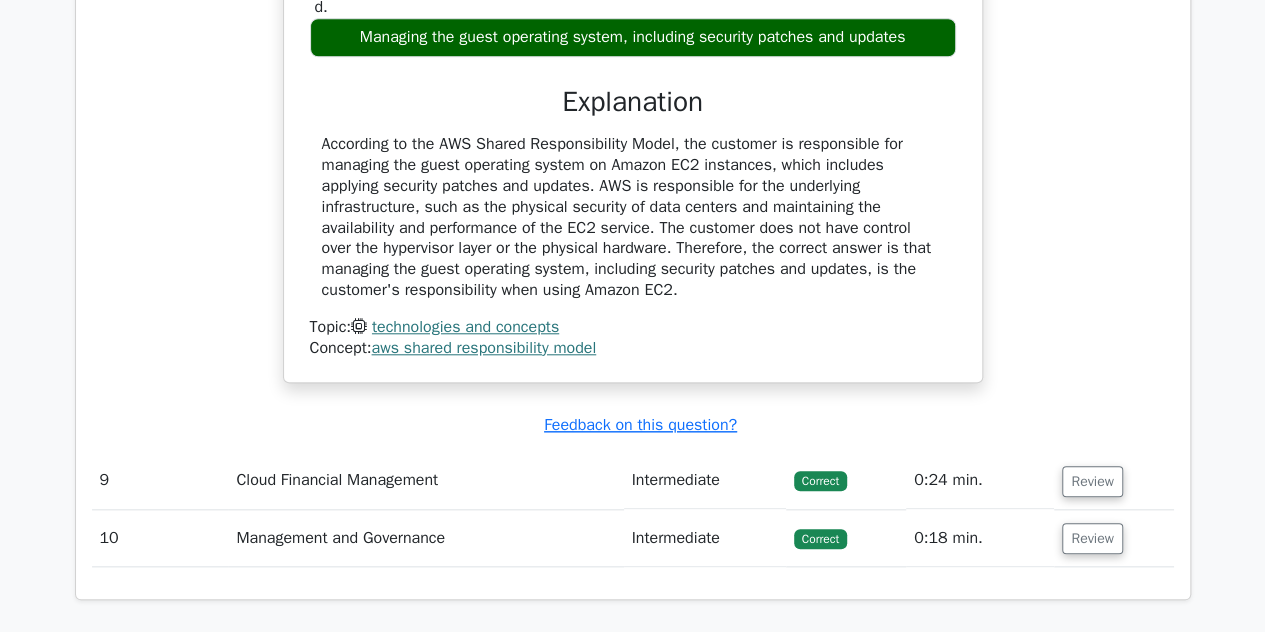 scroll, scrollTop: 8400, scrollLeft: 0, axis: vertical 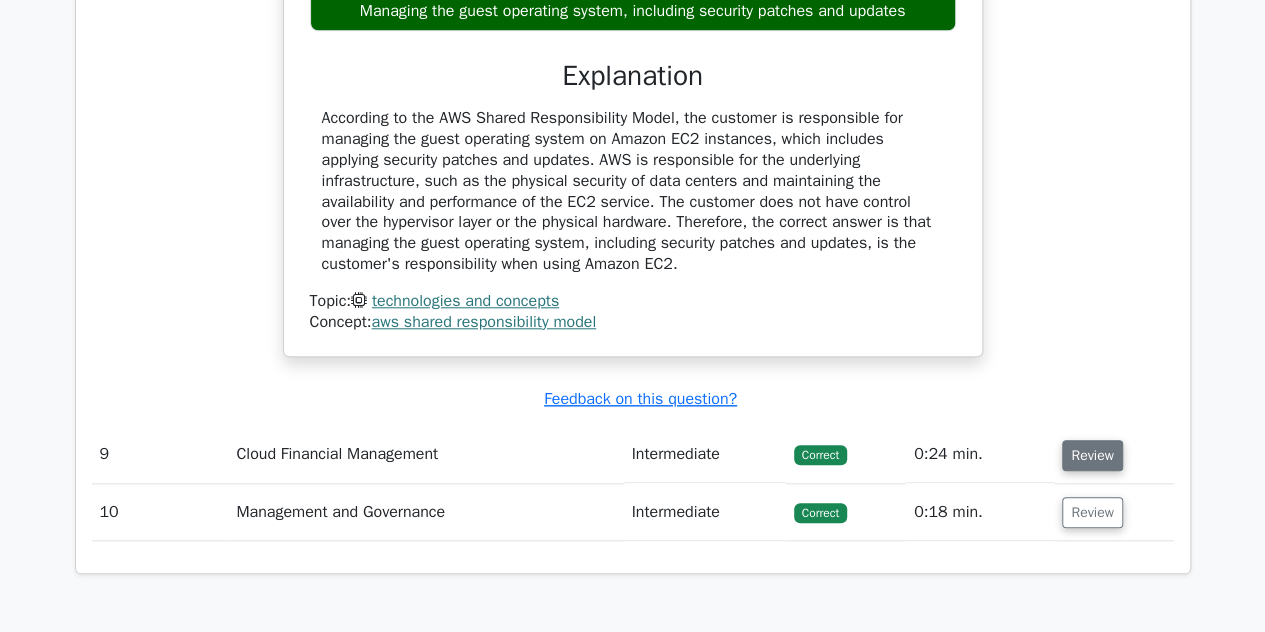 click on "Review" at bounding box center (1092, 455) 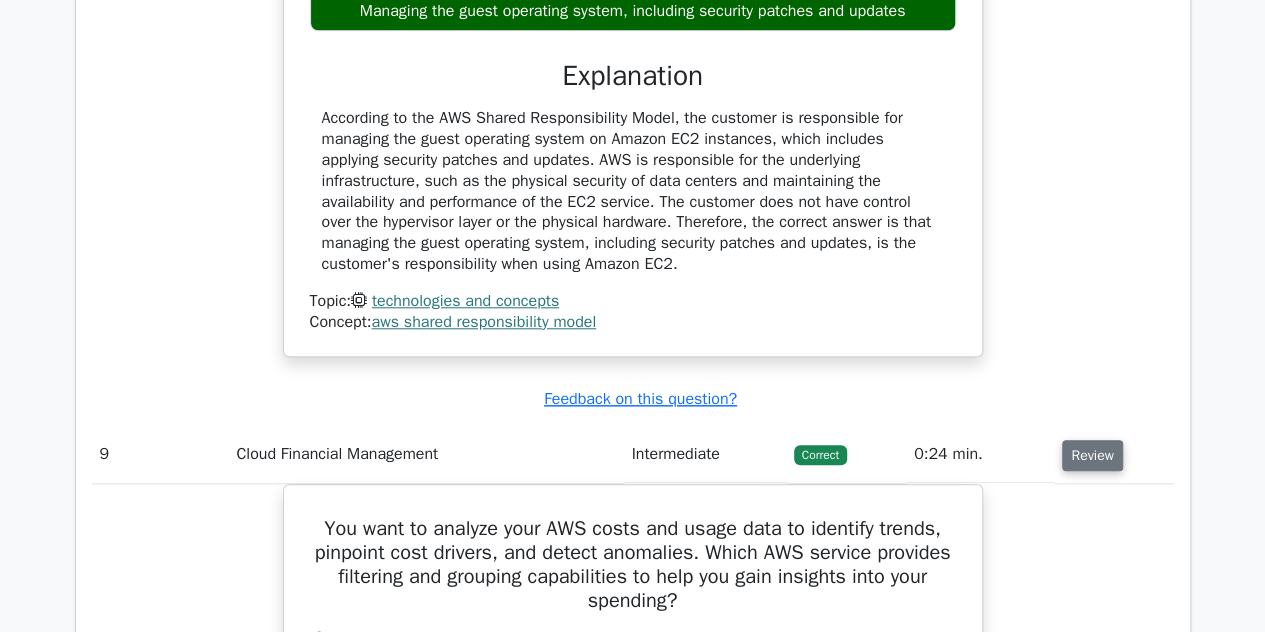 click on "Review" at bounding box center (1092, 455) 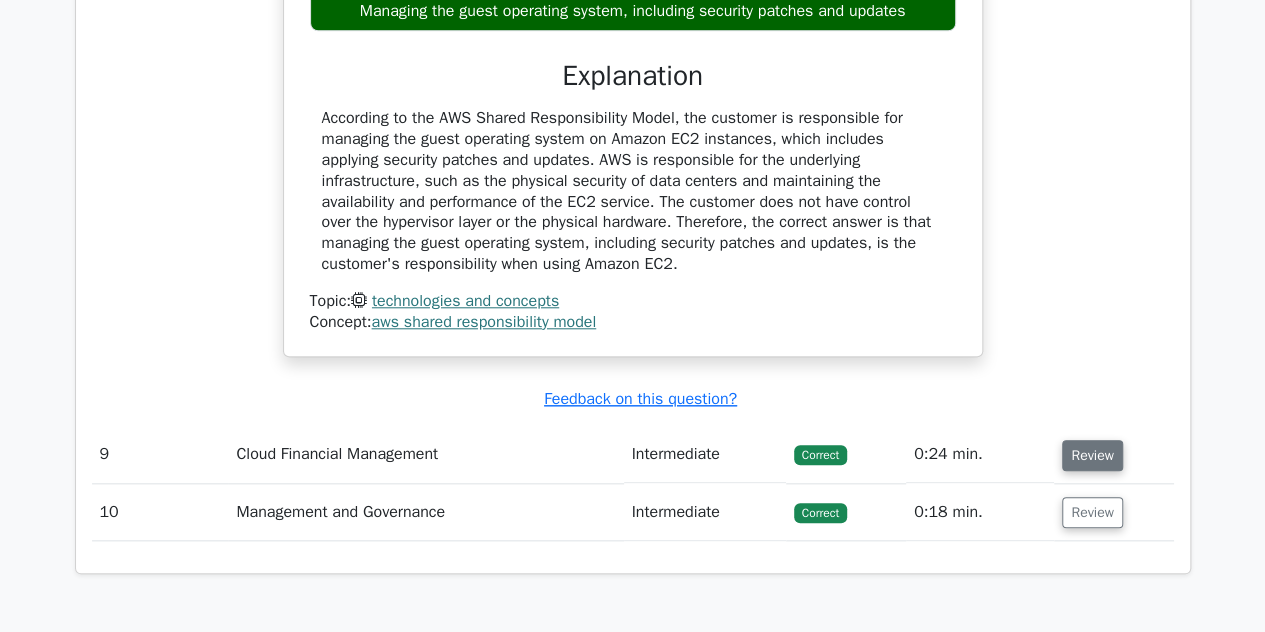 click on "Review" at bounding box center [1092, 455] 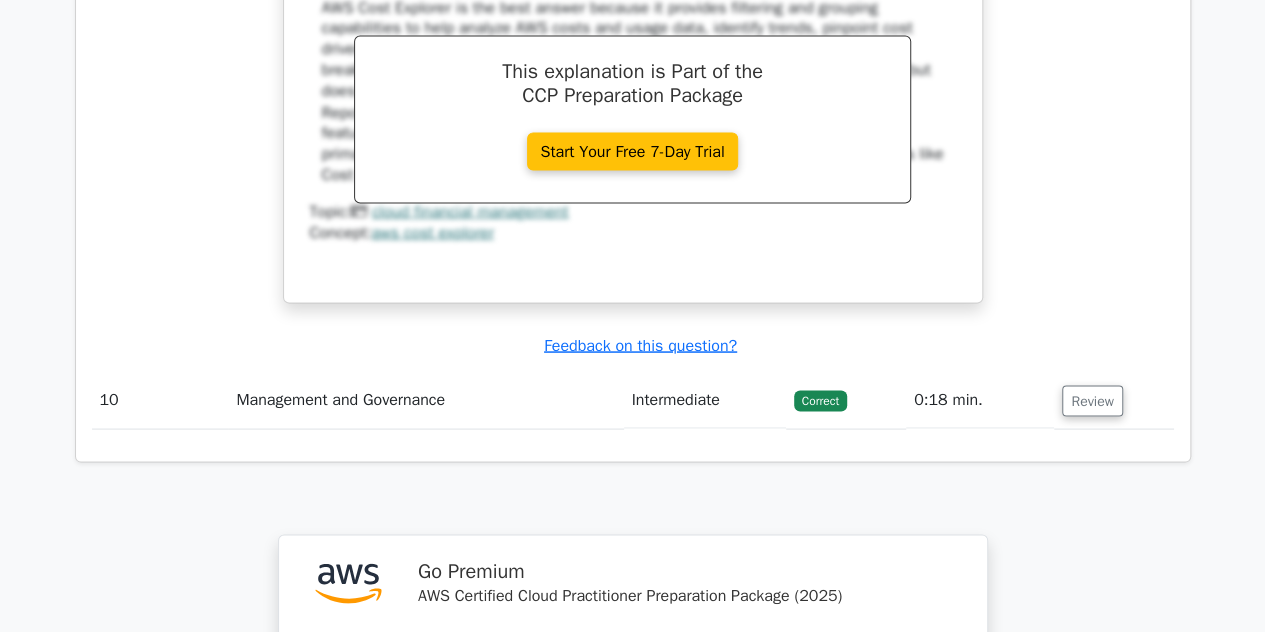 scroll, scrollTop: 9272, scrollLeft: 0, axis: vertical 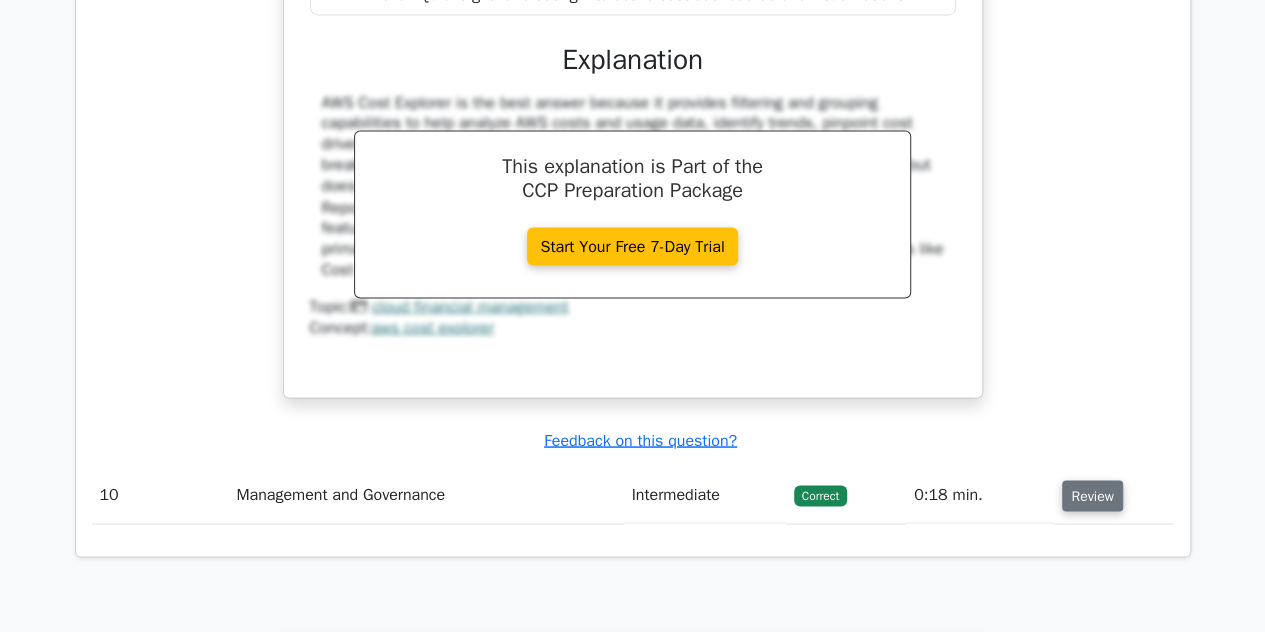 click on "Review" at bounding box center [1092, 495] 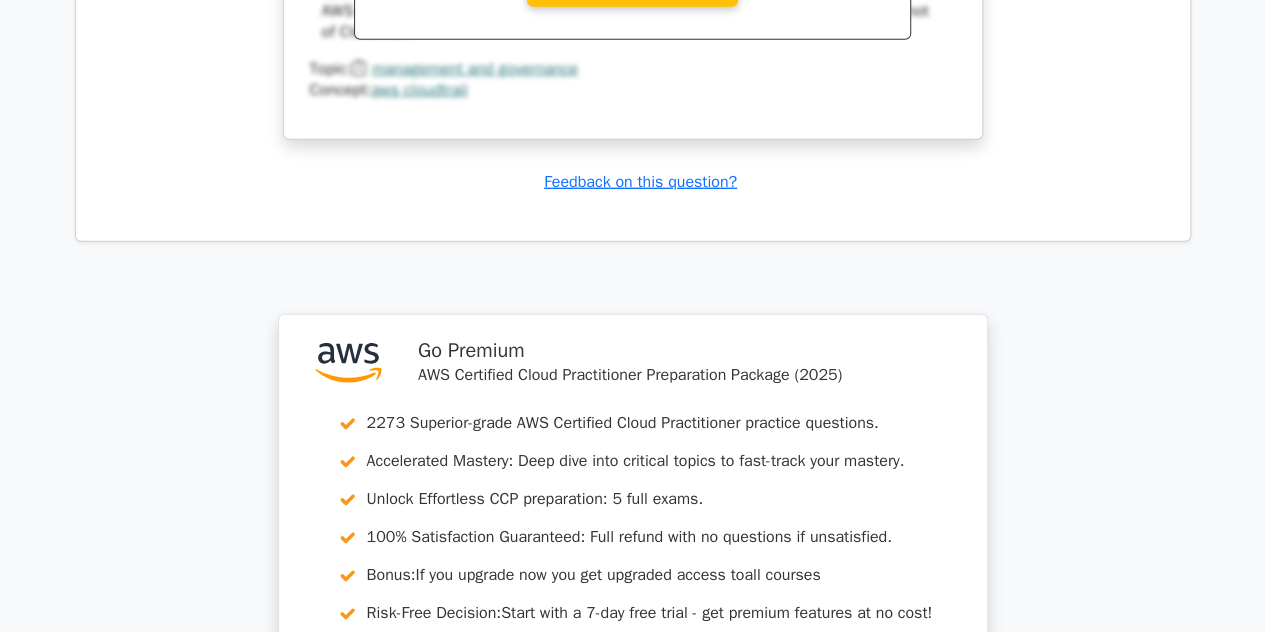 scroll, scrollTop: 10672, scrollLeft: 0, axis: vertical 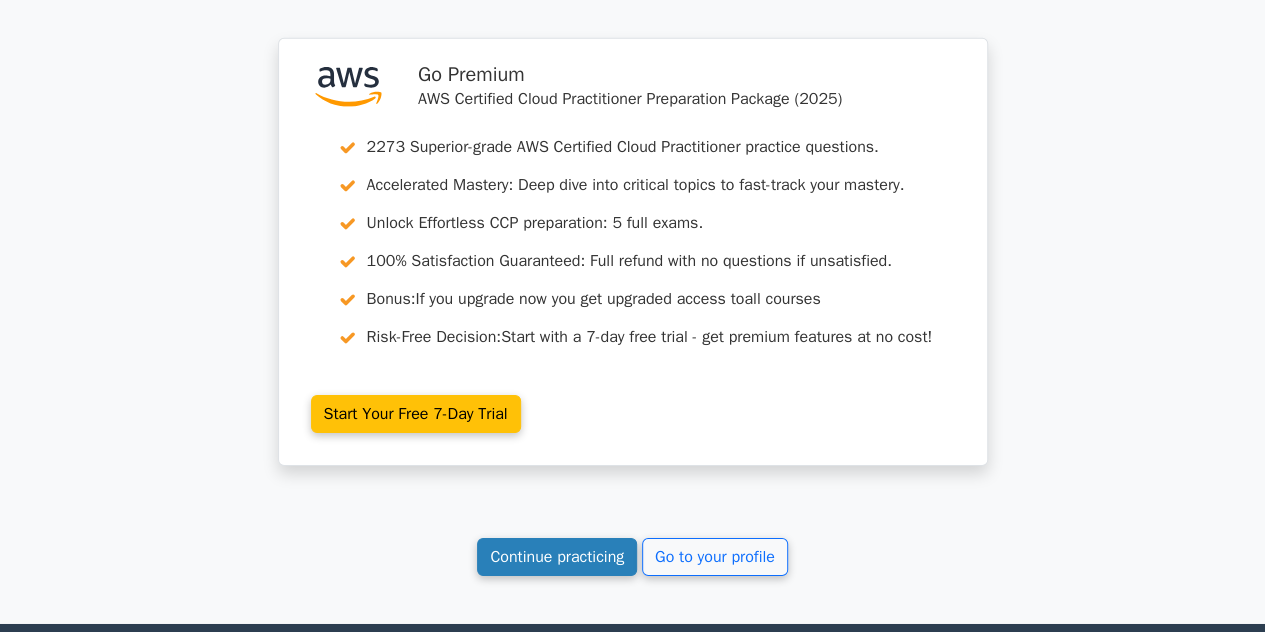 click on "Continue practicing" at bounding box center (557, 557) 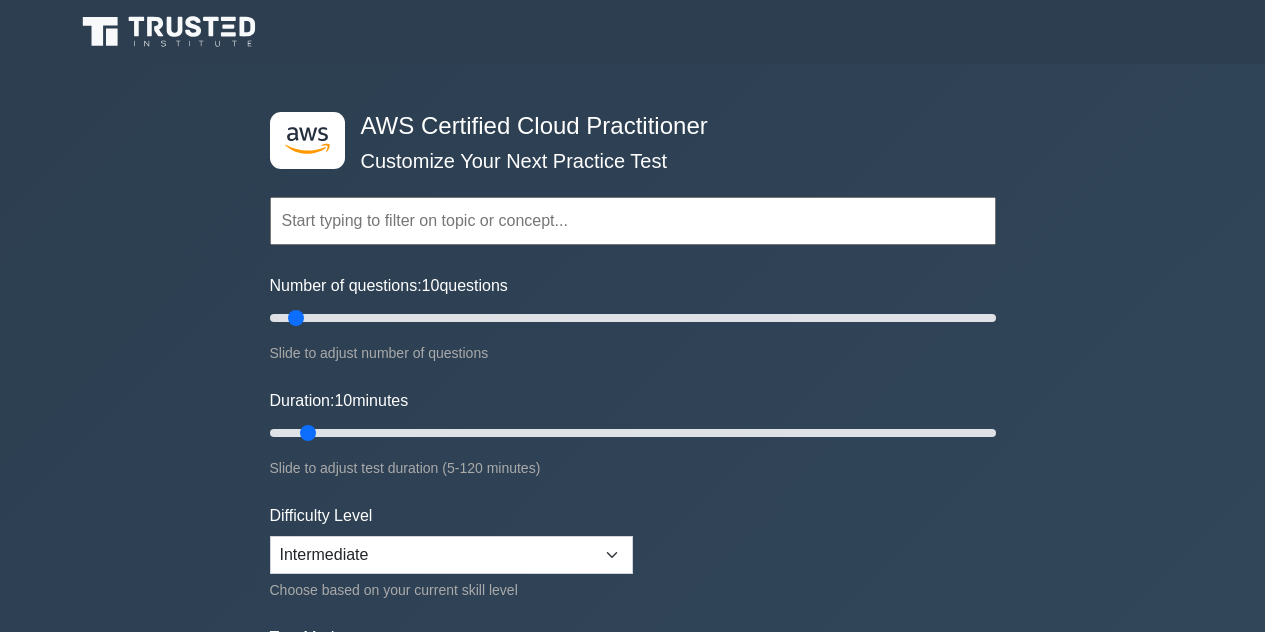 scroll, scrollTop: 0, scrollLeft: 0, axis: both 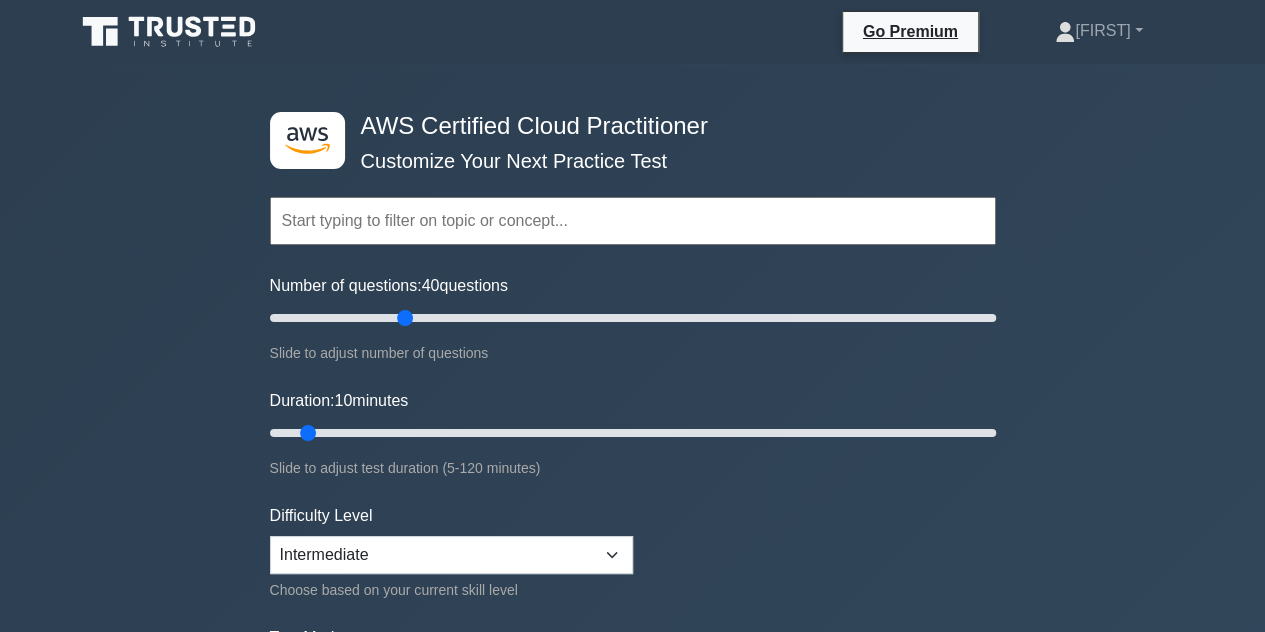 drag, startPoint x: 300, startPoint y: 311, endPoint x: 412, endPoint y: 317, distance: 112.1606 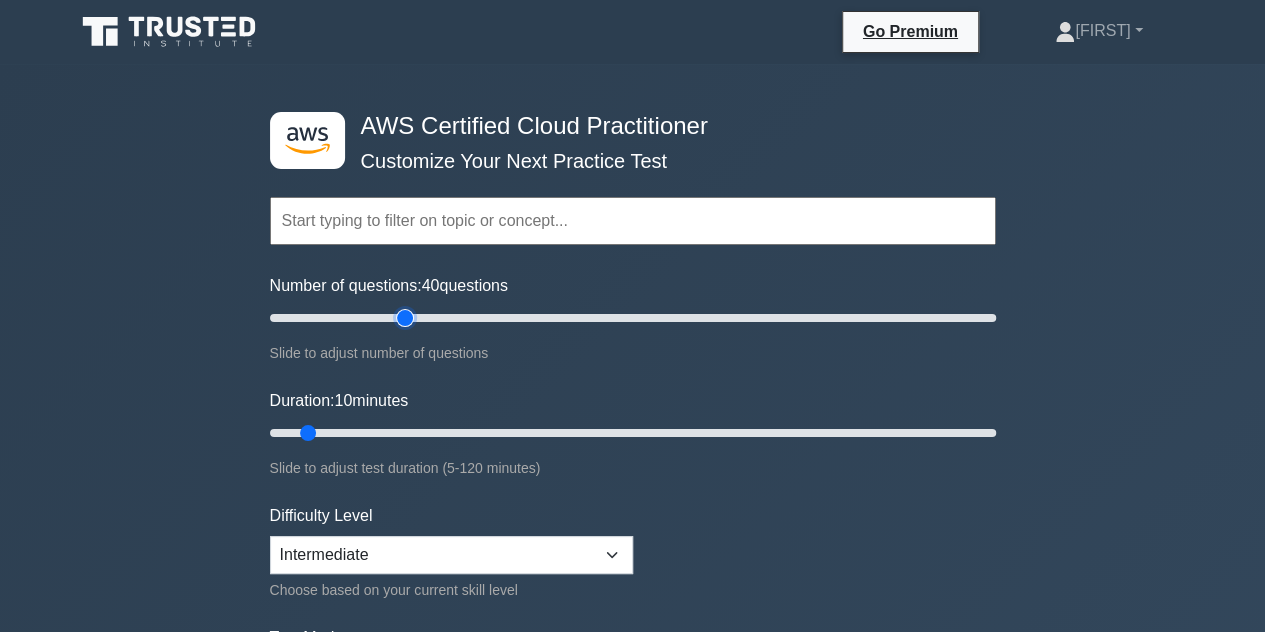 type on "40" 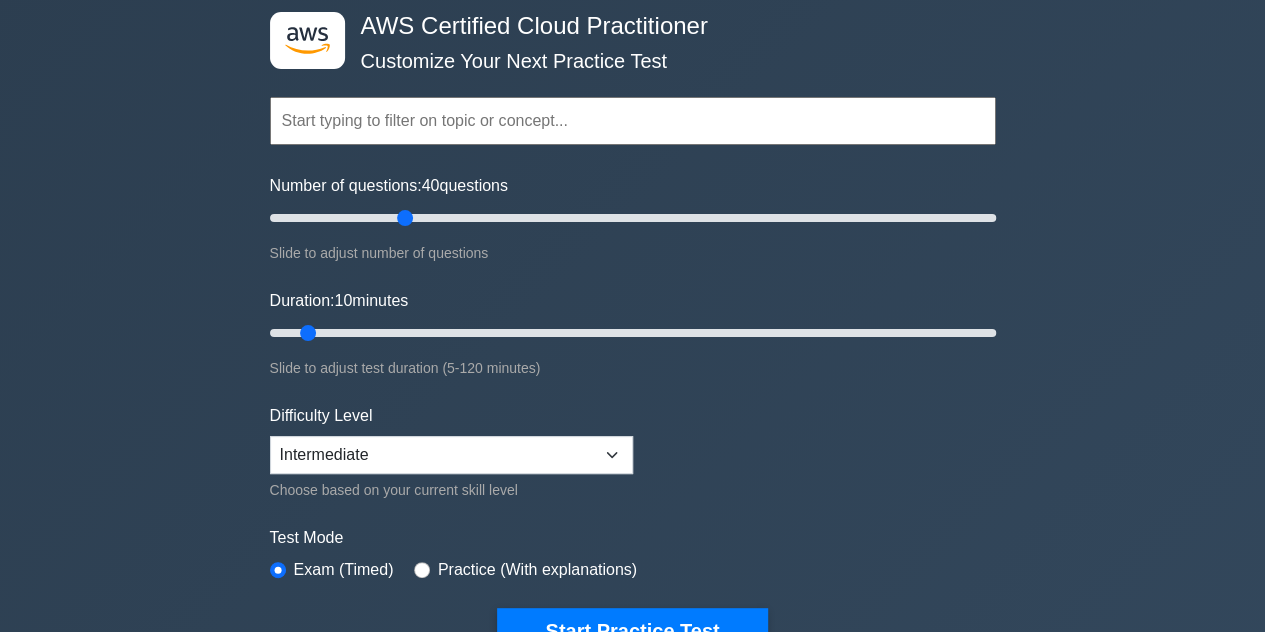click on "Duration:  10  minutes
Slide to adjust test duration (5-120 minutes)" at bounding box center [633, 334] 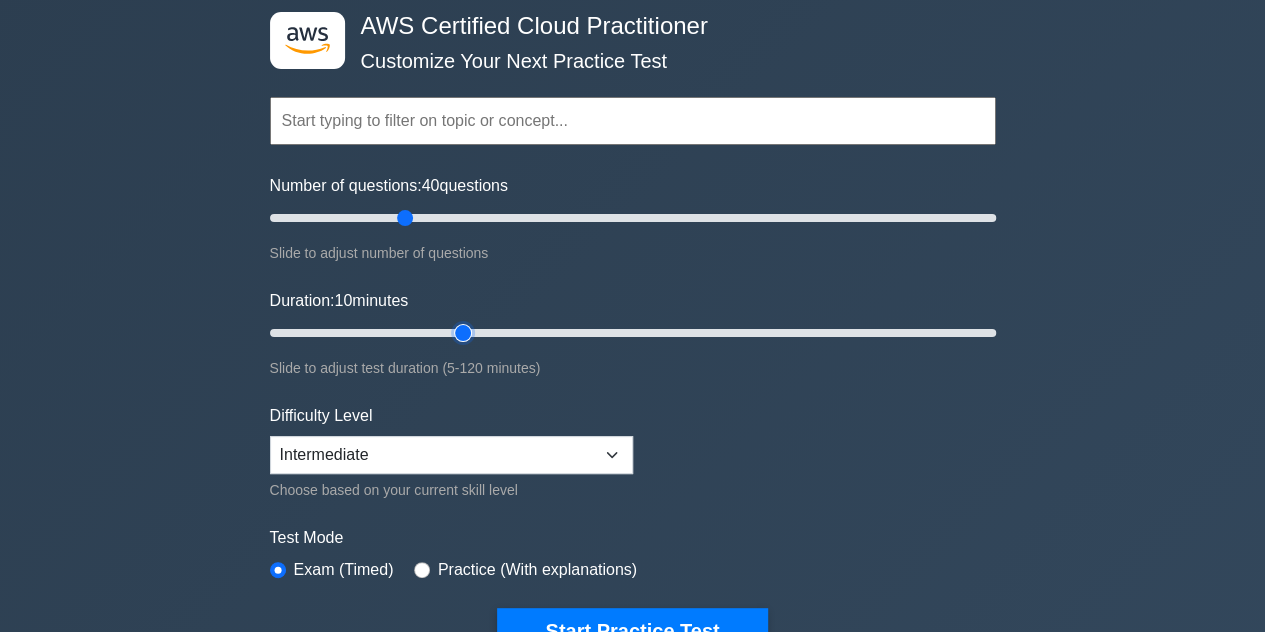 type on "35" 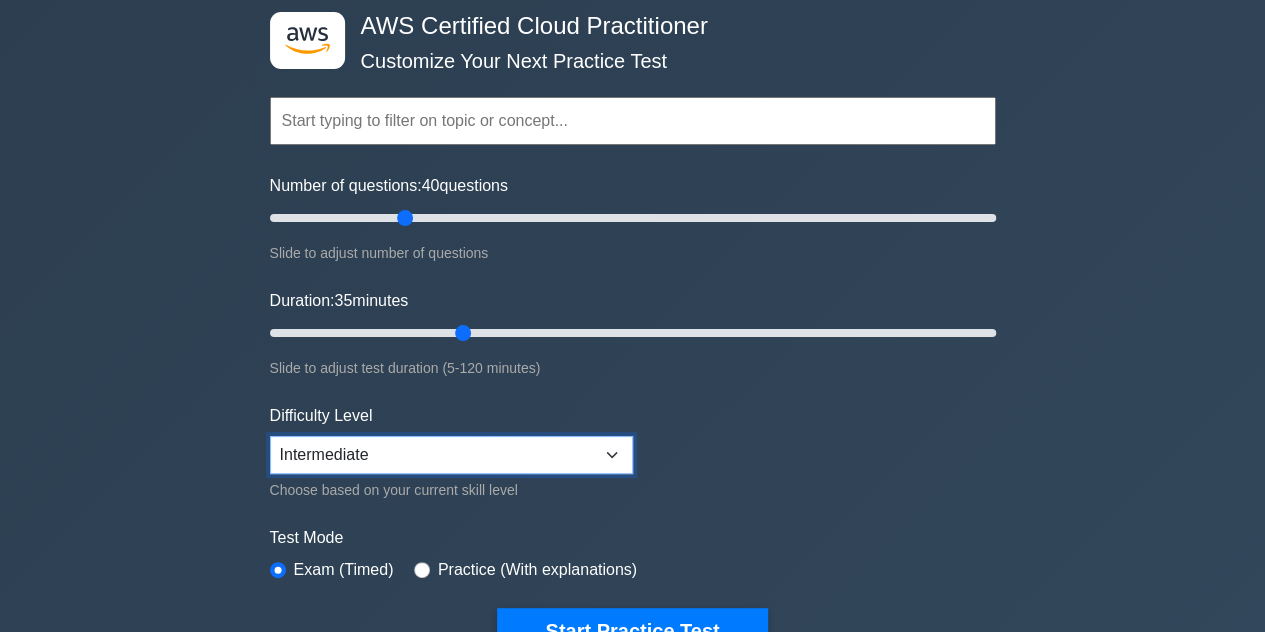 click on "Beginner
Intermediate
Expert" at bounding box center (451, 455) 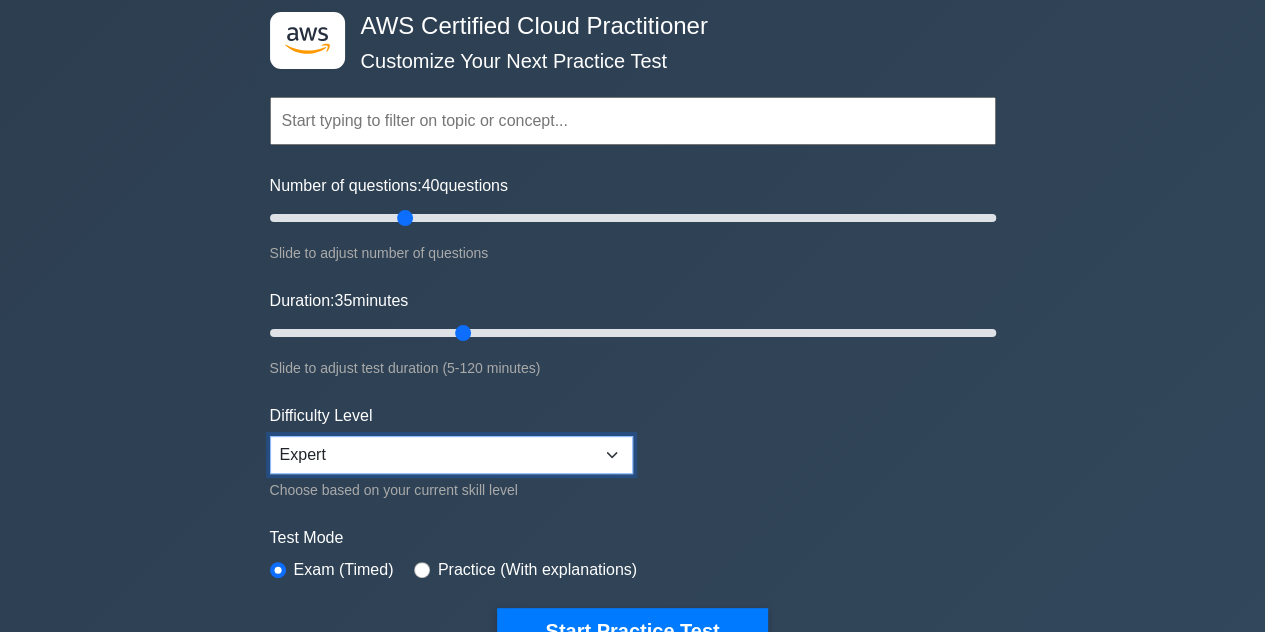 click on "Beginner
Intermediate
Expert" at bounding box center (451, 455) 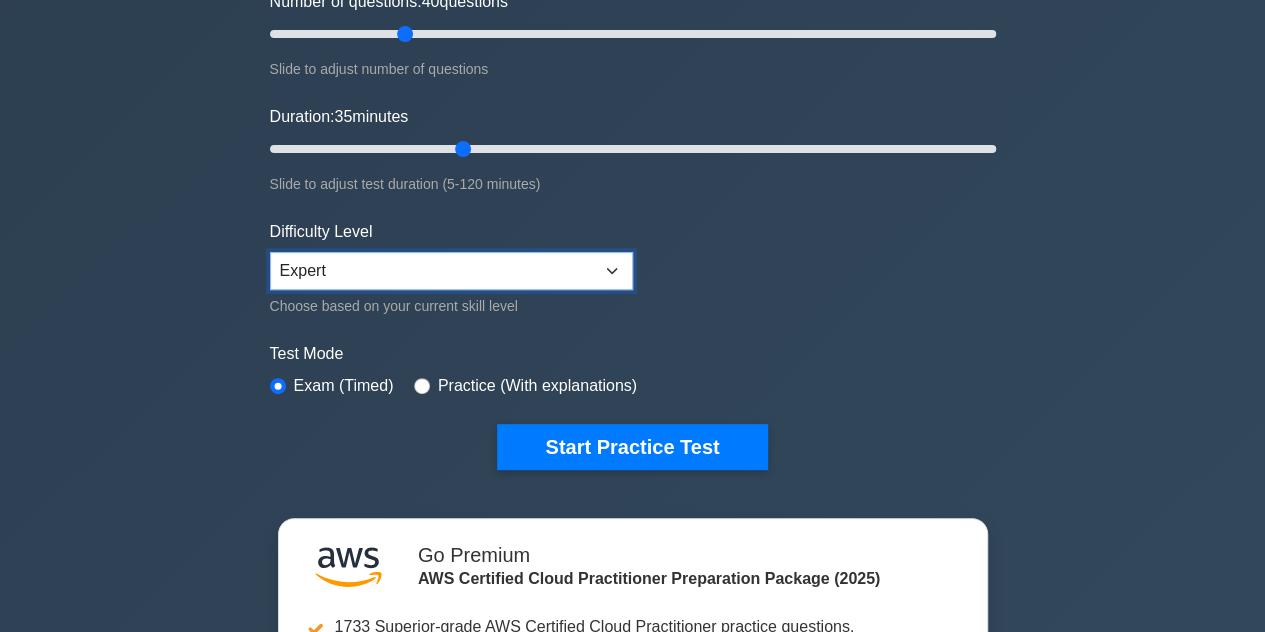 scroll, scrollTop: 300, scrollLeft: 0, axis: vertical 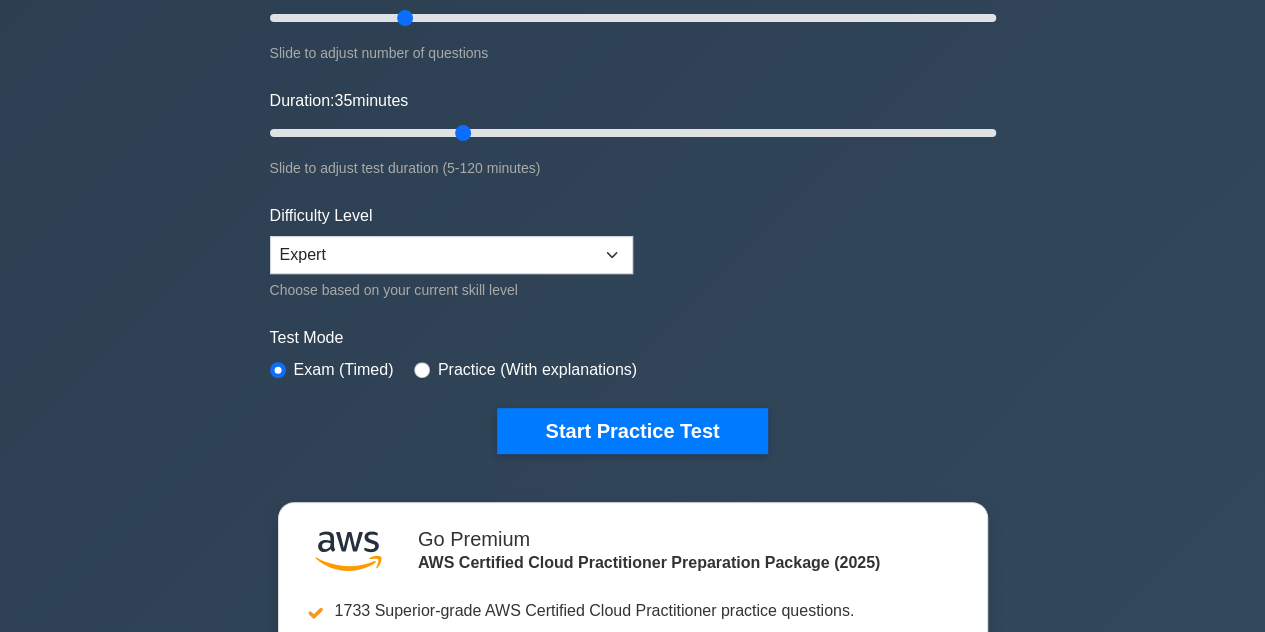 click on "Practice (With explanations)" at bounding box center [525, 370] 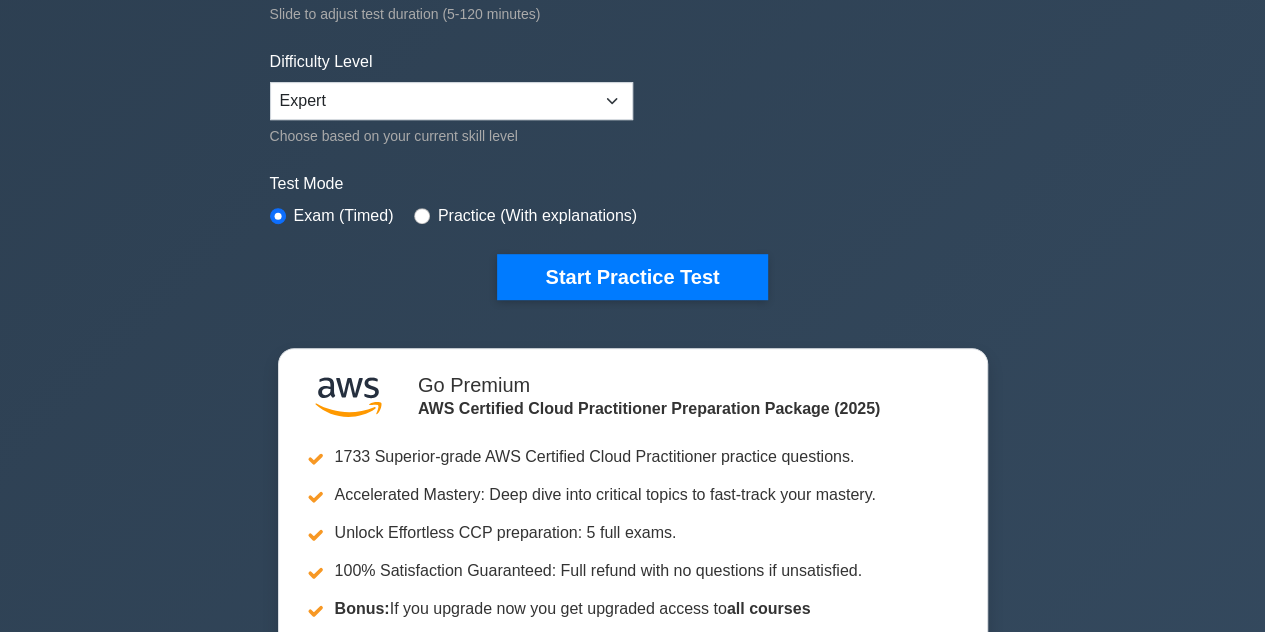 scroll, scrollTop: 500, scrollLeft: 0, axis: vertical 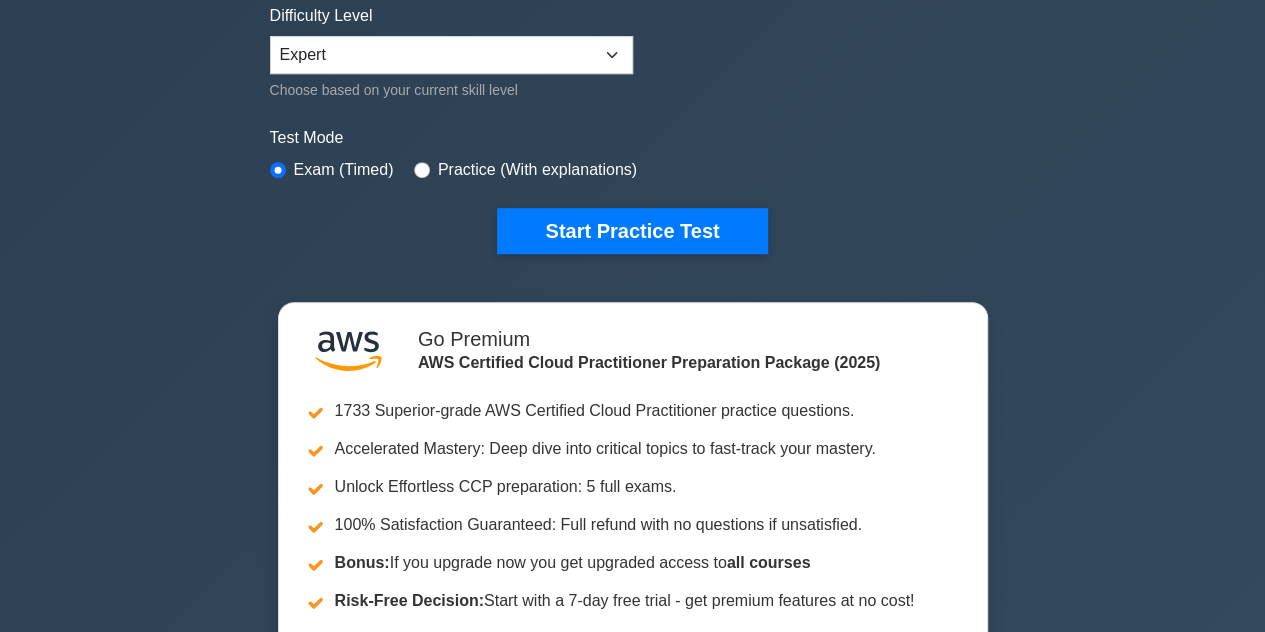 click on ".st0{fill:#252F3E;} .st1{fill-rule:evenodd;clip-rule:evenodd;fill:#FF9900;}
AWS Certified Cloud Practitioner
Customize Your Next Practice Test
Topics
Technologies and concepts
Analytics
Application Integration
Business Applications
Cloud Financial Management
Compute
Containers" at bounding box center (633, -67) 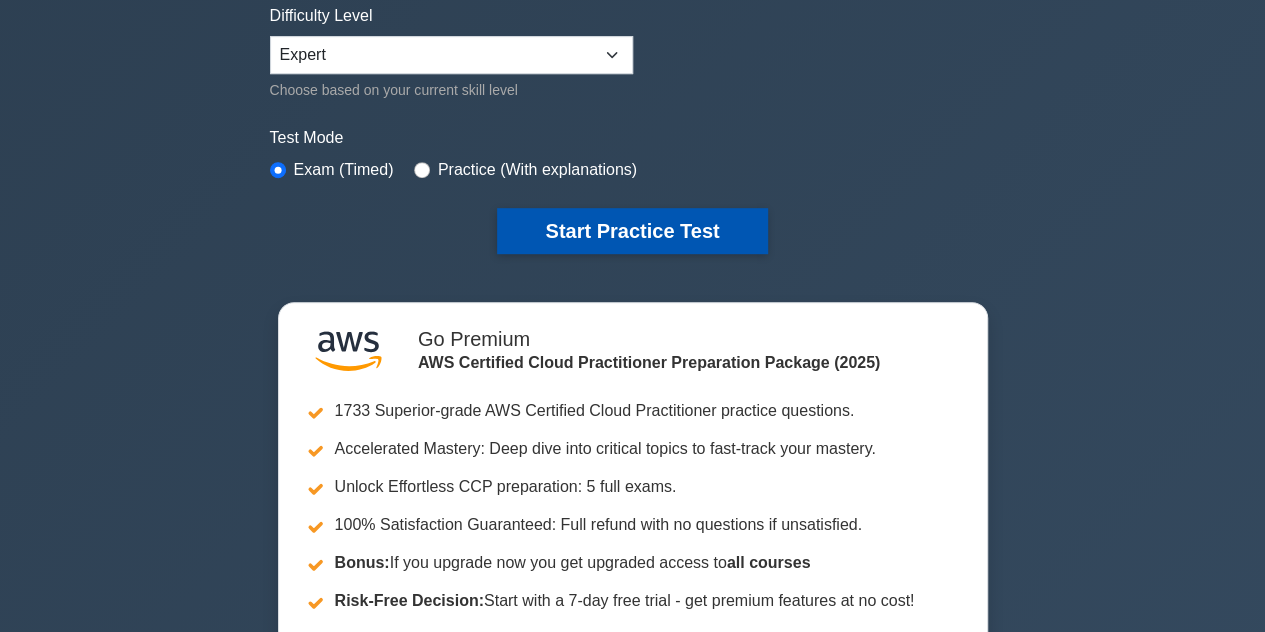 click on "Start Practice Test" at bounding box center [632, 231] 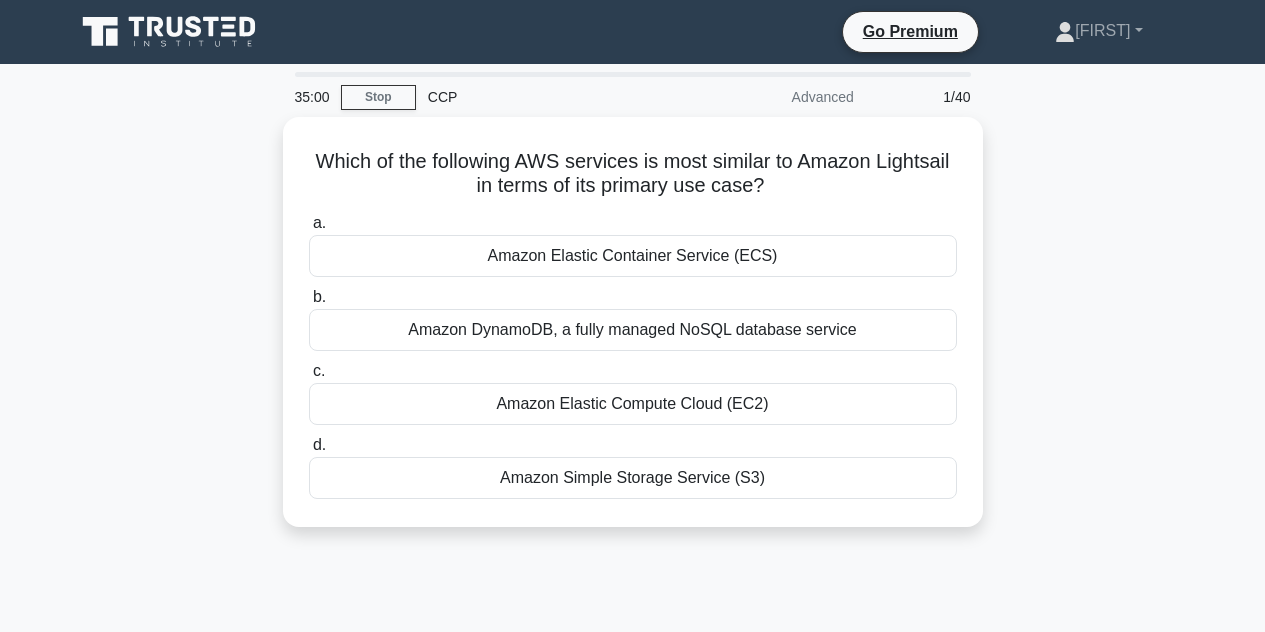 scroll, scrollTop: 0, scrollLeft: 0, axis: both 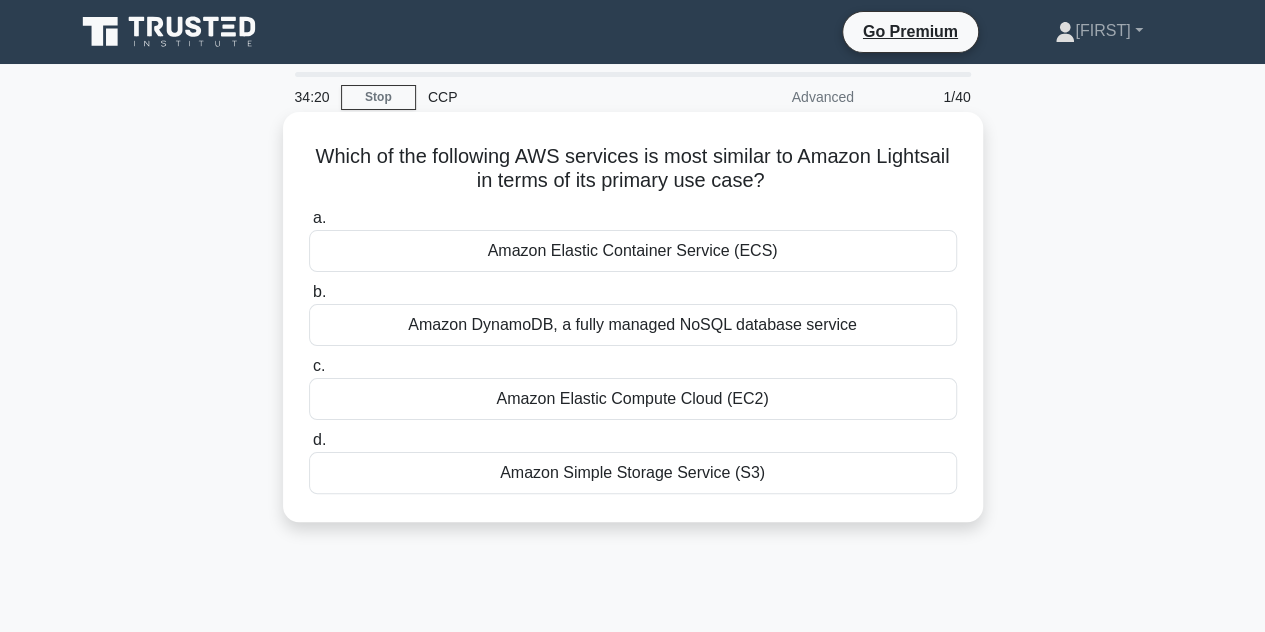 click on "Amazon Elastic Container Service (ECS)" at bounding box center (633, 251) 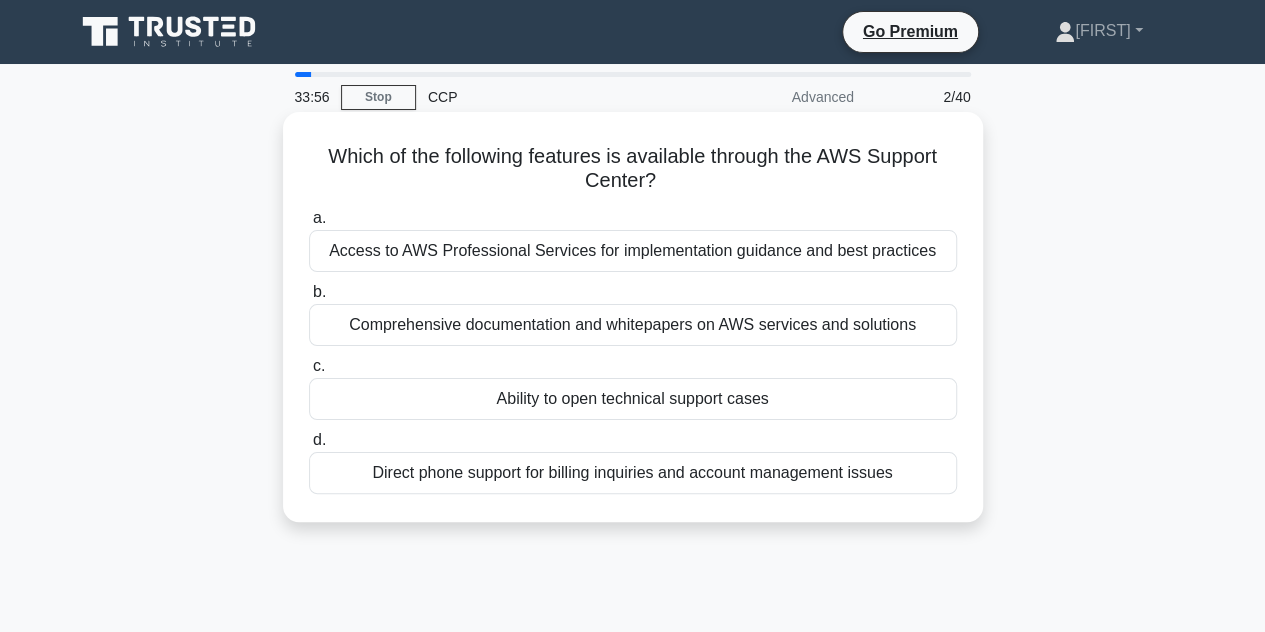click on "Ability to open technical support cases" at bounding box center (633, 399) 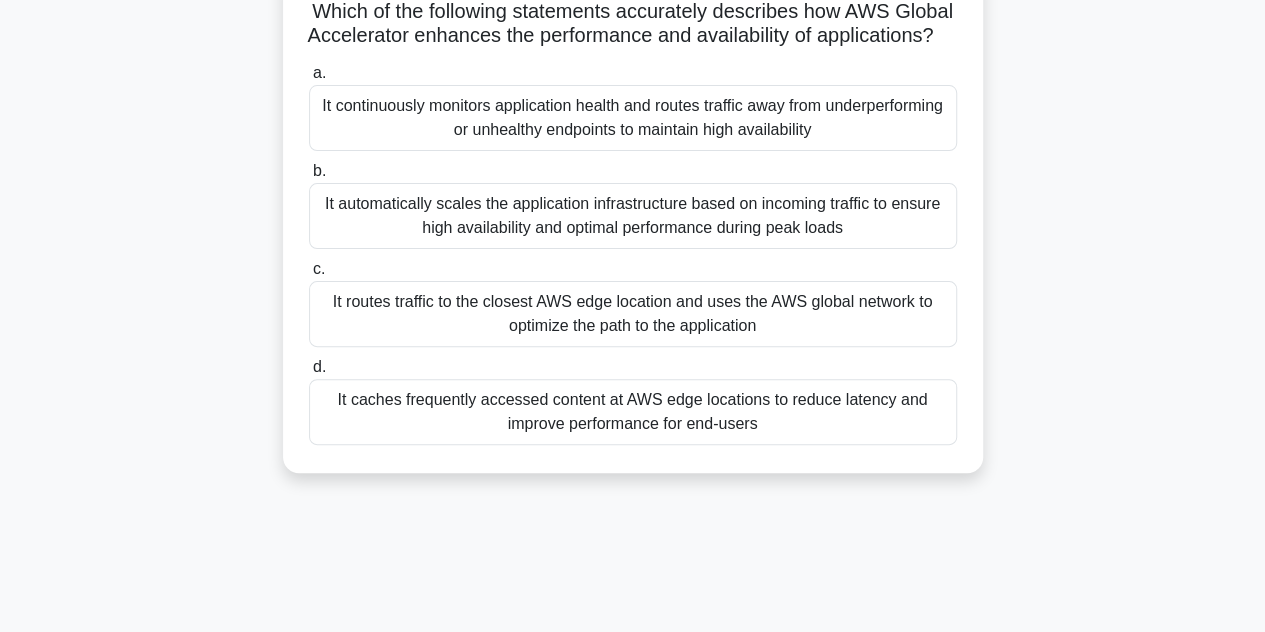 scroll, scrollTop: 100, scrollLeft: 0, axis: vertical 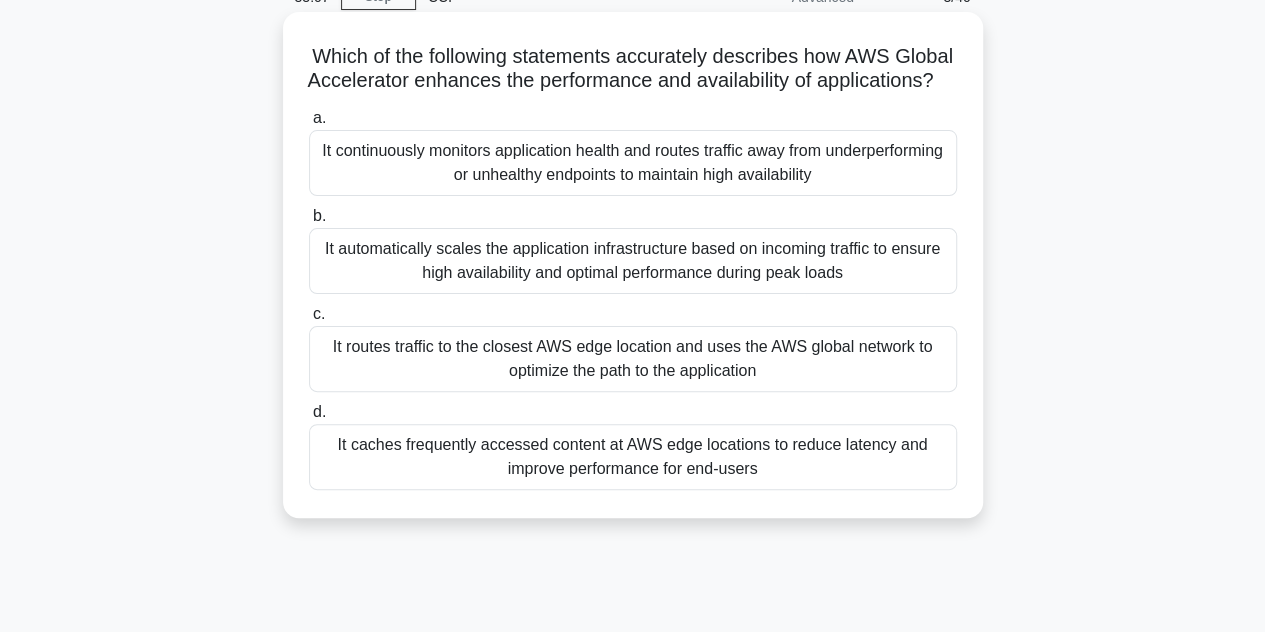 click on "It routes traffic to the closest AWS edge location and uses the AWS global network to optimize the path to the application" at bounding box center (633, 359) 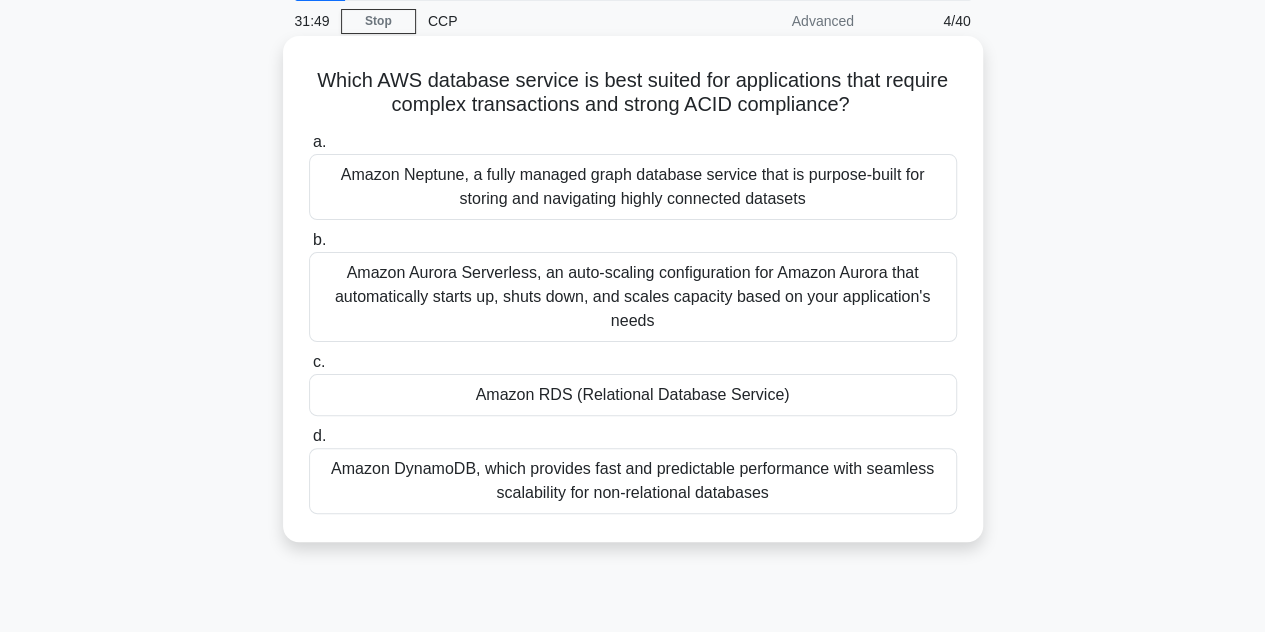 scroll, scrollTop: 77, scrollLeft: 0, axis: vertical 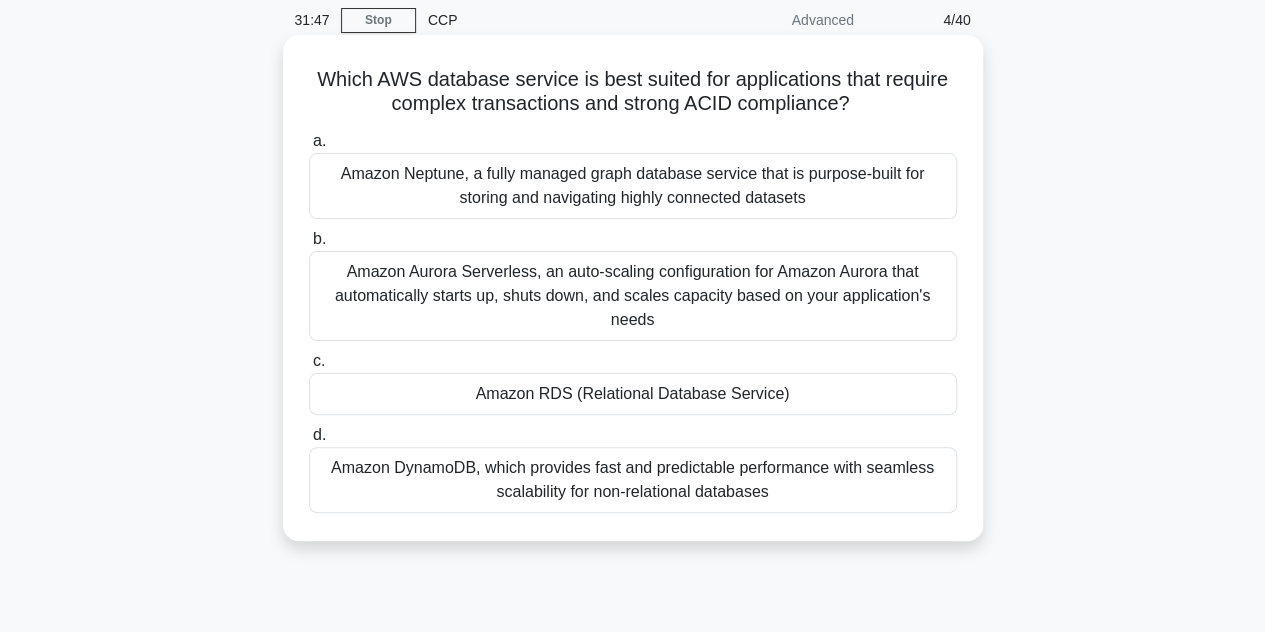 click on "Amazon DynamoDB, which provides fast and predictable performance with seamless scalability for non-relational databases" at bounding box center (633, 480) 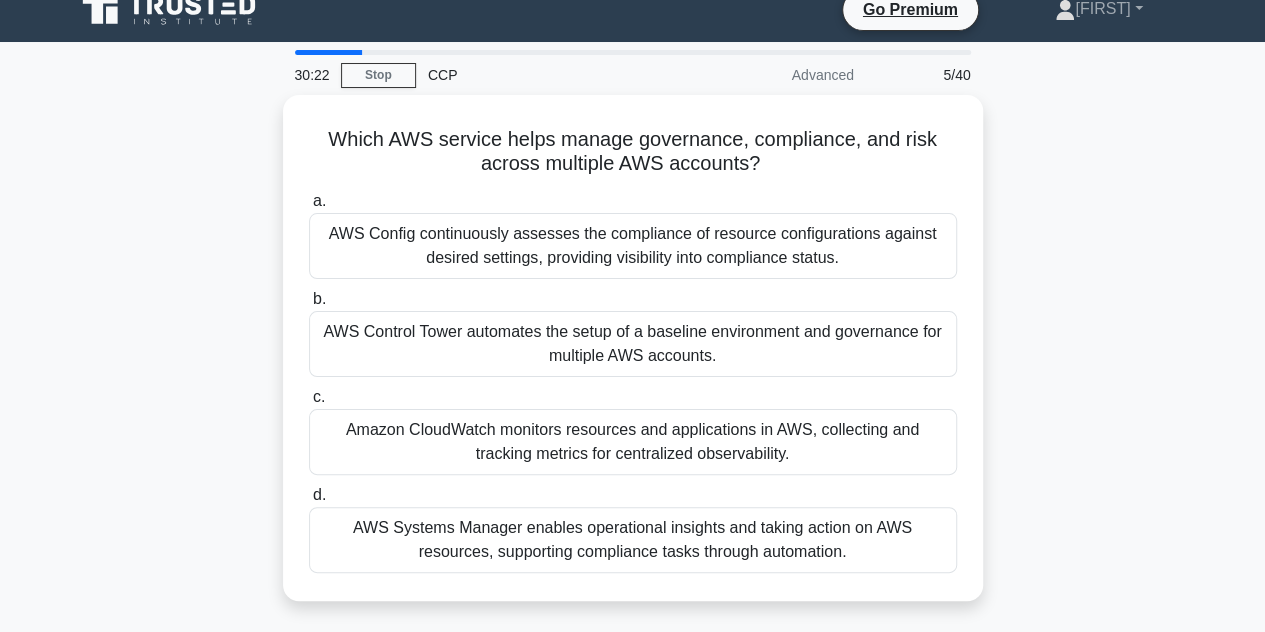 scroll, scrollTop: 0, scrollLeft: 0, axis: both 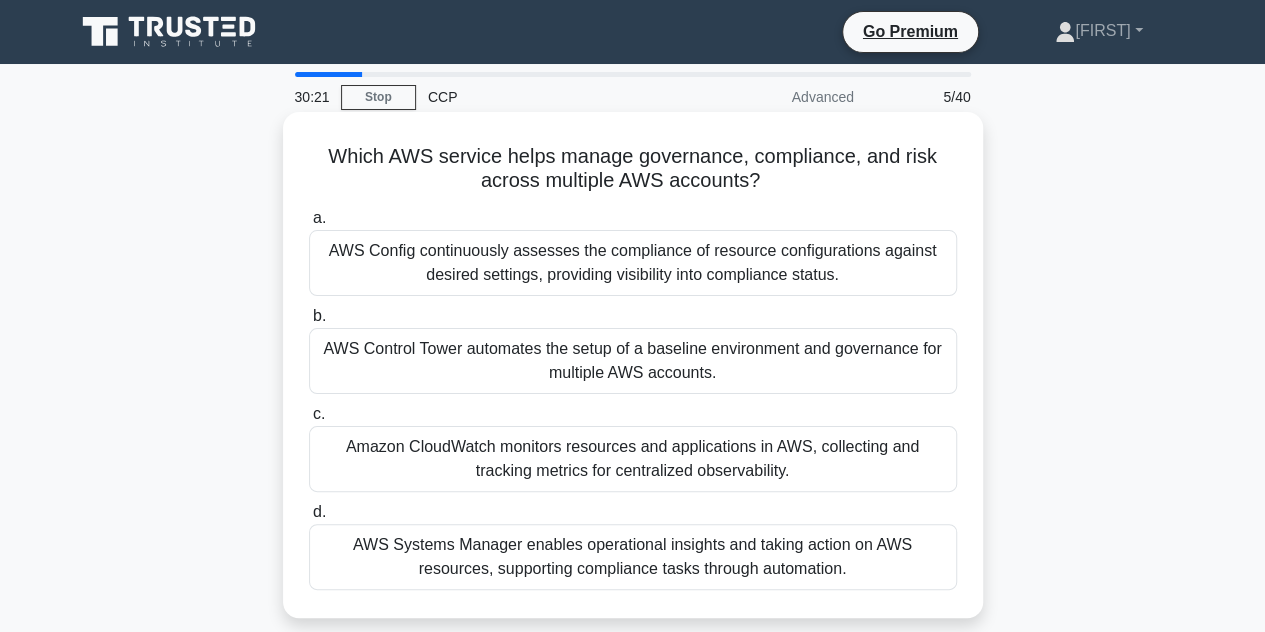 click on "AWS Control Tower automates the setup of a baseline environment and governance for multiple AWS accounts." at bounding box center [633, 361] 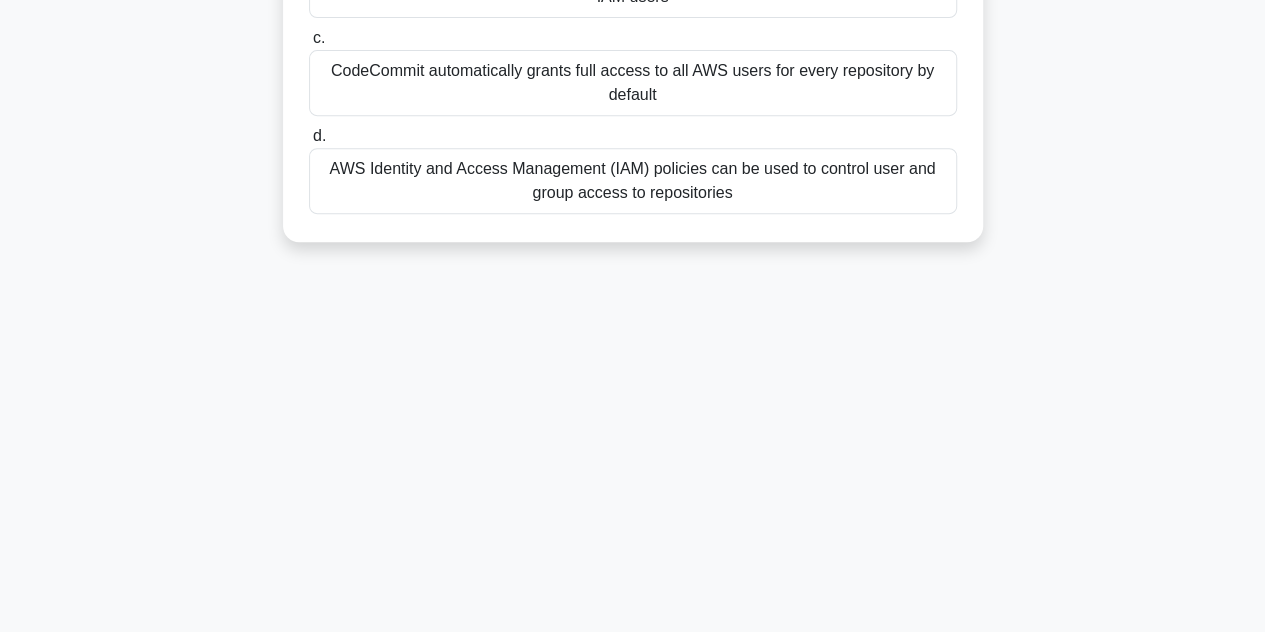 scroll, scrollTop: 0, scrollLeft: 0, axis: both 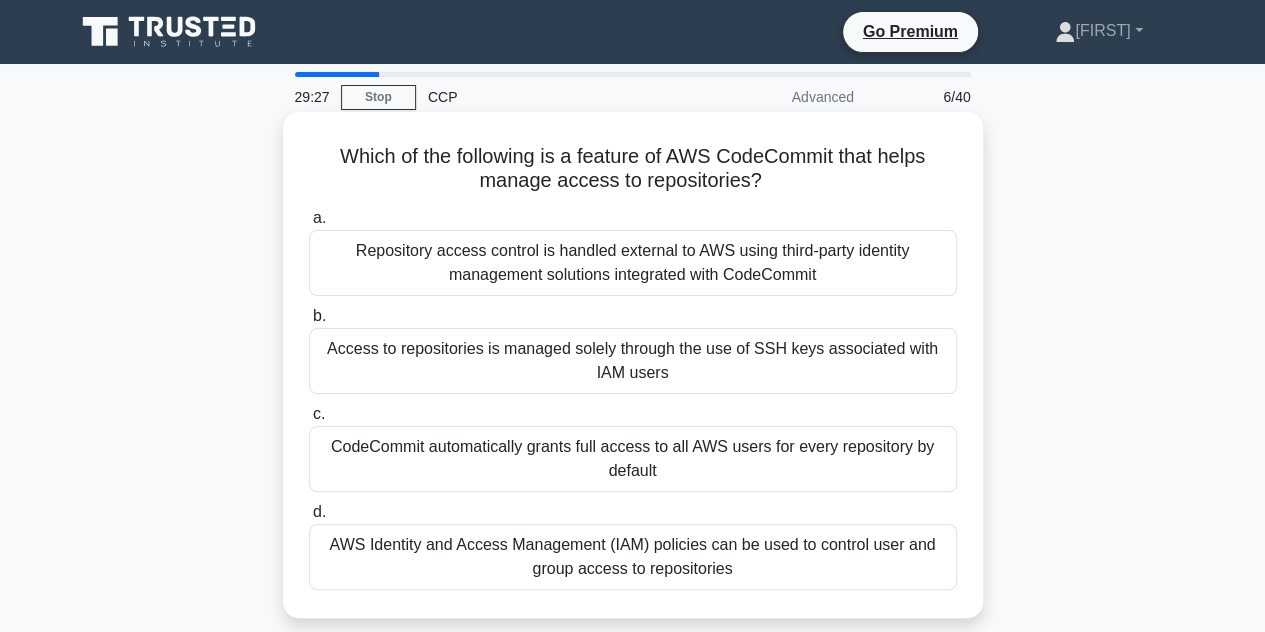 click on "Access to repositories is managed solely through the use of SSH keys associated with IAM users" at bounding box center [633, 361] 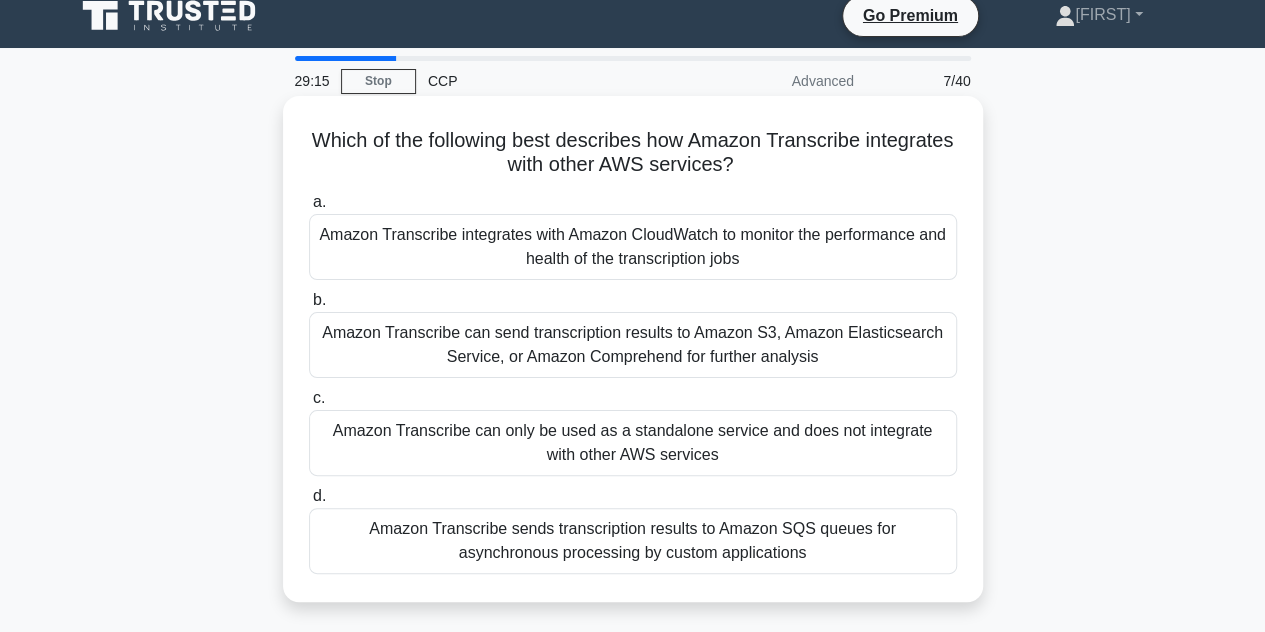 scroll, scrollTop: 0, scrollLeft: 0, axis: both 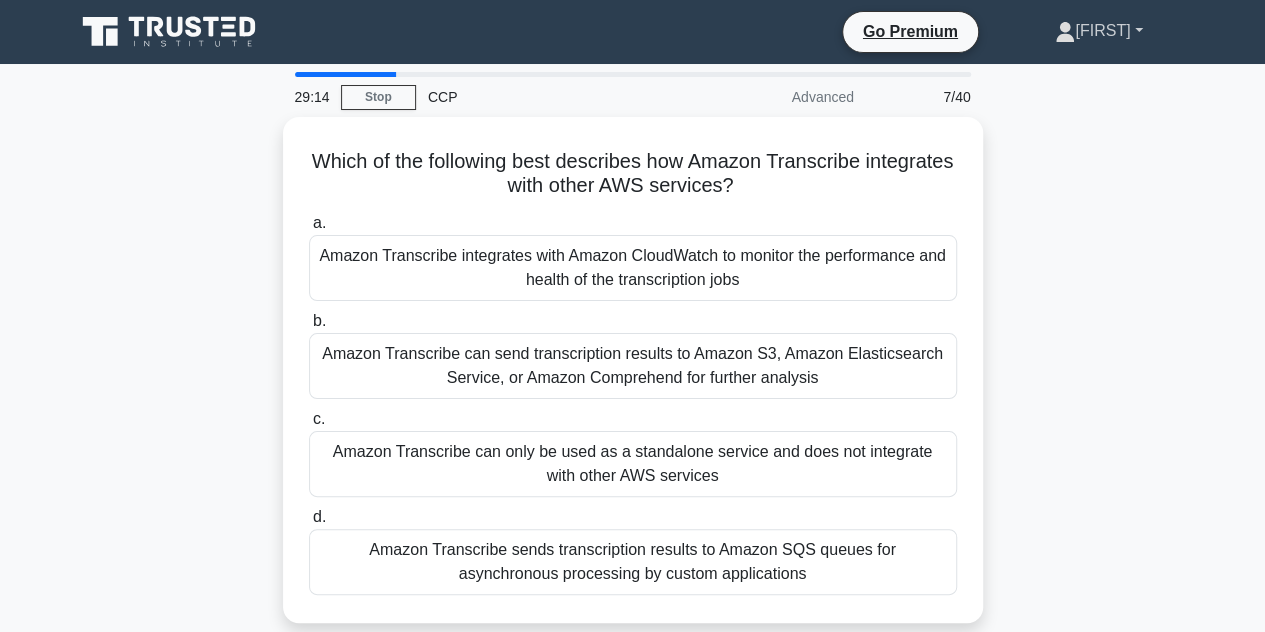 click on "[FIRST]" at bounding box center (1098, 31) 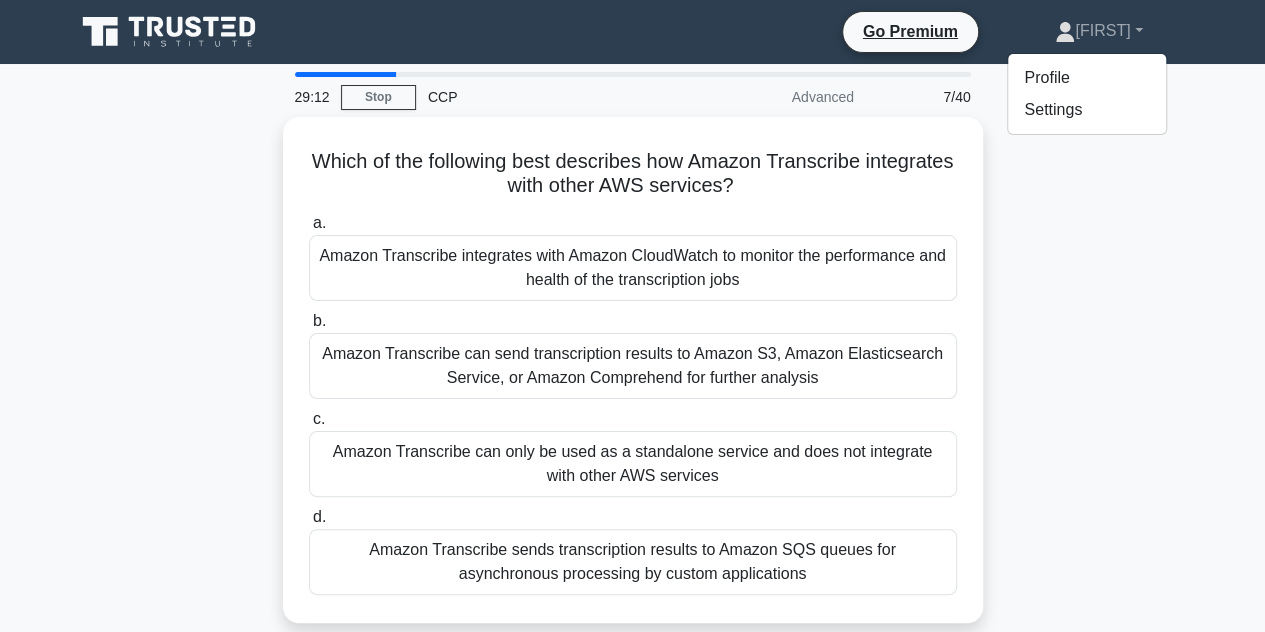 click on "Advanced" at bounding box center (778, 97) 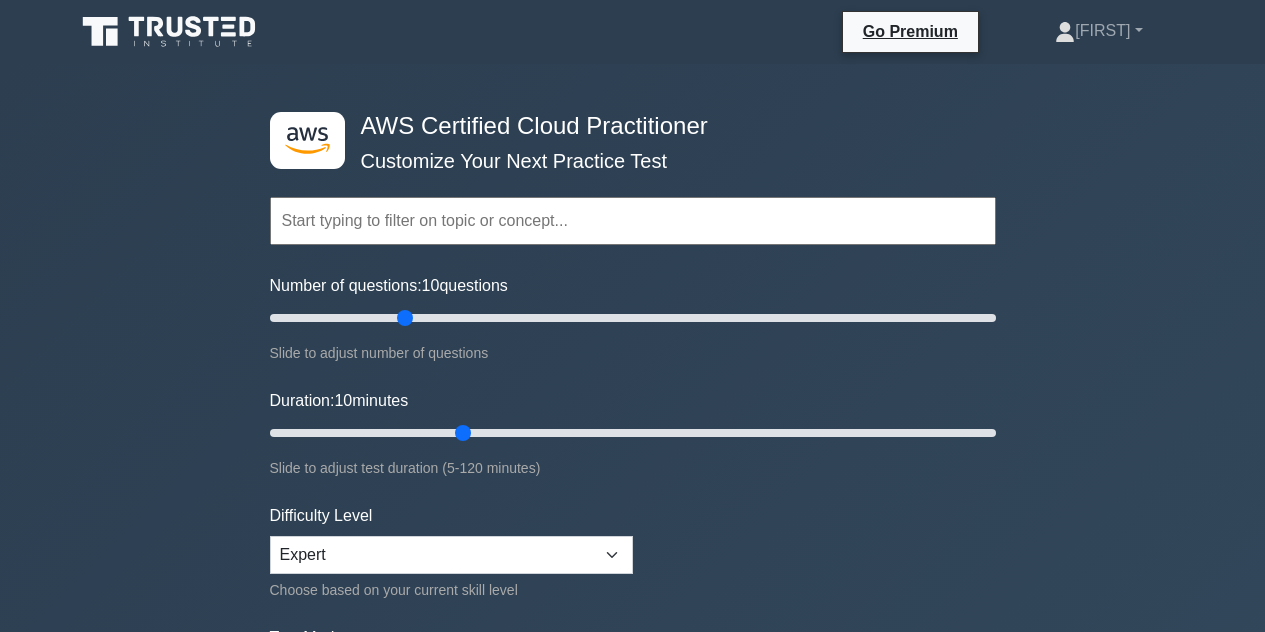 scroll, scrollTop: 500, scrollLeft: 0, axis: vertical 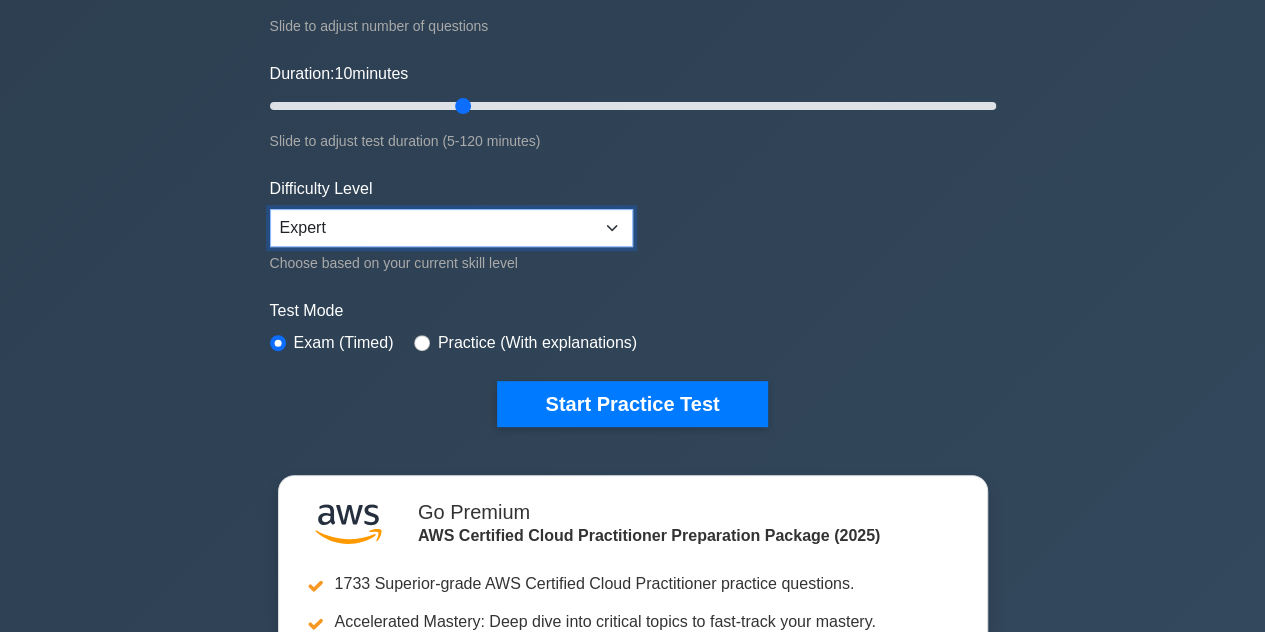 click on "Beginner
Intermediate
Expert" at bounding box center (451, 228) 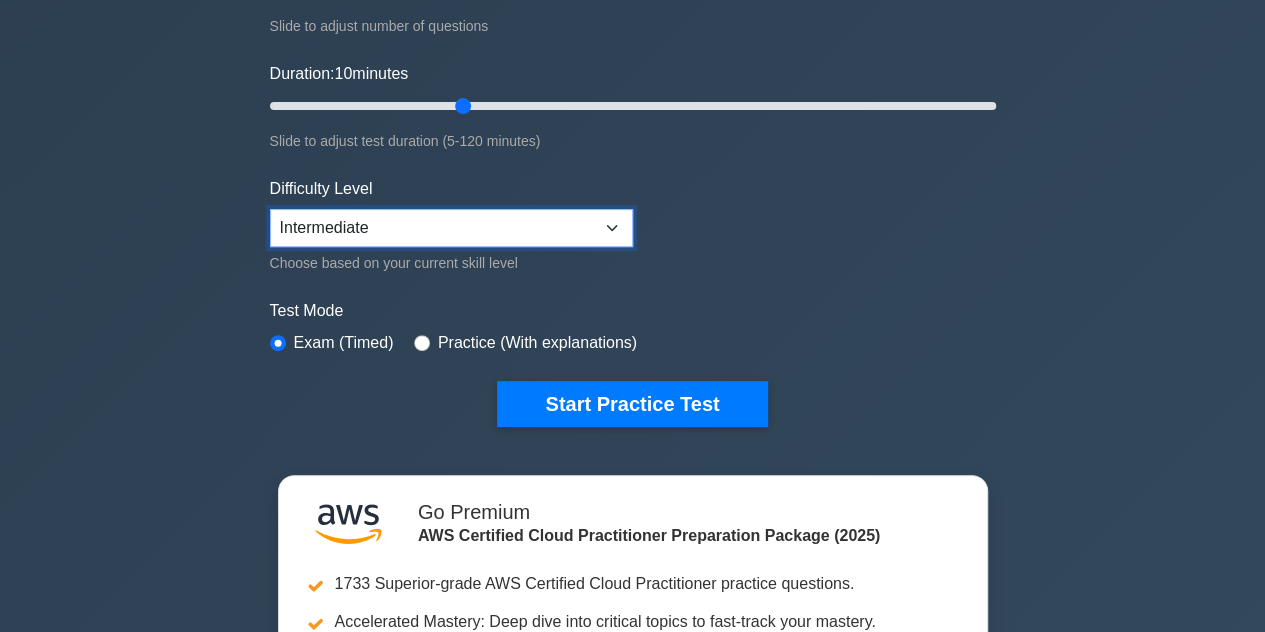 click on "Beginner
Intermediate
Expert" at bounding box center (451, 228) 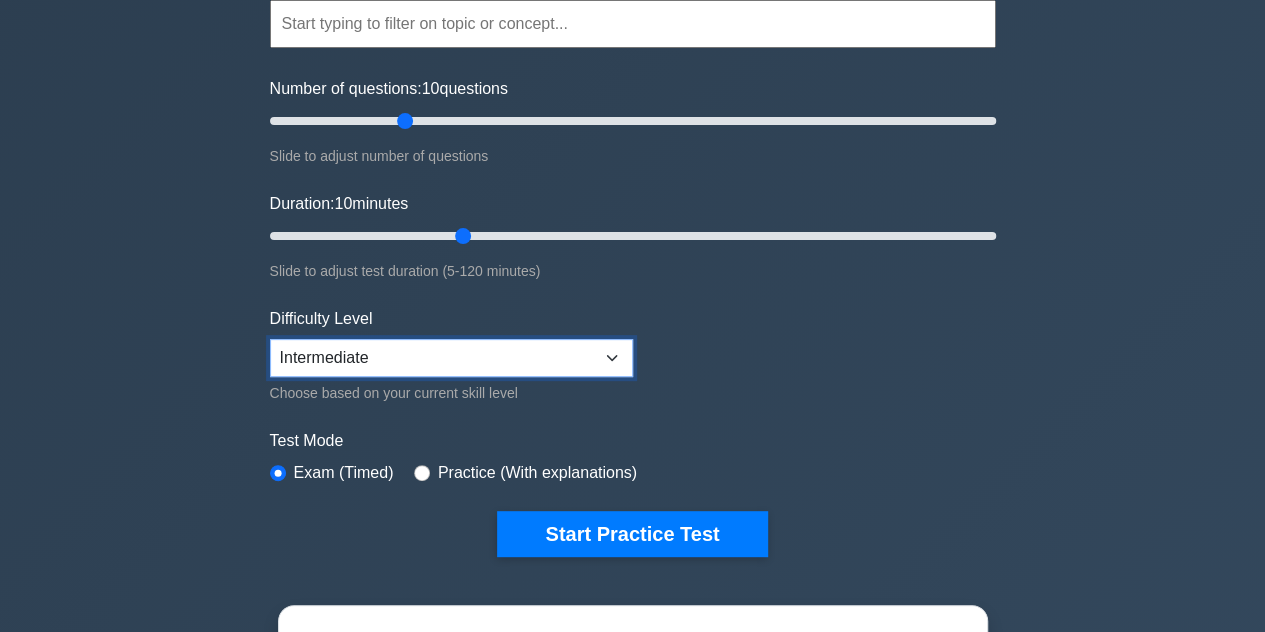 scroll, scrollTop: 193, scrollLeft: 0, axis: vertical 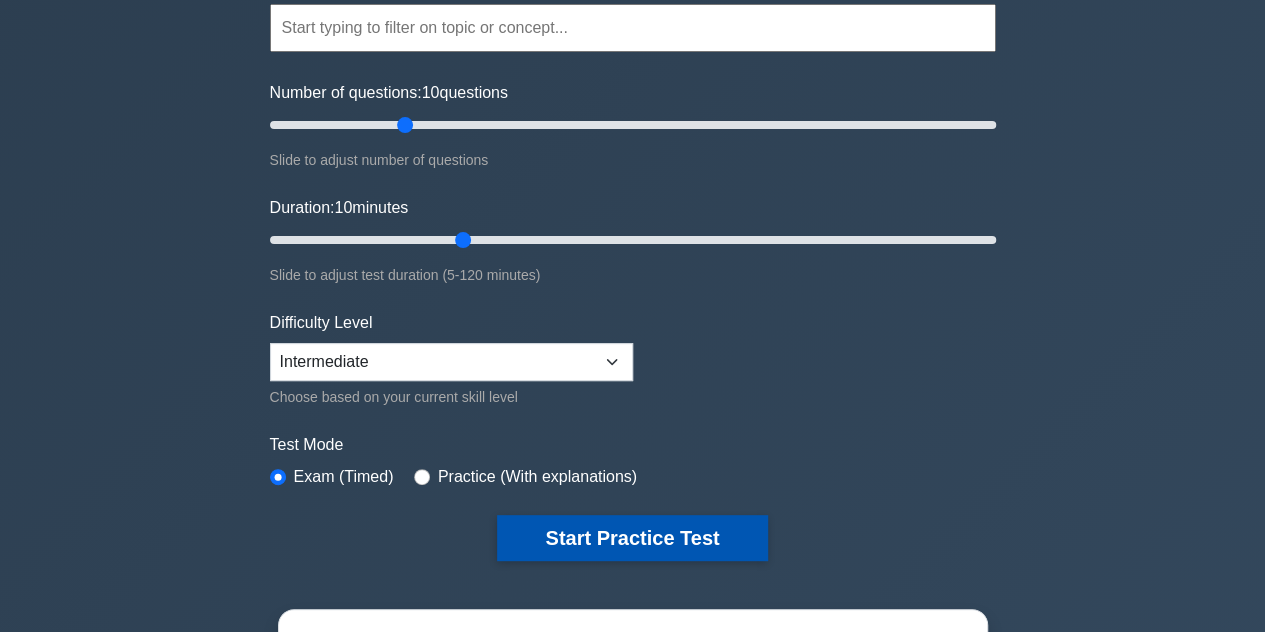 click on "Start Practice Test" at bounding box center (632, 538) 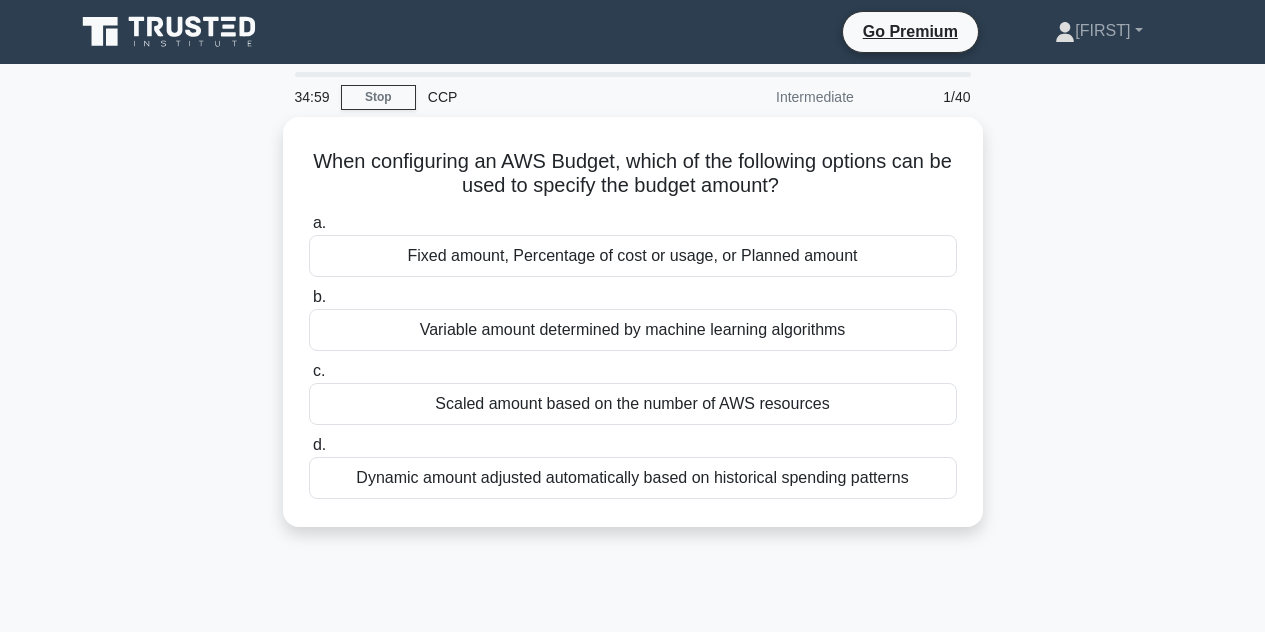 scroll, scrollTop: 0, scrollLeft: 0, axis: both 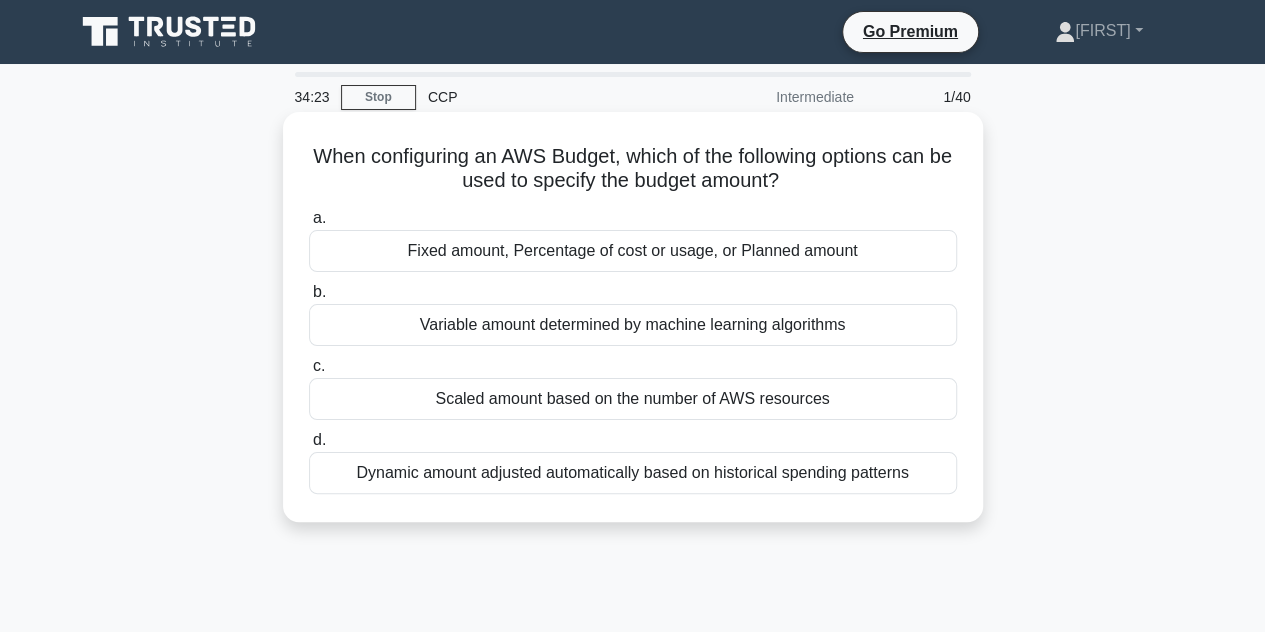 click on "Fixed amount, Percentage of cost or usage, or Planned amount" at bounding box center (633, 251) 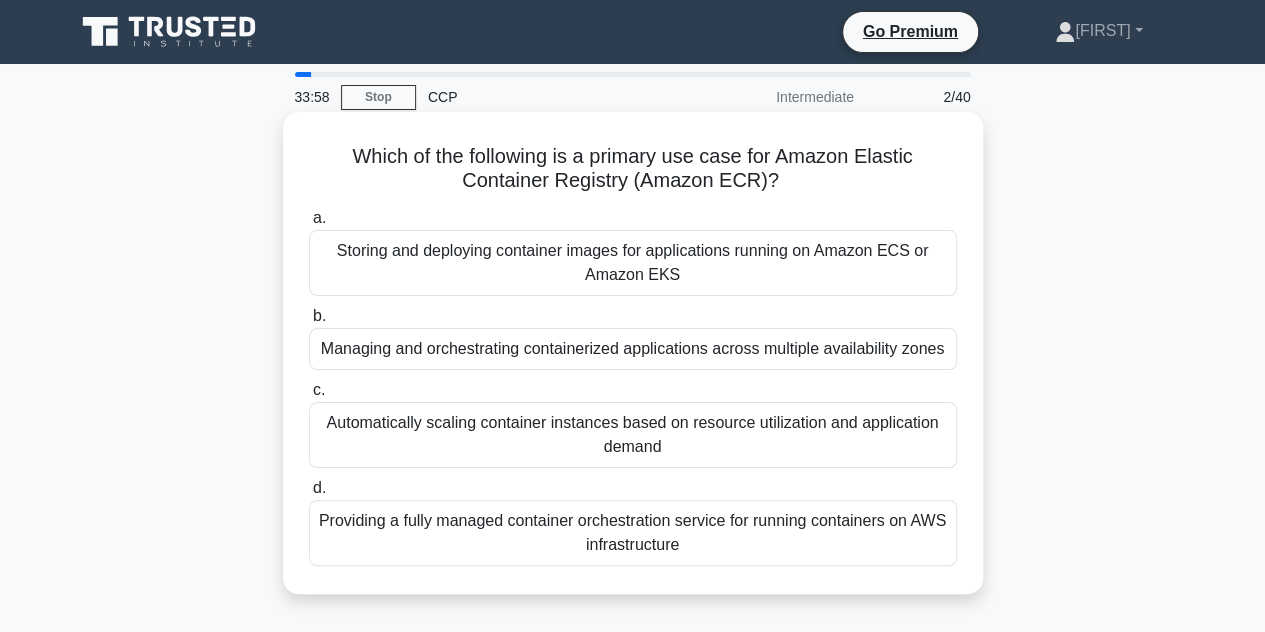 click on "Managing and orchestrating containerized applications across multiple availability zones" at bounding box center [633, 349] 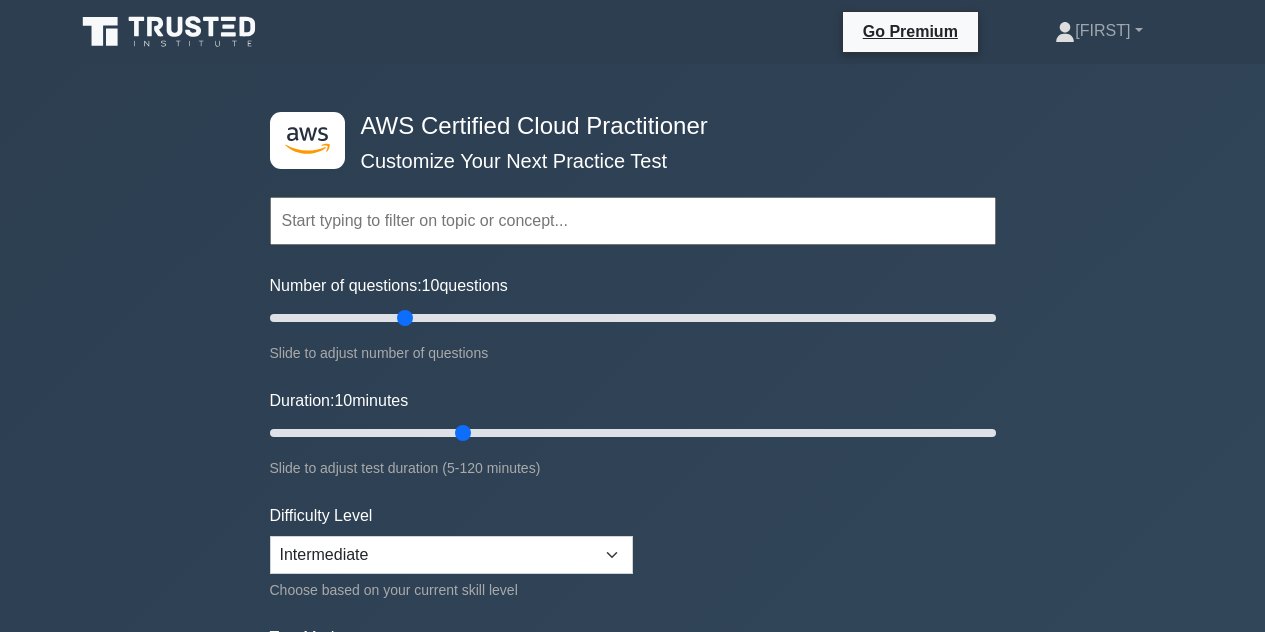 scroll, scrollTop: 193, scrollLeft: 0, axis: vertical 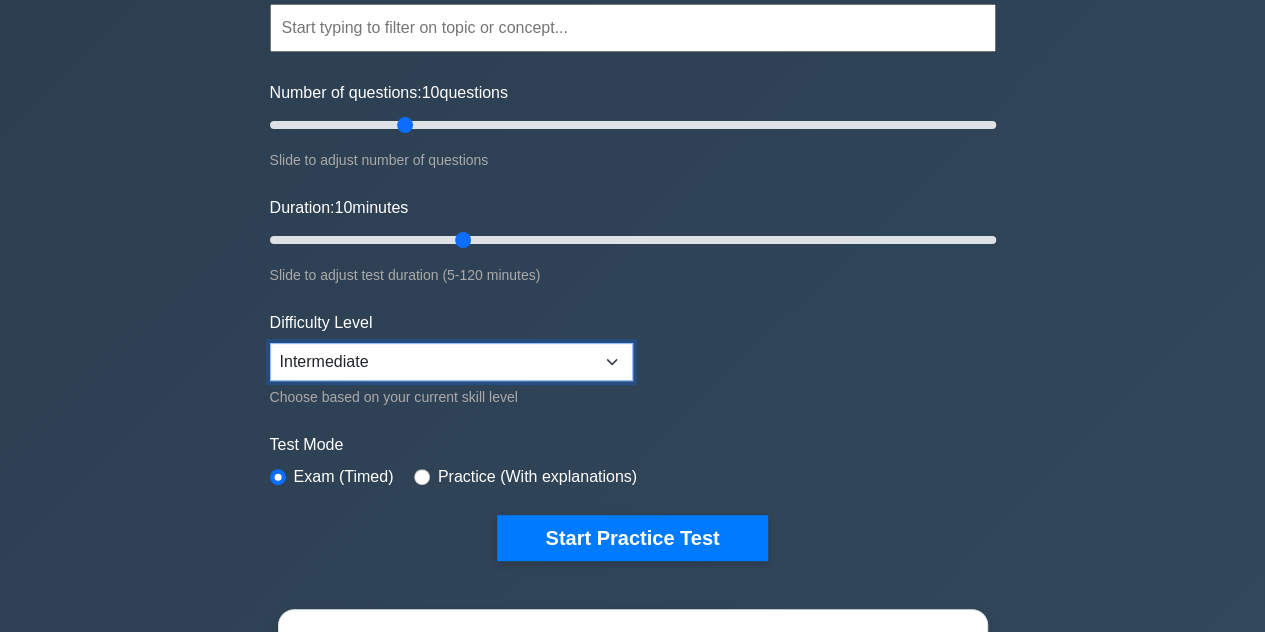 drag, startPoint x: 376, startPoint y: 361, endPoint x: 376, endPoint y: 374, distance: 13 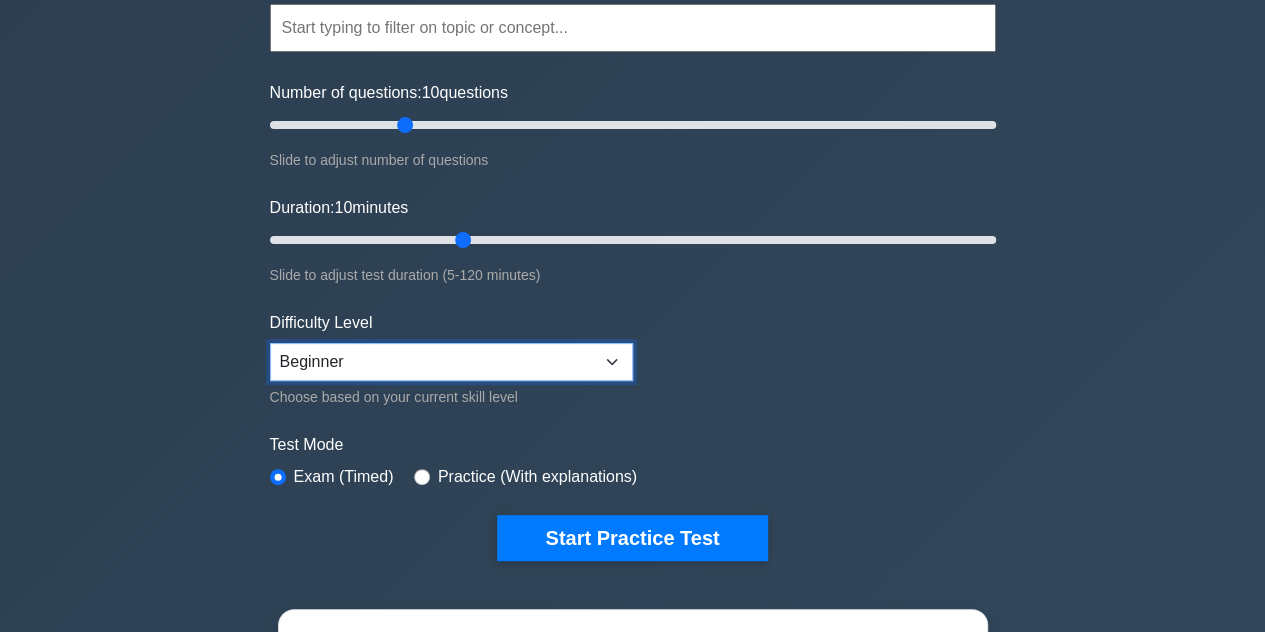 click on "Beginner
Intermediate
Expert" at bounding box center (451, 362) 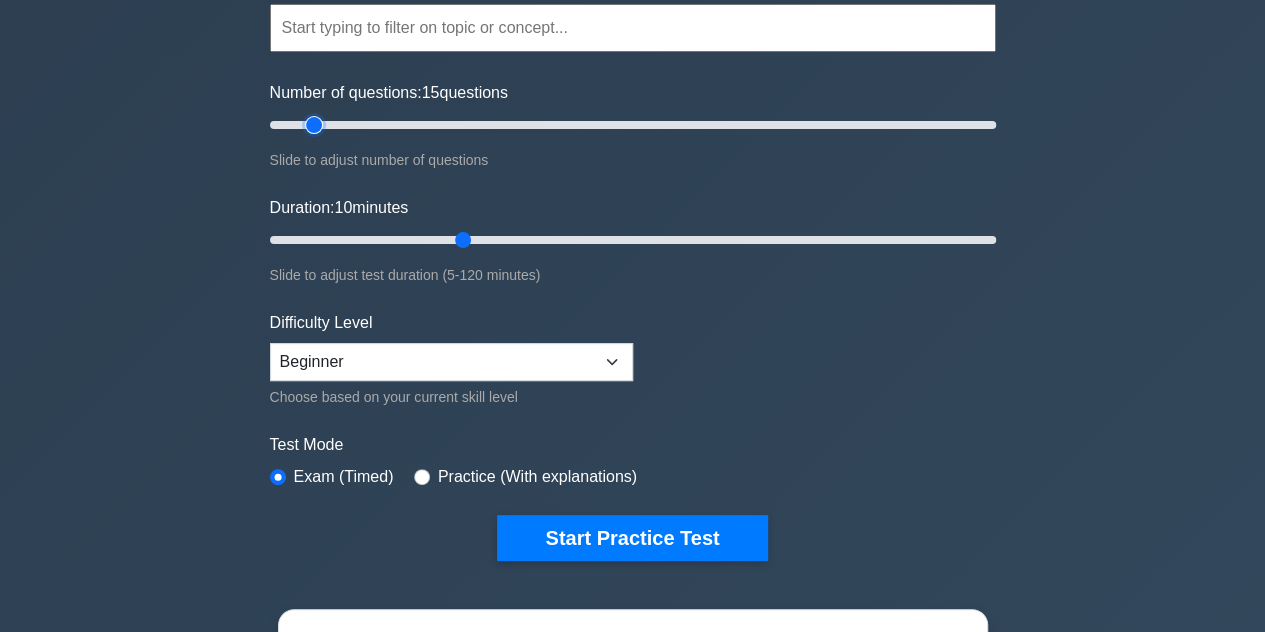 drag, startPoint x: 402, startPoint y: 117, endPoint x: 318, endPoint y: 119, distance: 84.0238 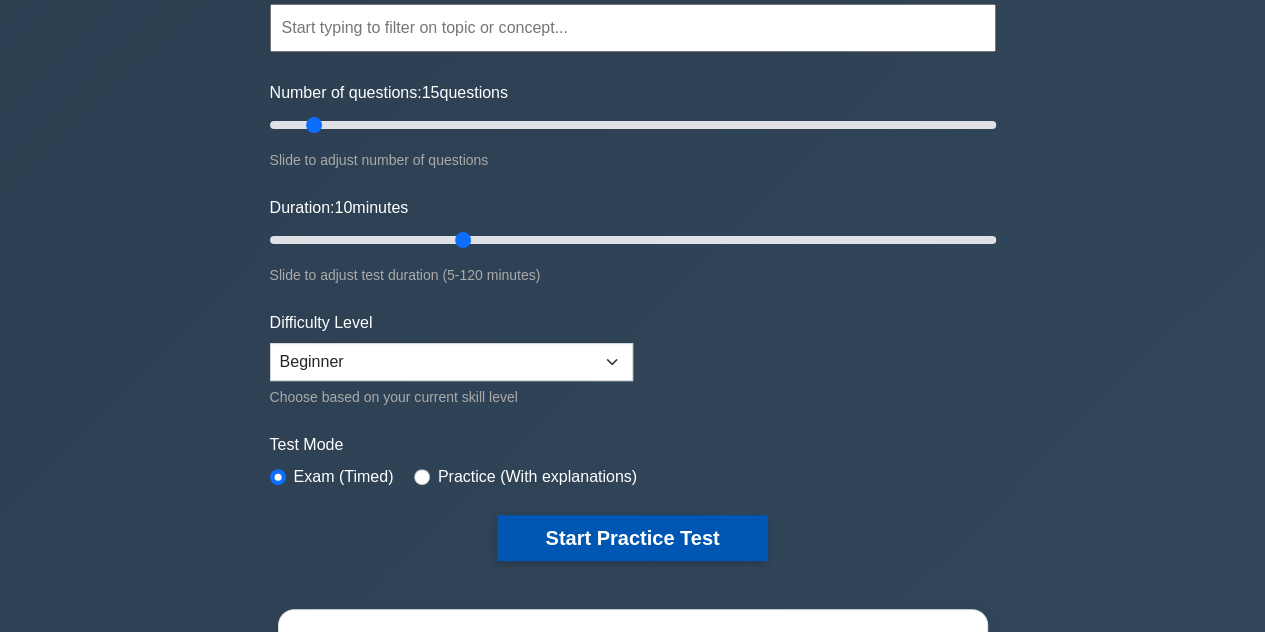 click on "Start Practice Test" at bounding box center (632, 538) 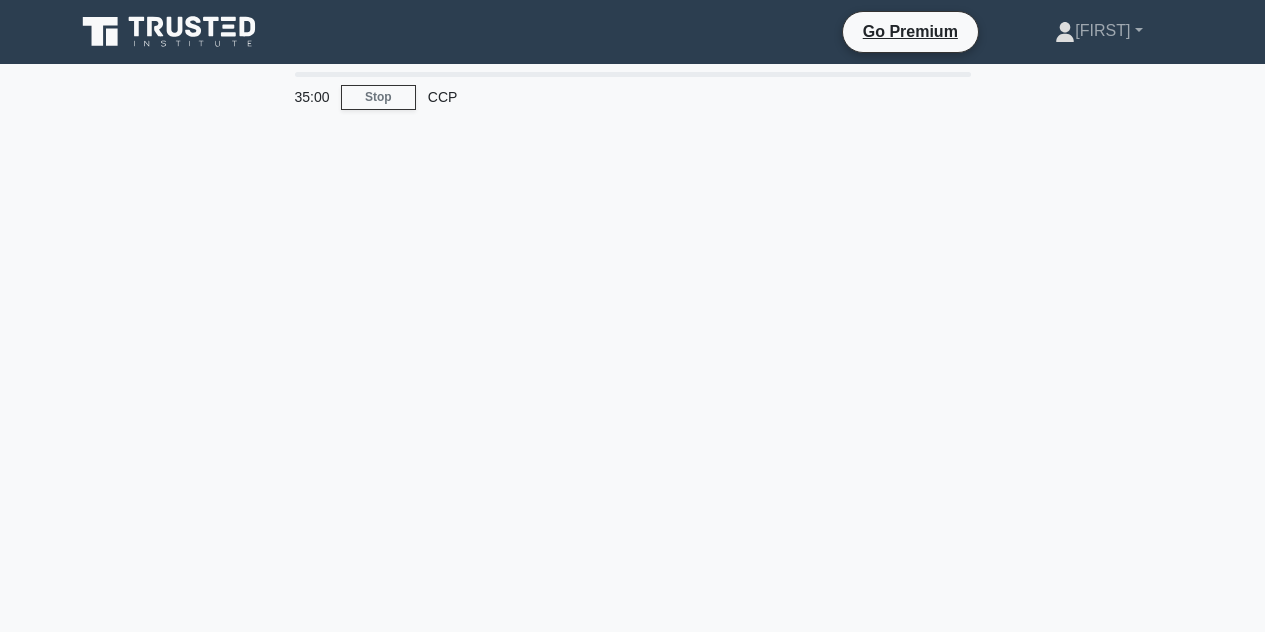 scroll, scrollTop: 0, scrollLeft: 0, axis: both 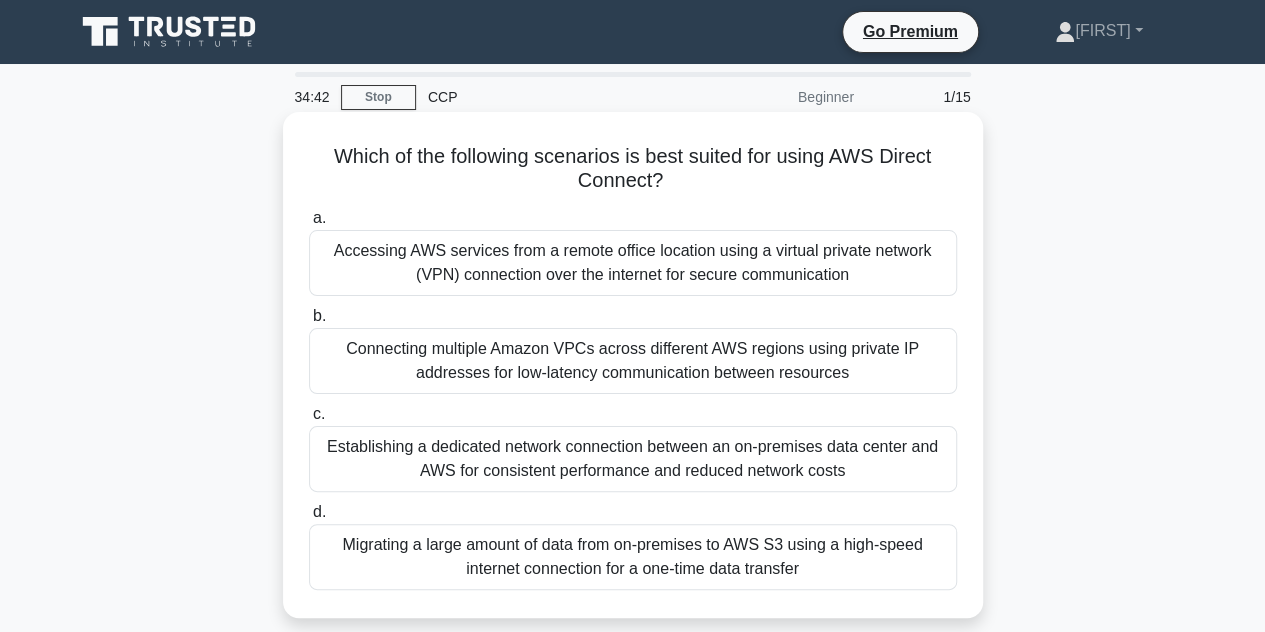 click on "Establishing a dedicated network connection between an on-premises data center and AWS for consistent performance and reduced network costs" at bounding box center [633, 459] 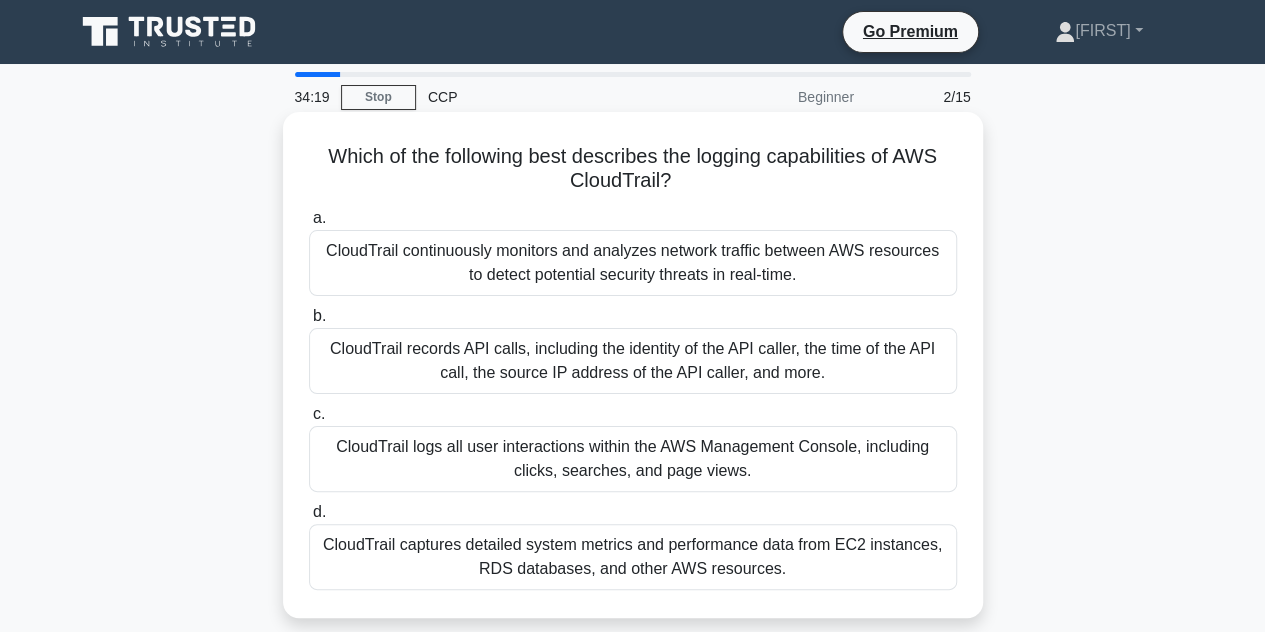 click on "CloudTrail records API calls, including the identity of the API caller, the time of the API call, the source IP address of the API caller, and more." at bounding box center [633, 361] 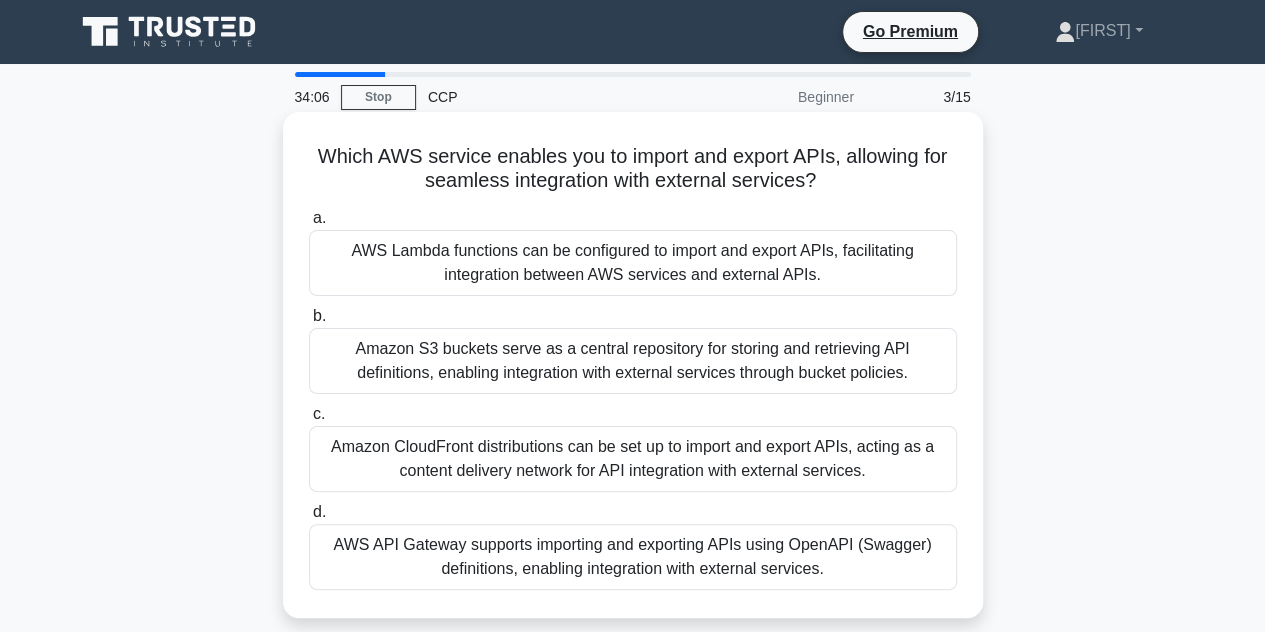 click on "AWS API Gateway supports importing and exporting APIs using OpenAPI (Swagger) definitions, enabling integration with external services." at bounding box center (633, 557) 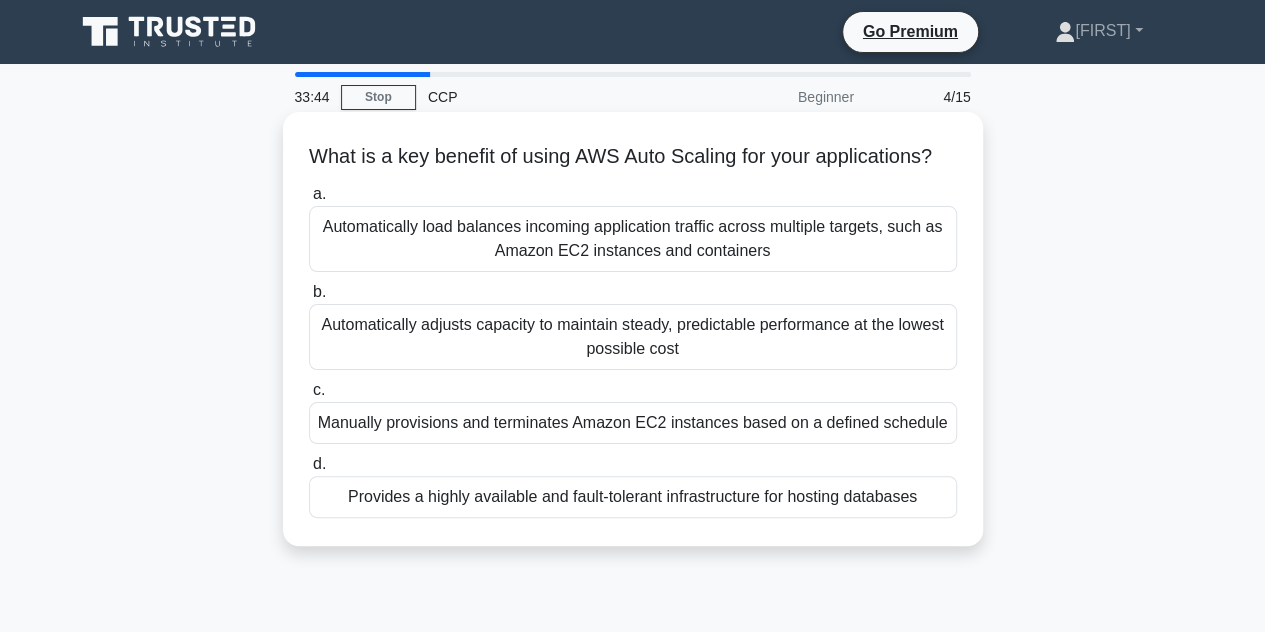 click on "Automatically adjusts capacity to maintain steady, predictable performance at the lowest possible cost" at bounding box center [633, 337] 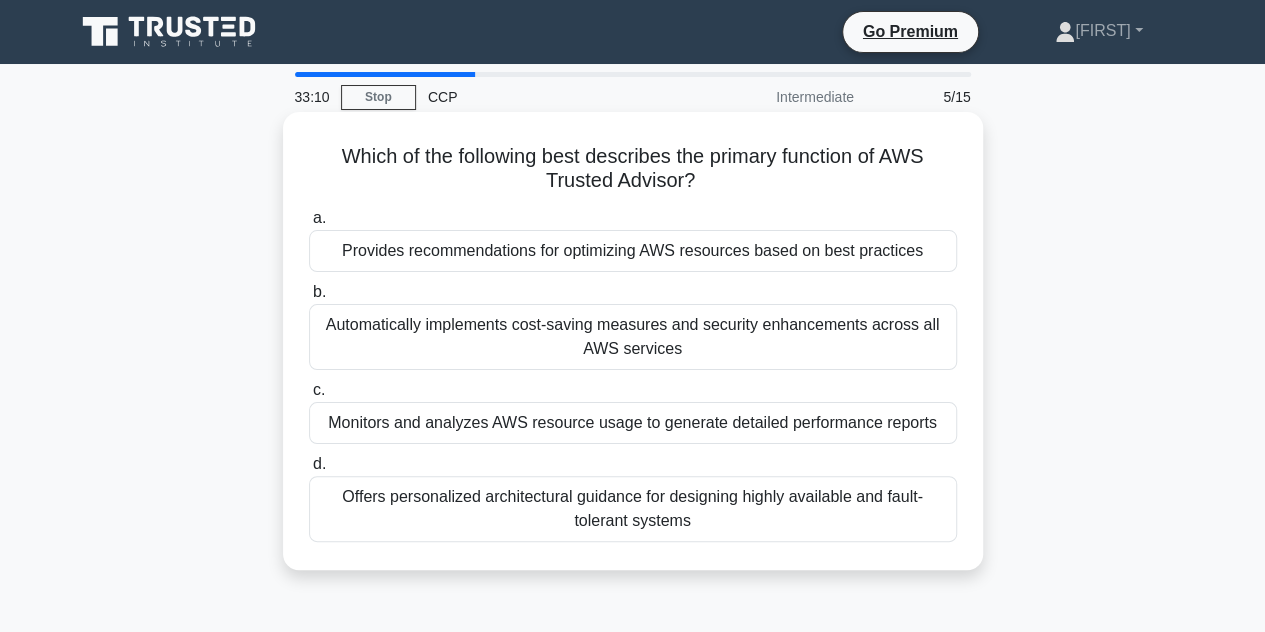 click on "Provides recommendations for optimizing AWS resources based on best practices" at bounding box center (633, 251) 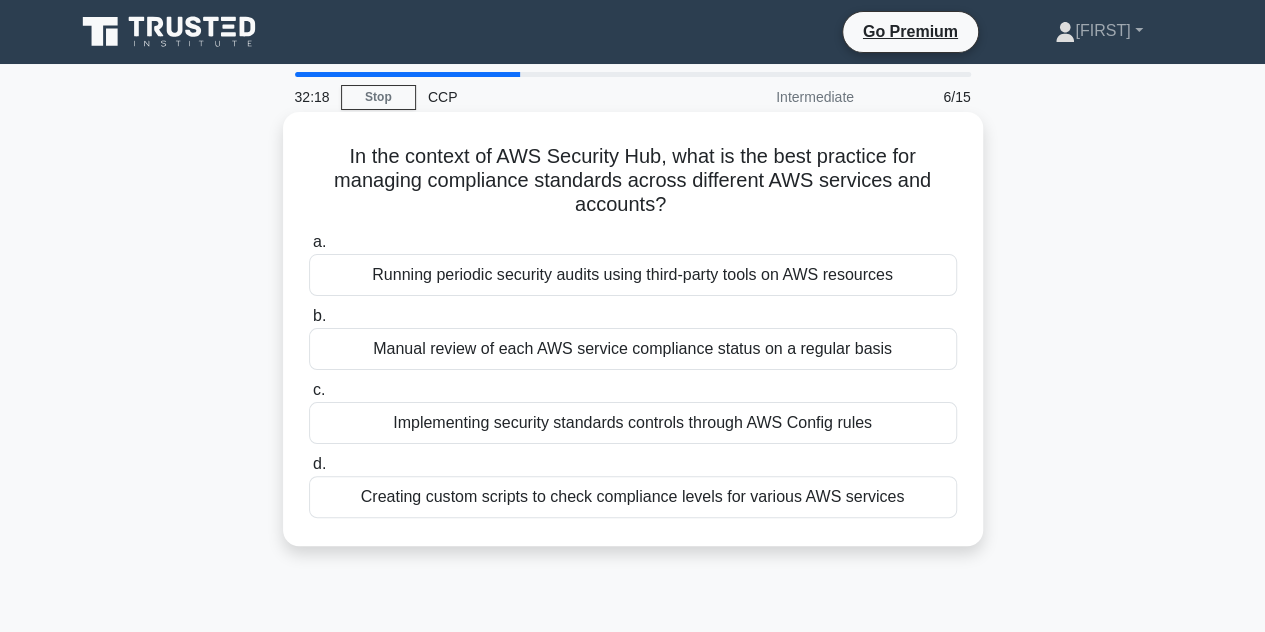 click on "Manual review of each AWS service compliance status on a regular basis" at bounding box center (633, 349) 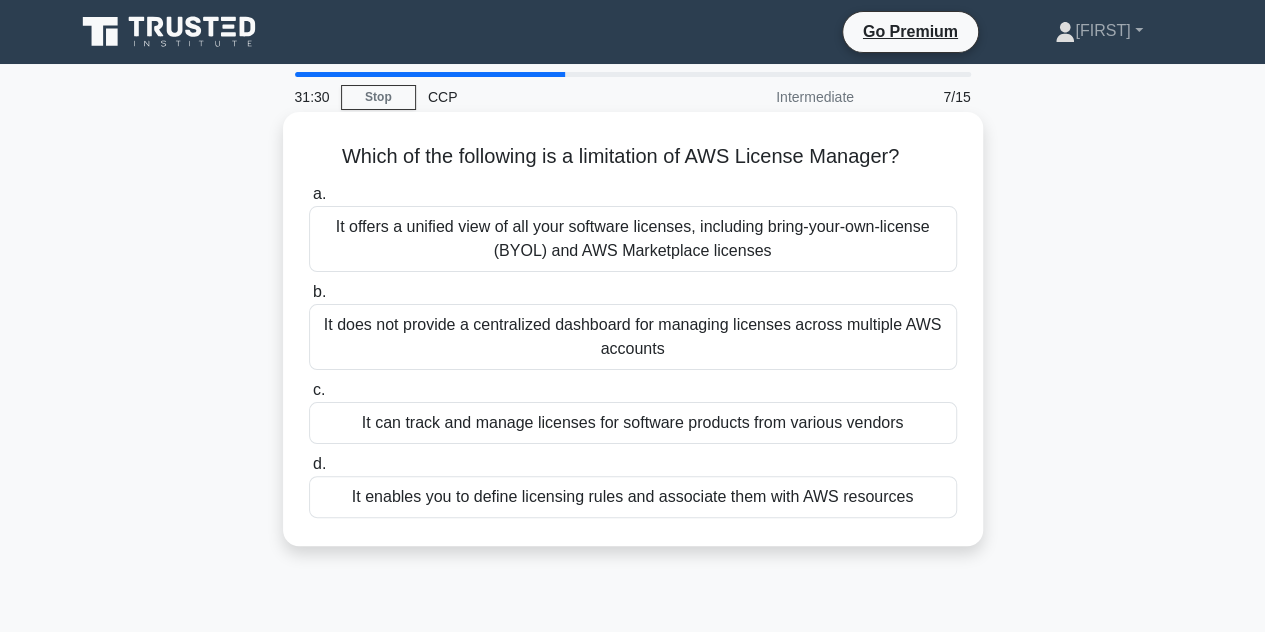 click on "It does not provide a centralized dashboard for managing licenses across multiple AWS accounts" at bounding box center (633, 337) 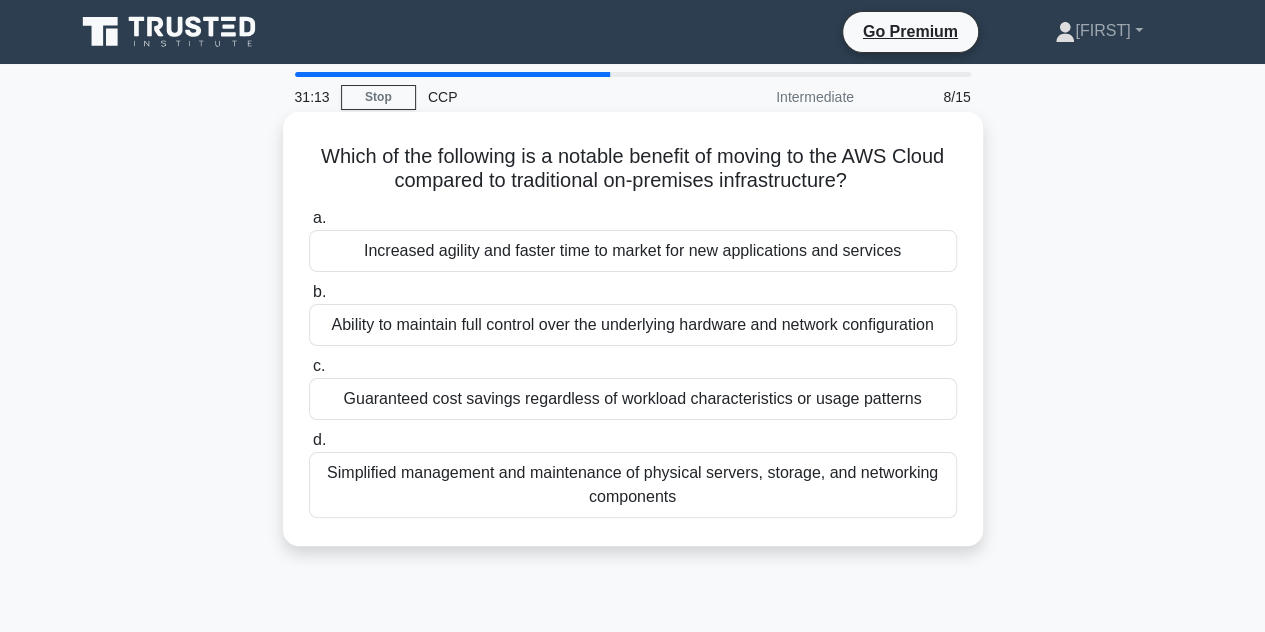 click on "Increased agility and faster time to market for new applications and services" at bounding box center (633, 251) 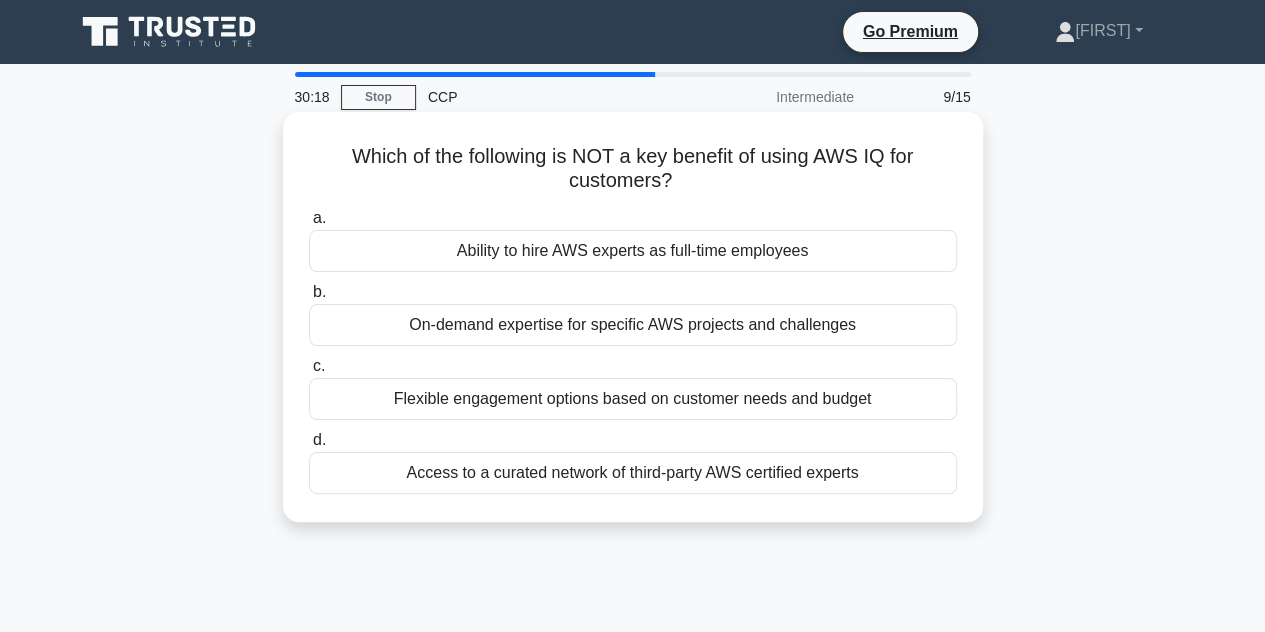 click on "Flexible engagement options based on customer needs and budget" at bounding box center [633, 399] 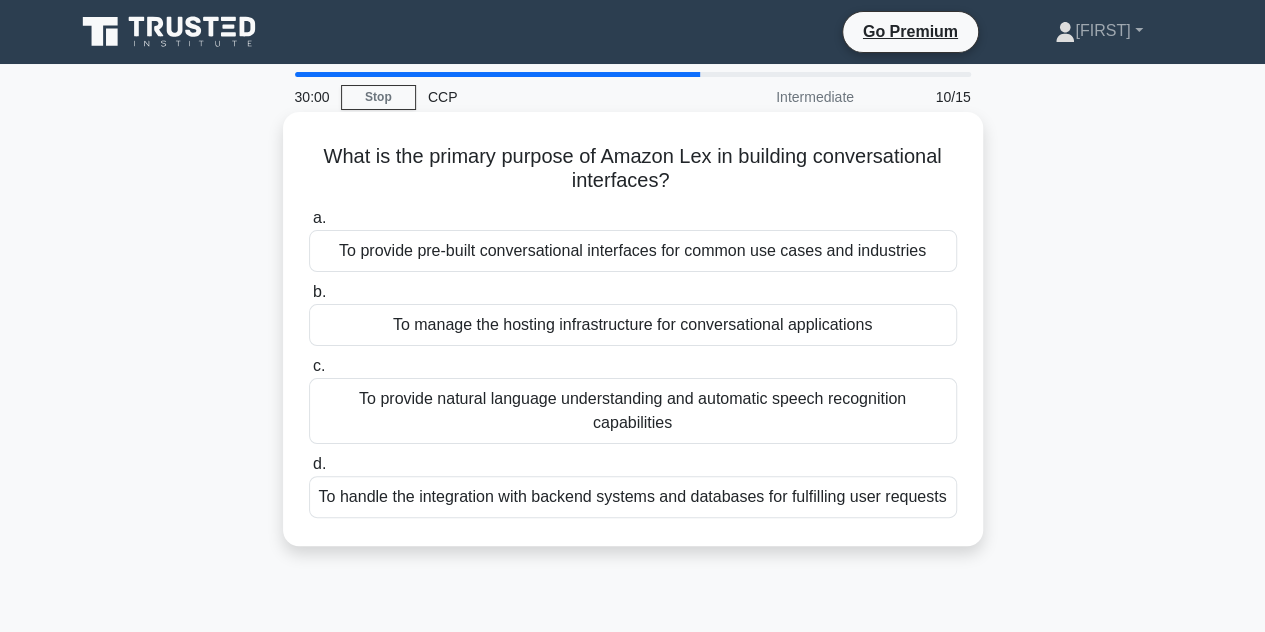 click on "To provide natural language understanding and automatic speech recognition capabilities" at bounding box center (633, 411) 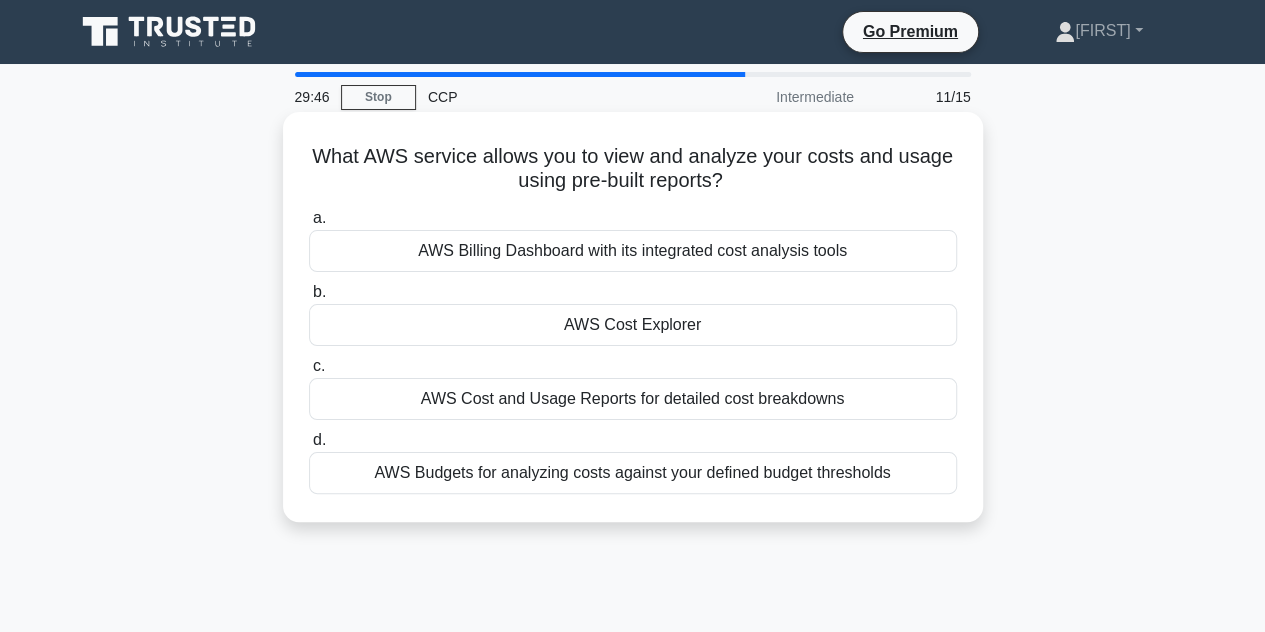 click on "AWS Cost Explorer" at bounding box center (633, 325) 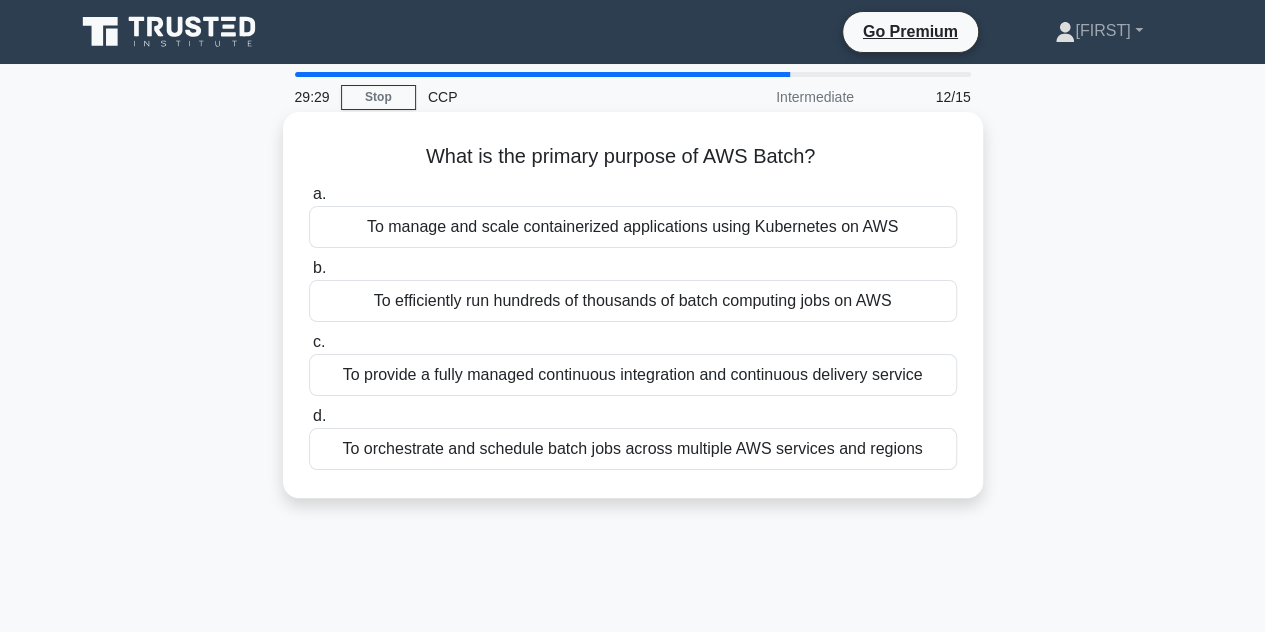 click on "To orchestrate and schedule batch jobs across multiple AWS services and regions" at bounding box center [633, 449] 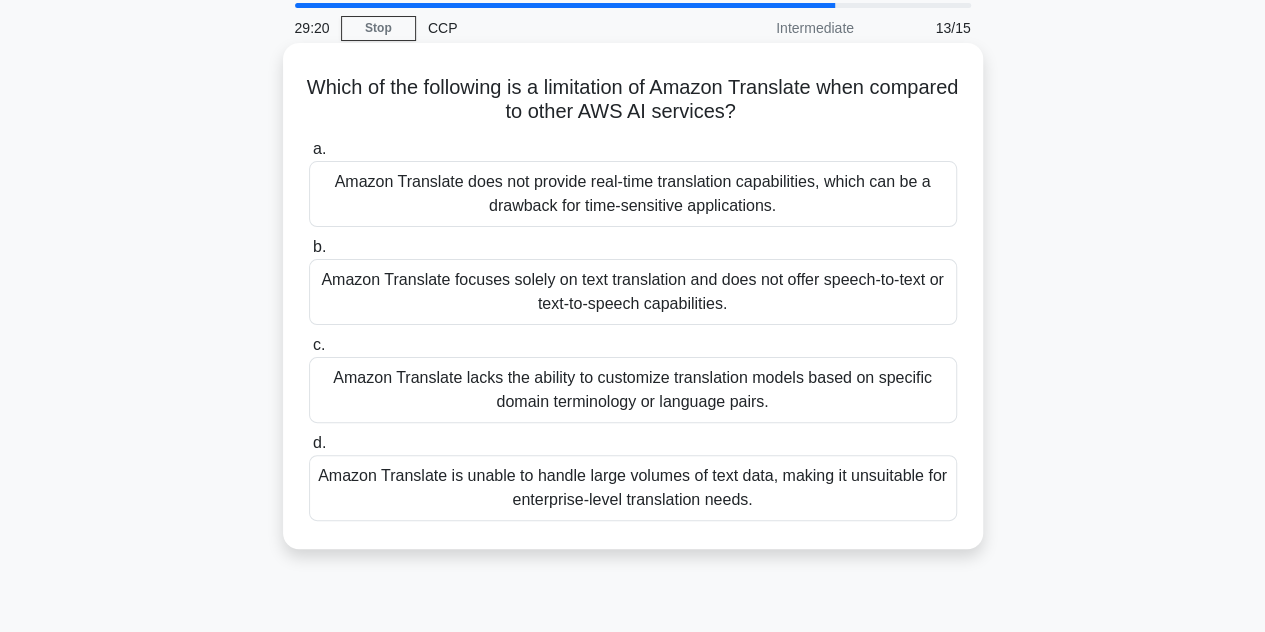 scroll, scrollTop: 100, scrollLeft: 0, axis: vertical 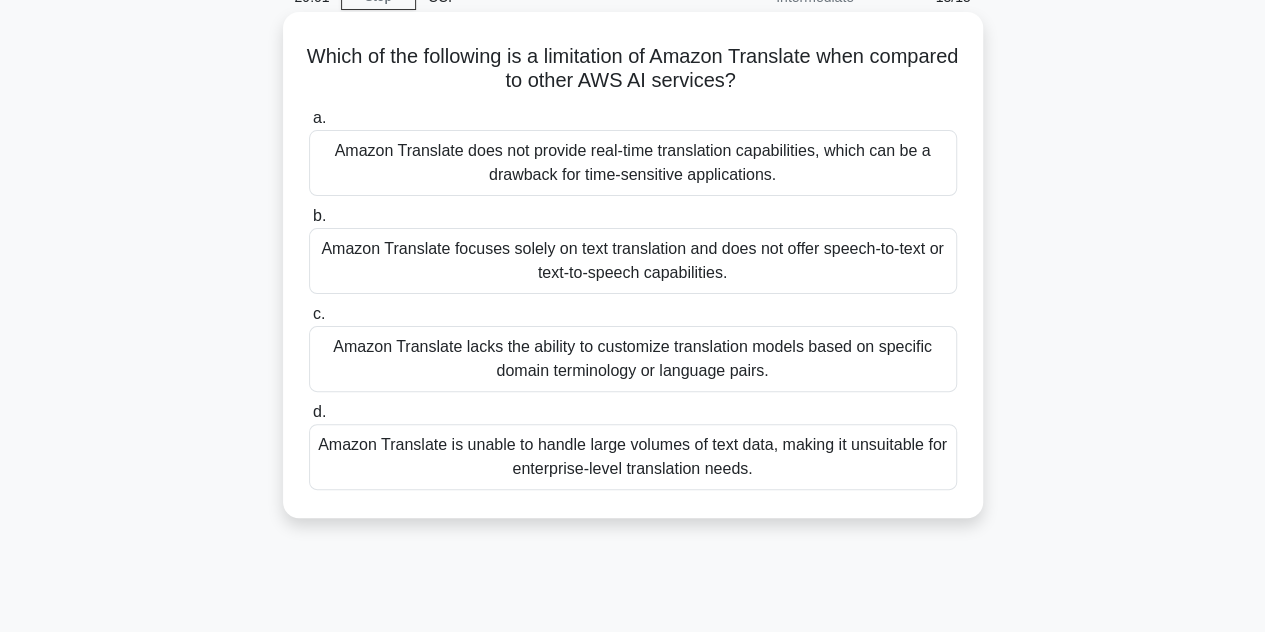 click on "Amazon Translate focuses solely on text translation and does not offer speech-to-text or text-to-speech capabilities." at bounding box center [633, 261] 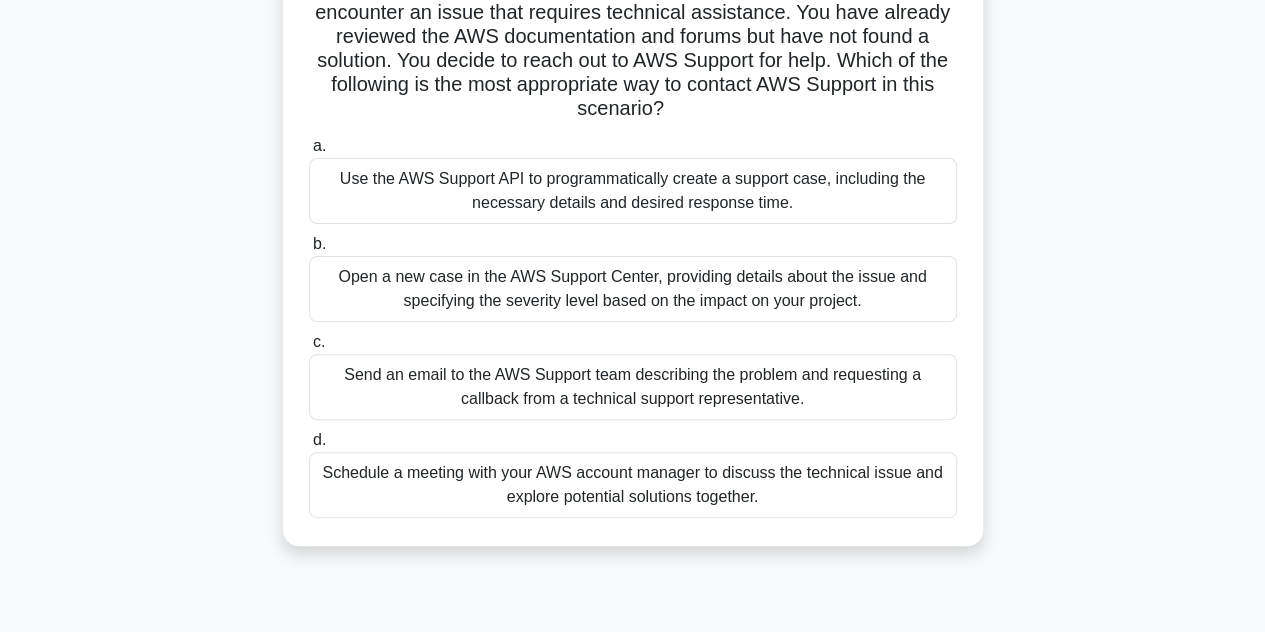 scroll, scrollTop: 200, scrollLeft: 0, axis: vertical 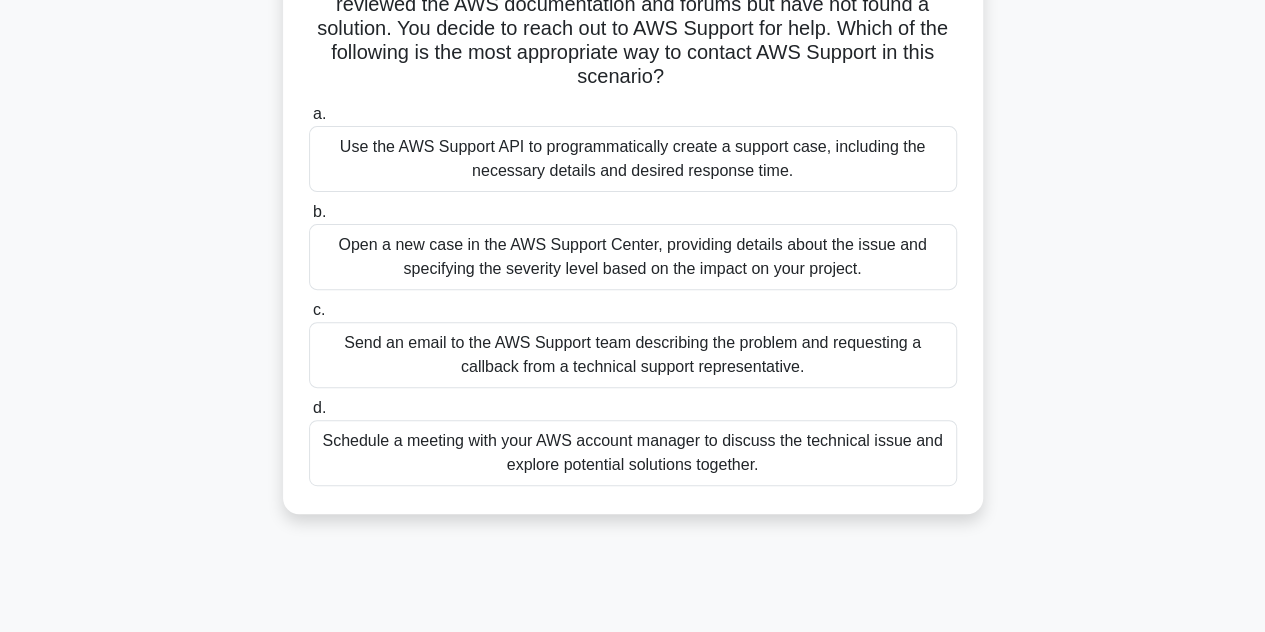 click on "Open a new case in the AWS Support Center, providing details about the issue and specifying the severity level based on the impact on your project." at bounding box center (633, 257) 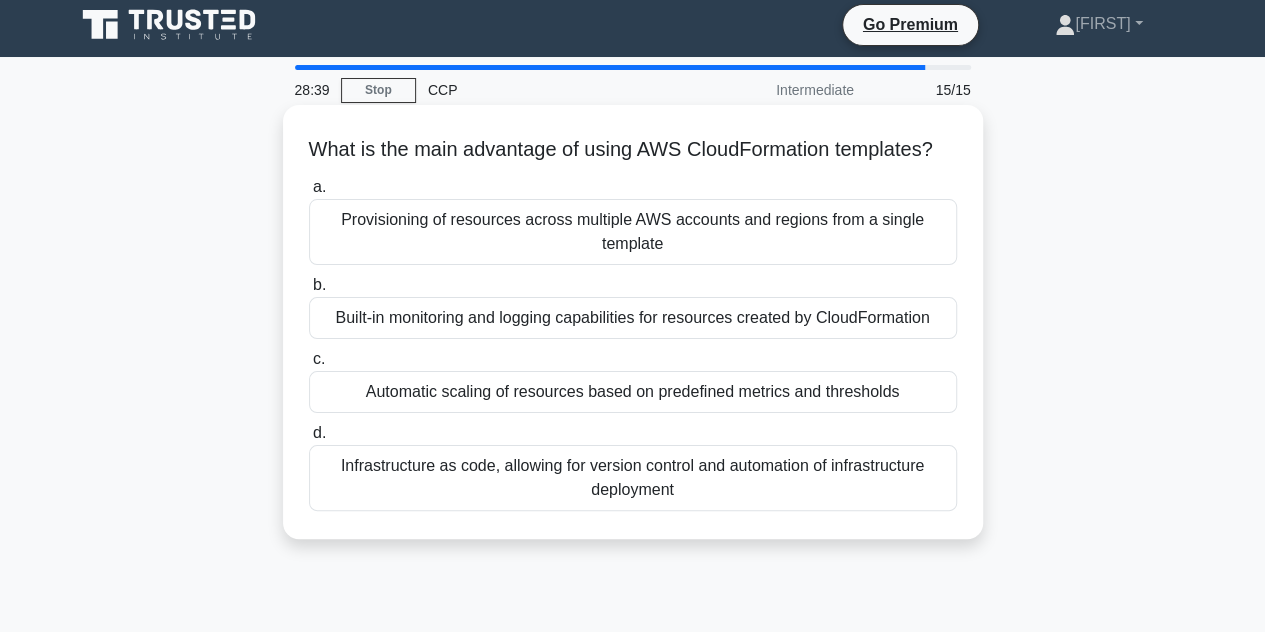 scroll, scrollTop: 0, scrollLeft: 0, axis: both 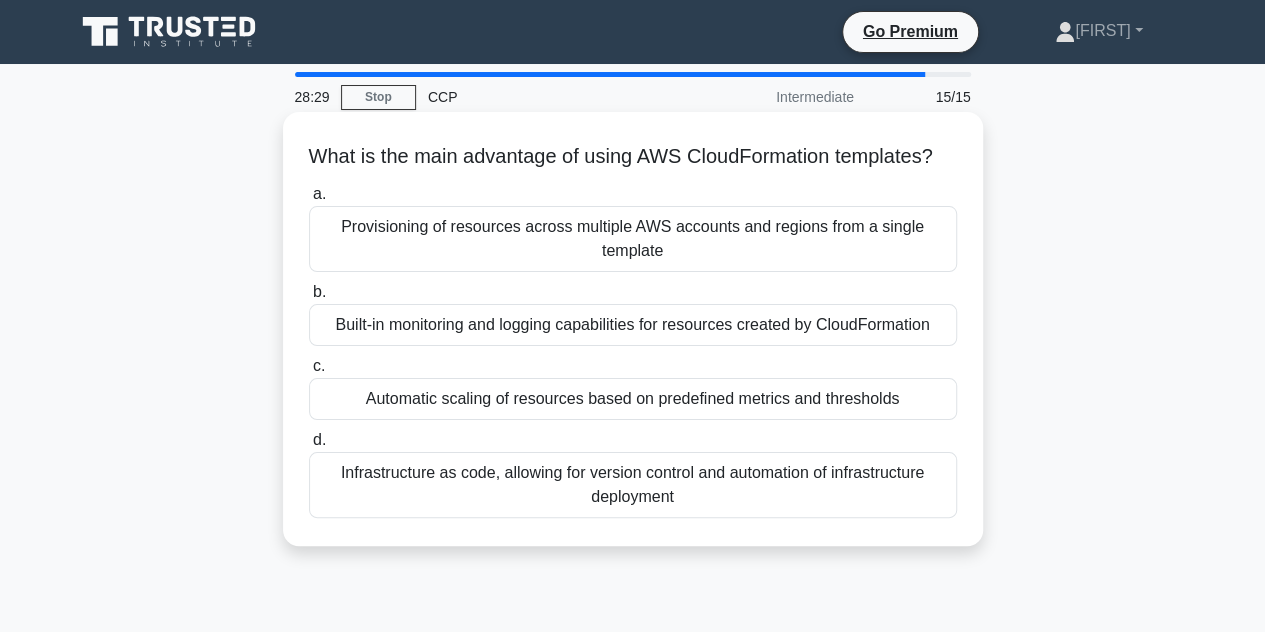 click on "a.
Provisioning of resources across multiple AWS accounts and regions from a single template" at bounding box center [633, 227] 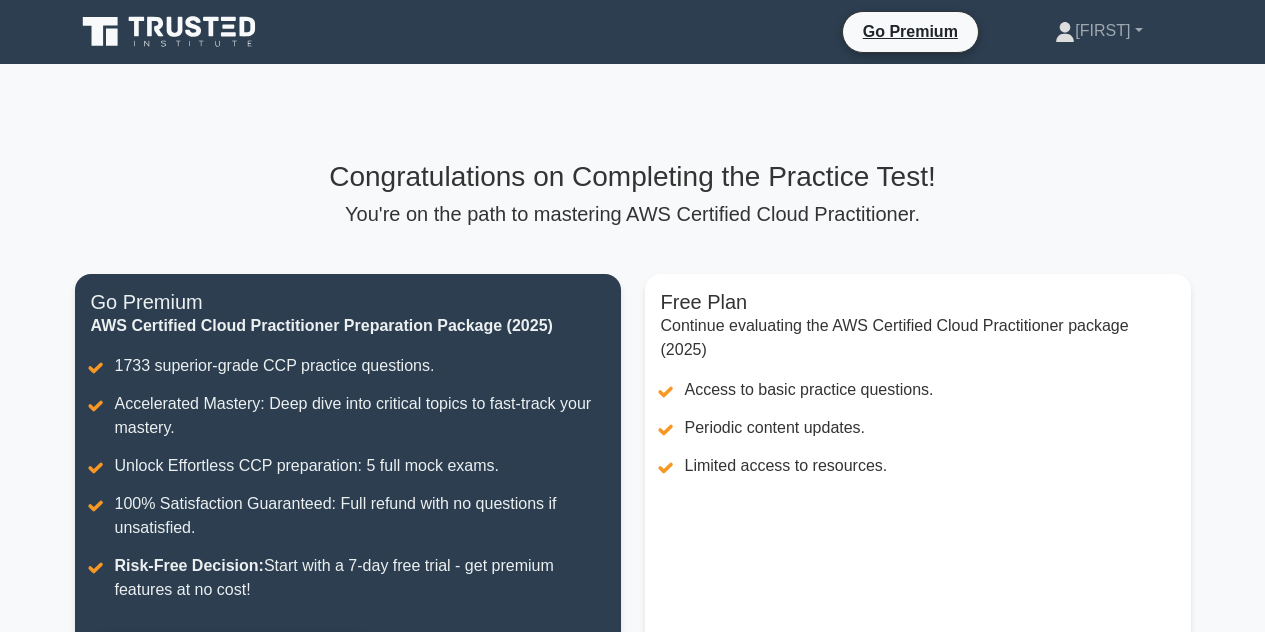 scroll, scrollTop: 301, scrollLeft: 0, axis: vertical 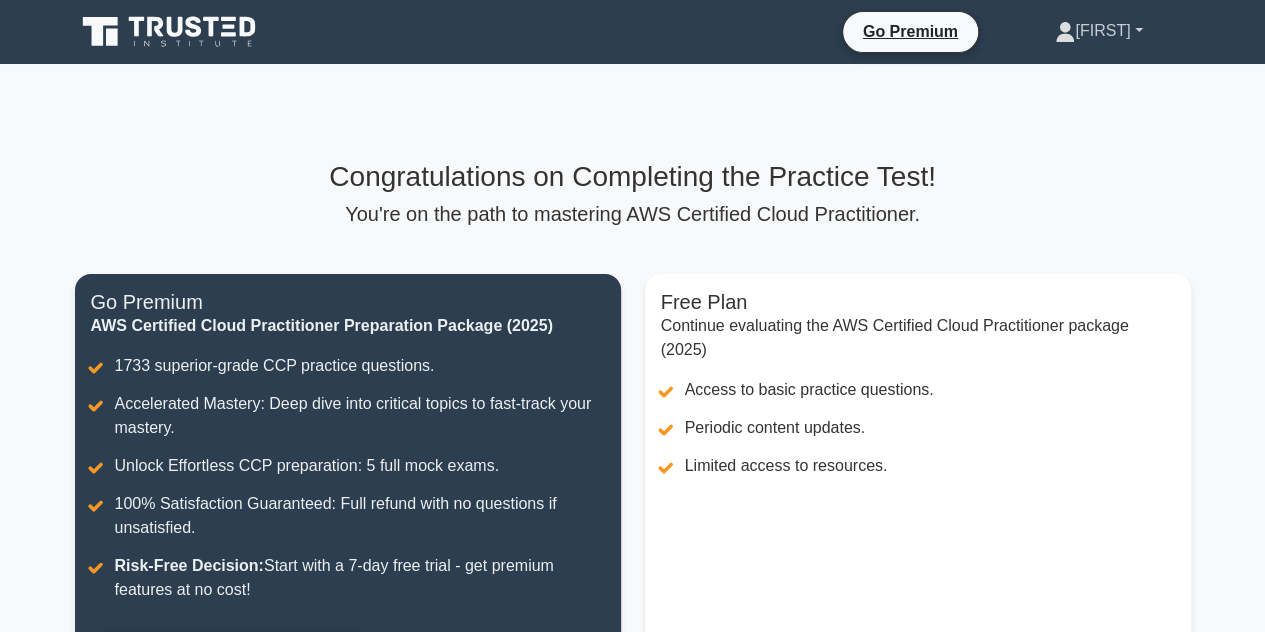 click on "[FIRST]" at bounding box center (1098, 31) 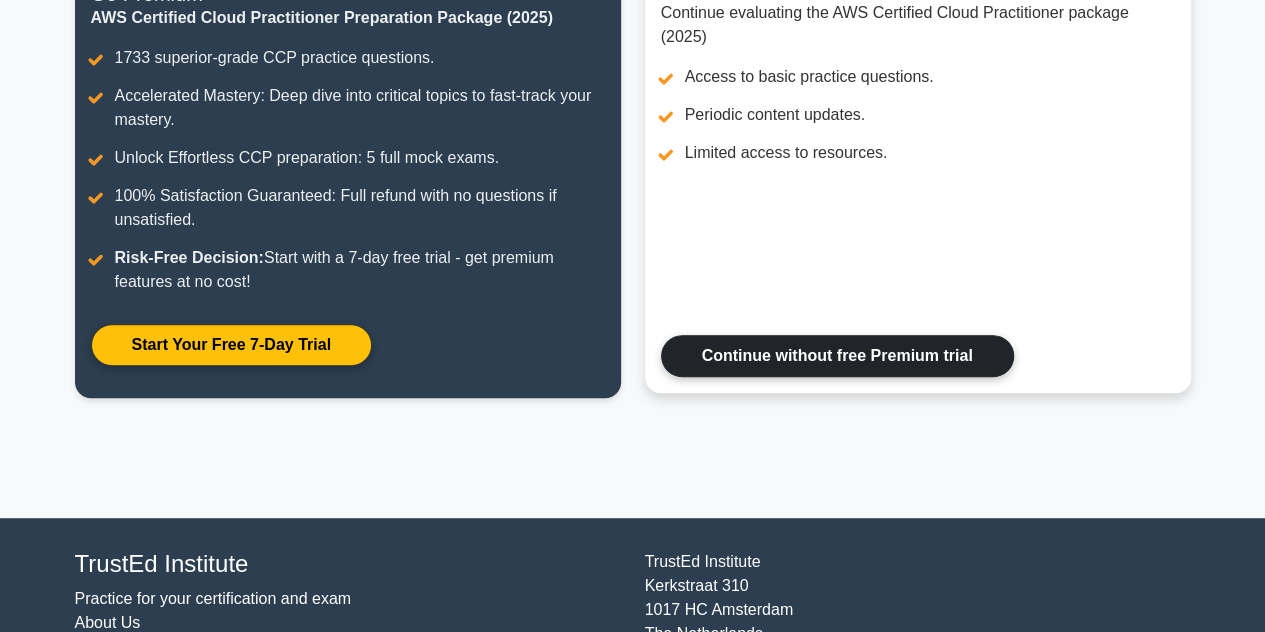 scroll, scrollTop: 214, scrollLeft: 0, axis: vertical 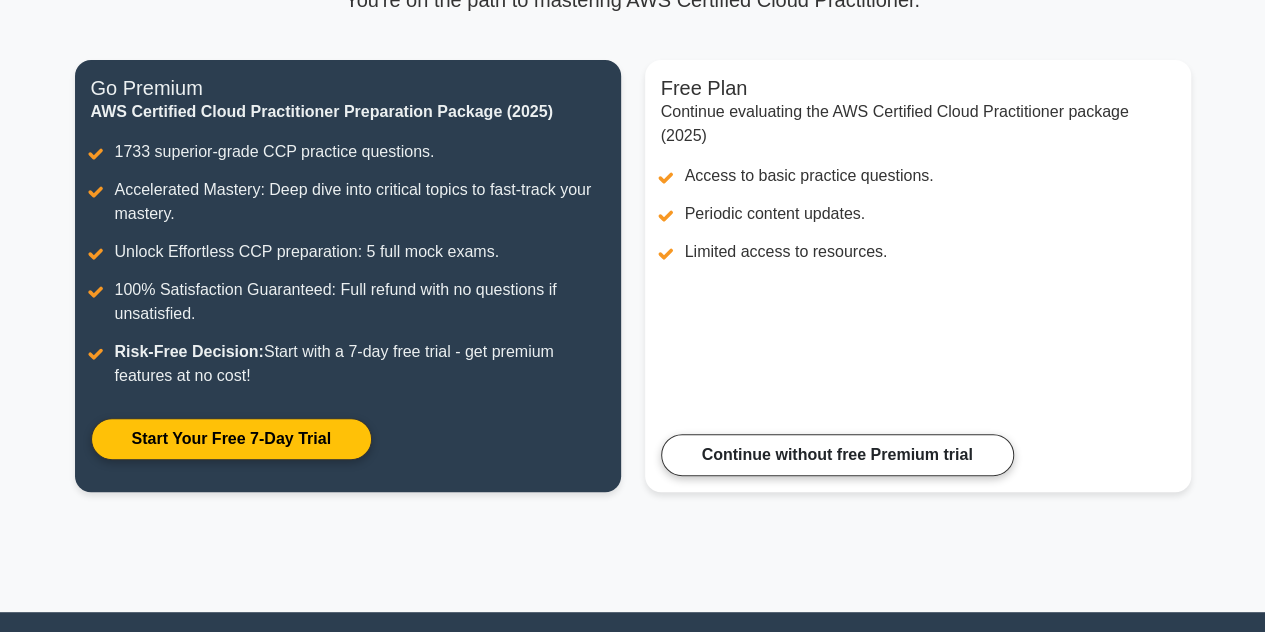 click on "Free Plan
Continue evaluating the AWS Certified Cloud Practitioner package (2025)
Access to basic practice questions.
Periodic content updates.
Limited access to resources.
Continue without free Premium trial" at bounding box center (918, 288) 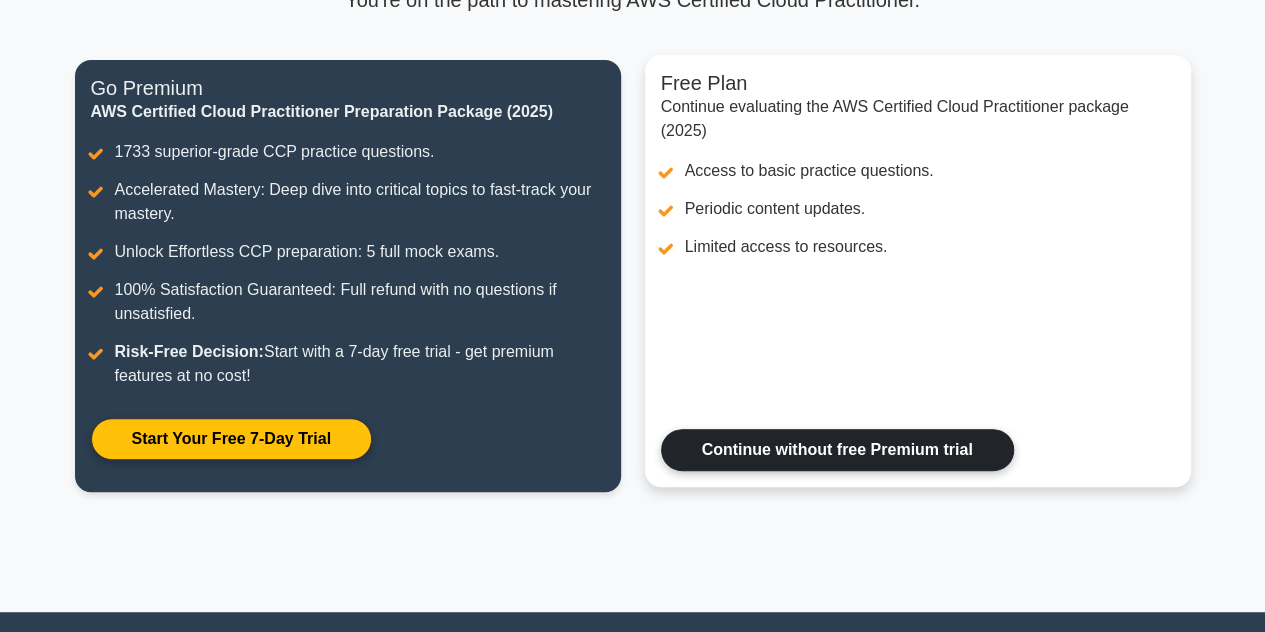 click on "Continue without free Premium trial" at bounding box center (837, 450) 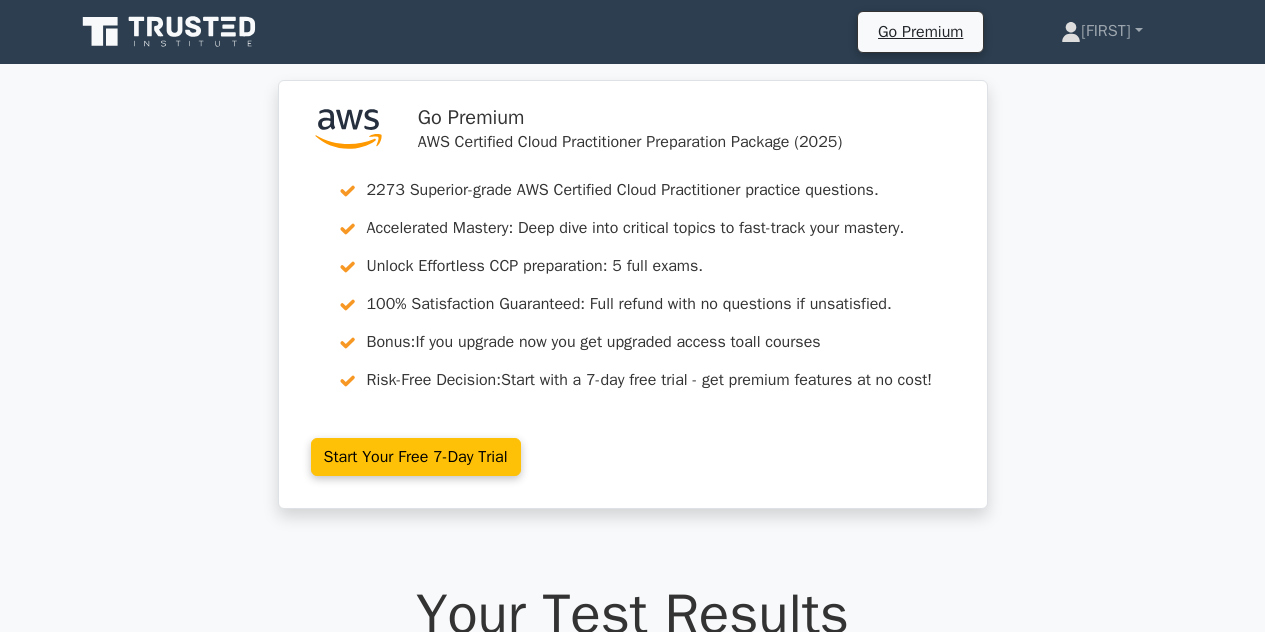 scroll, scrollTop: 148, scrollLeft: 0, axis: vertical 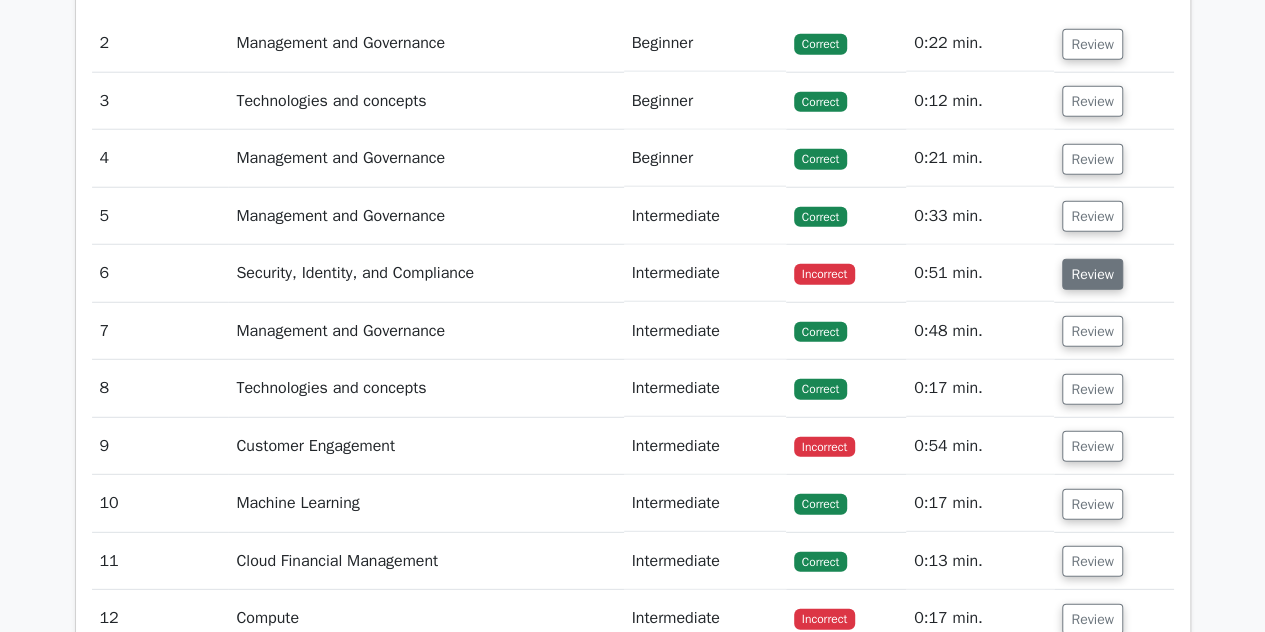 click on "Review" at bounding box center (1092, 274) 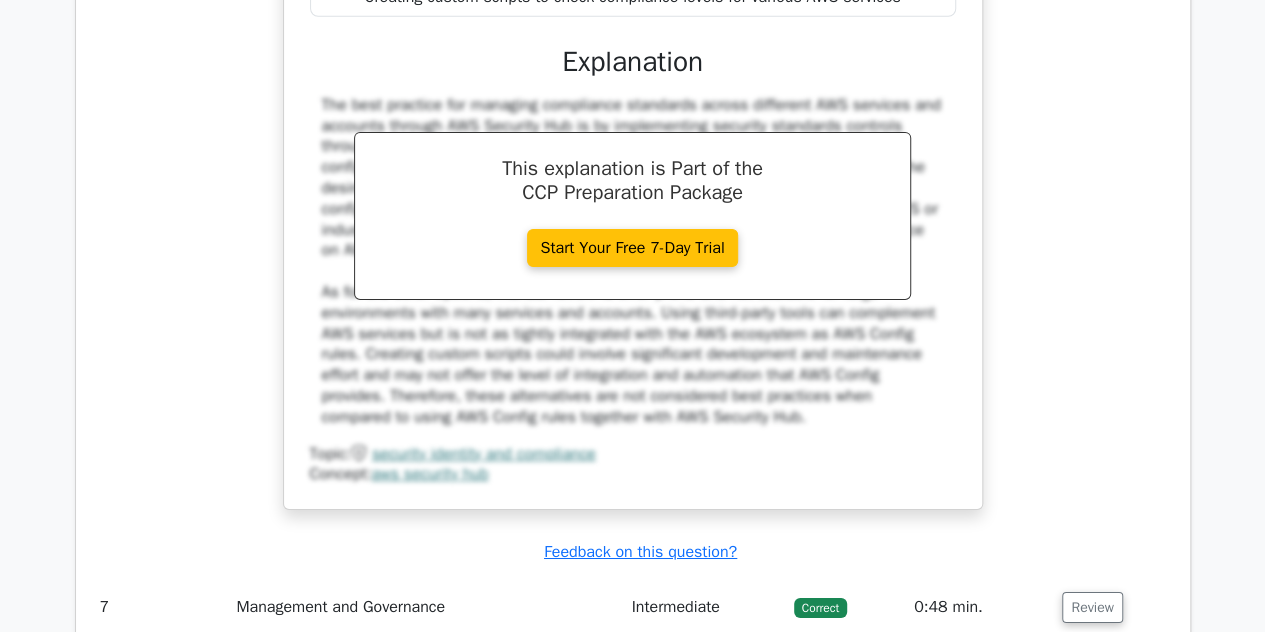 scroll, scrollTop: 3500, scrollLeft: 0, axis: vertical 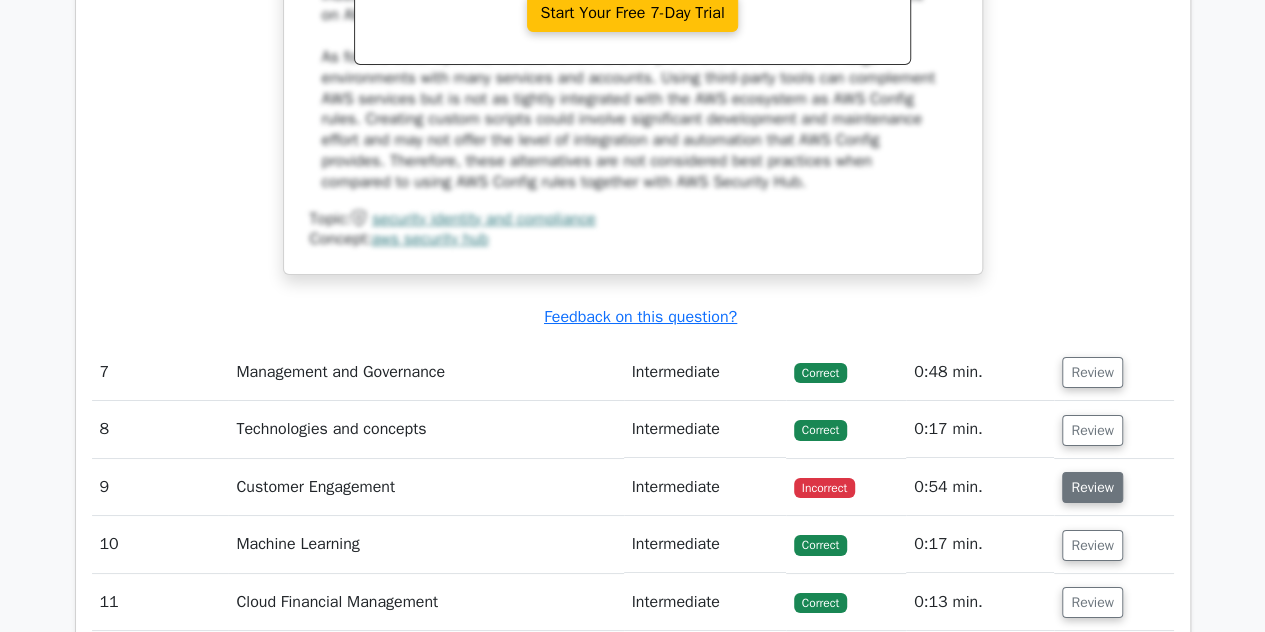click on "Review" at bounding box center (1092, 487) 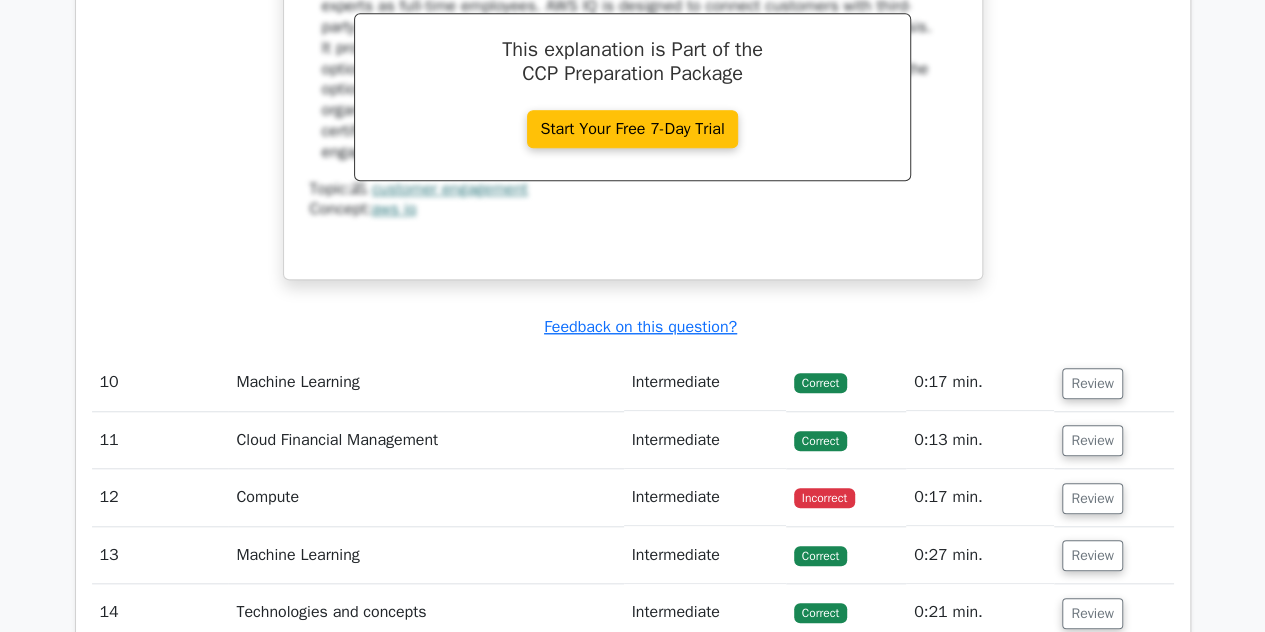 scroll, scrollTop: 4500, scrollLeft: 0, axis: vertical 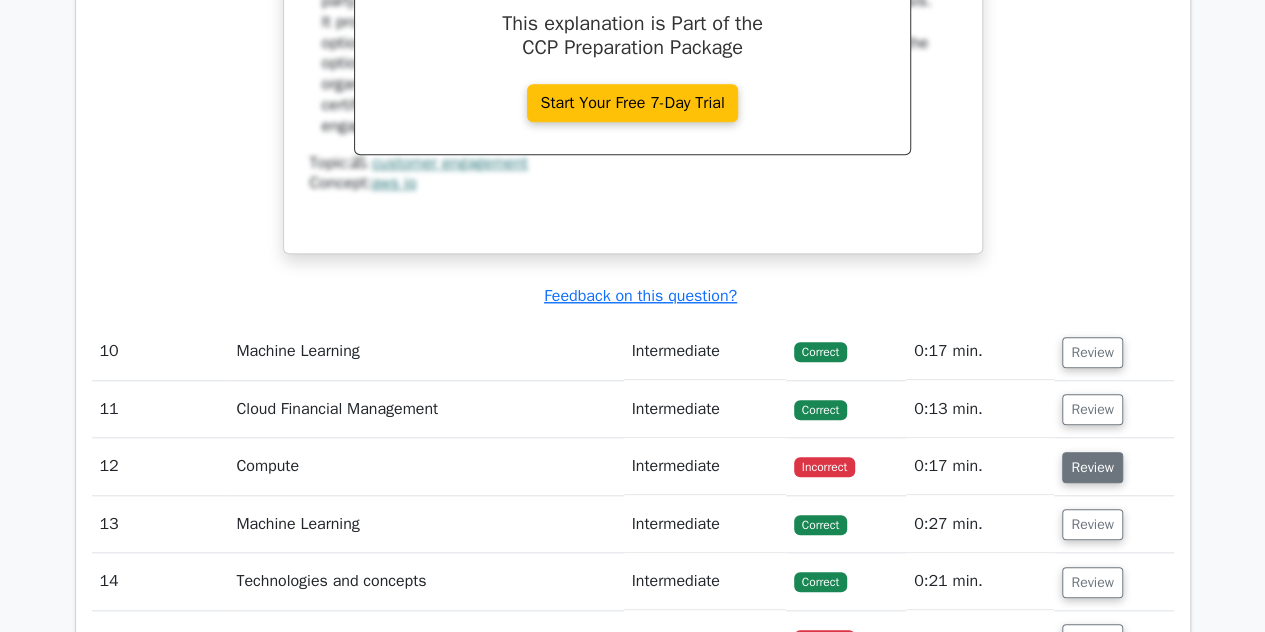 click on "Review" at bounding box center (1092, 467) 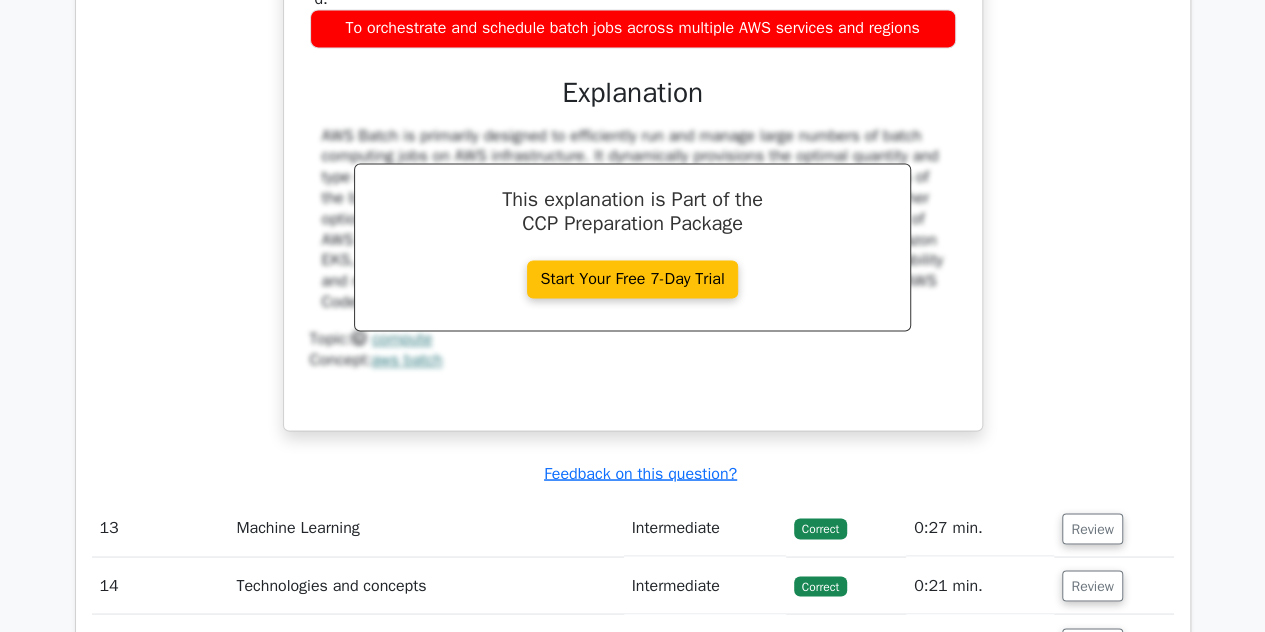 scroll, scrollTop: 5600, scrollLeft: 0, axis: vertical 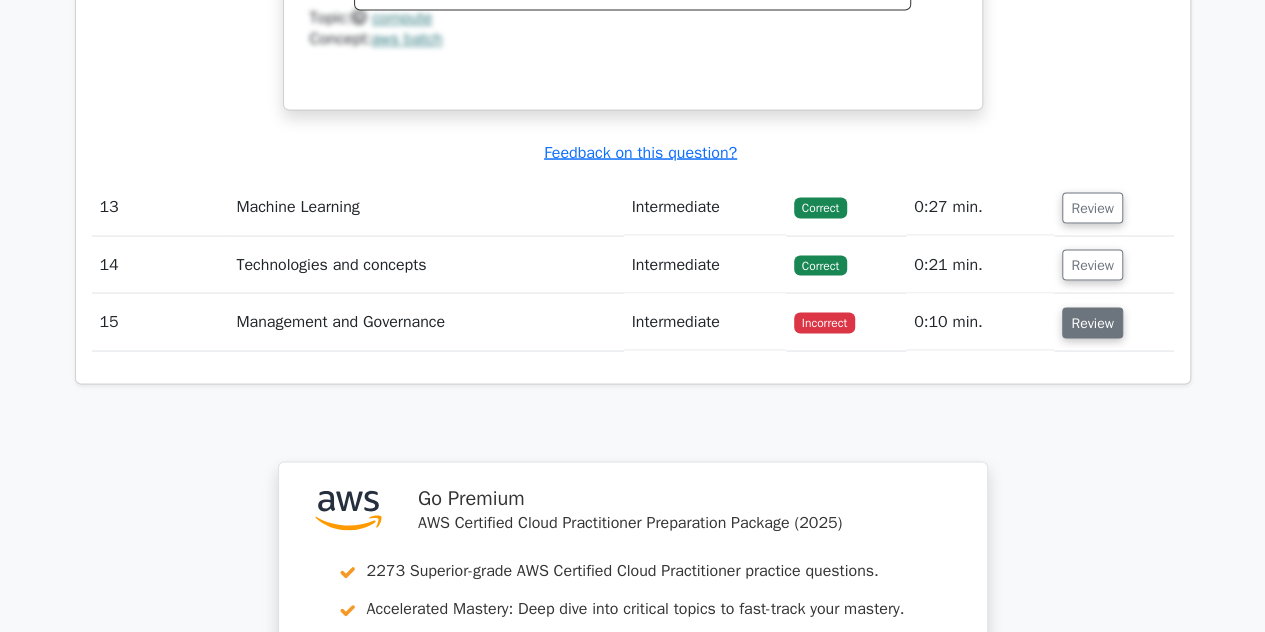 click on "Review" at bounding box center [1092, 322] 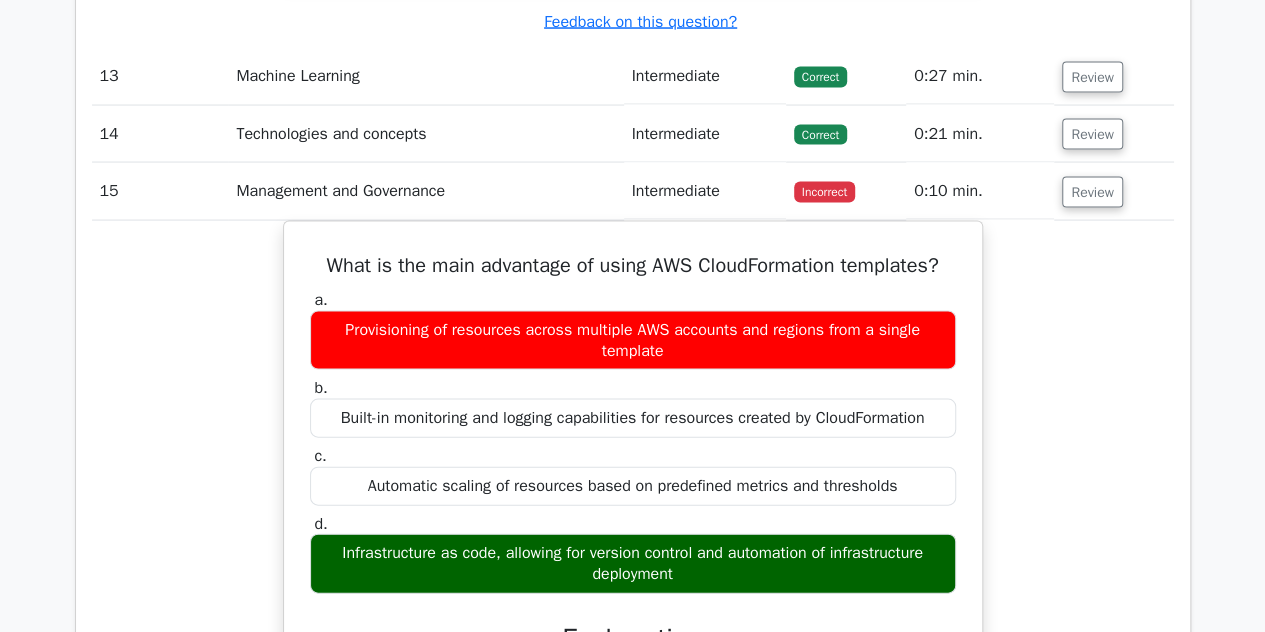 scroll, scrollTop: 5700, scrollLeft: 0, axis: vertical 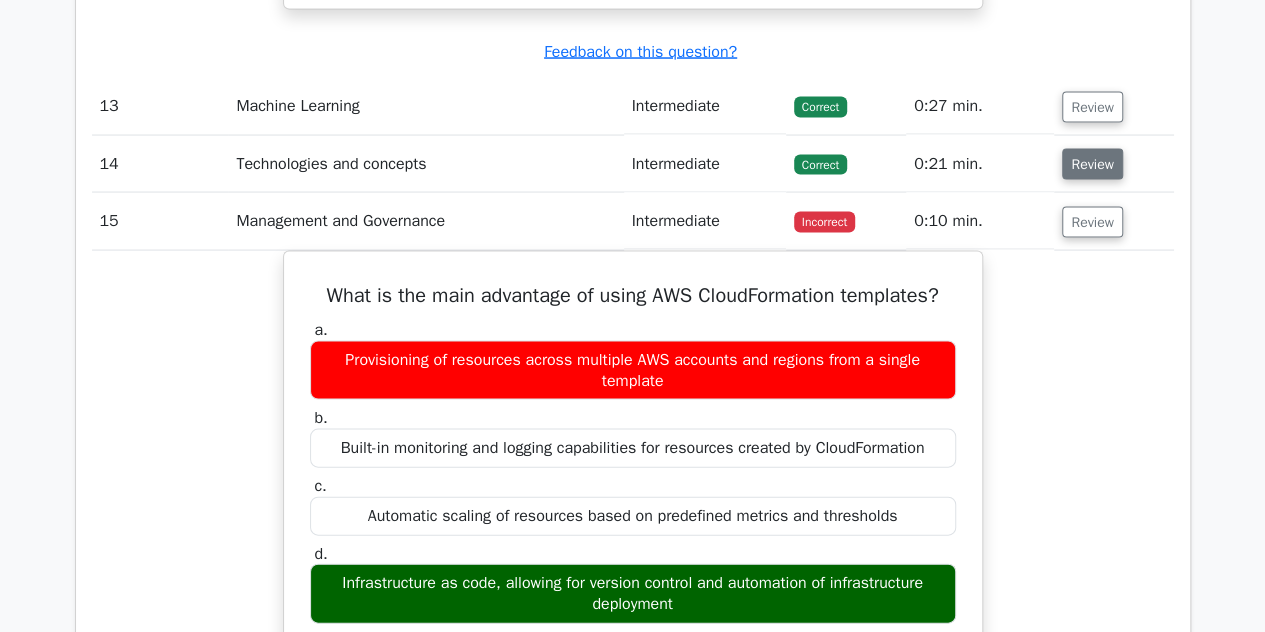 click on "Review" at bounding box center (1092, 164) 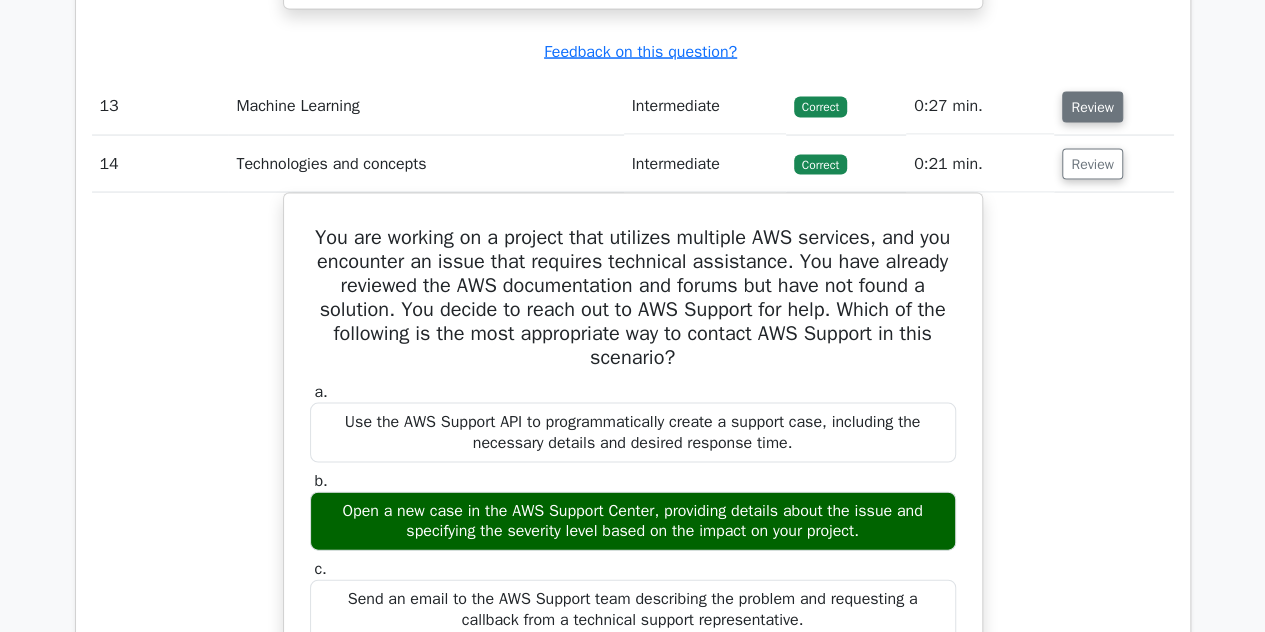 click on "Review" at bounding box center [1092, 107] 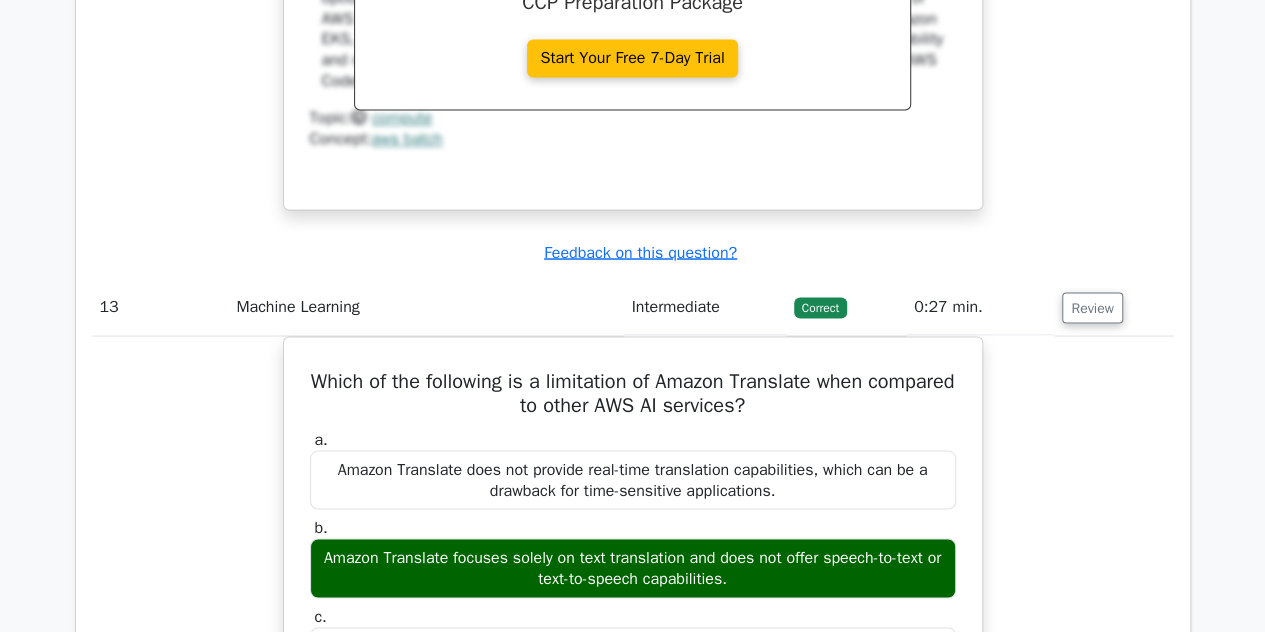 scroll, scrollTop: 5400, scrollLeft: 0, axis: vertical 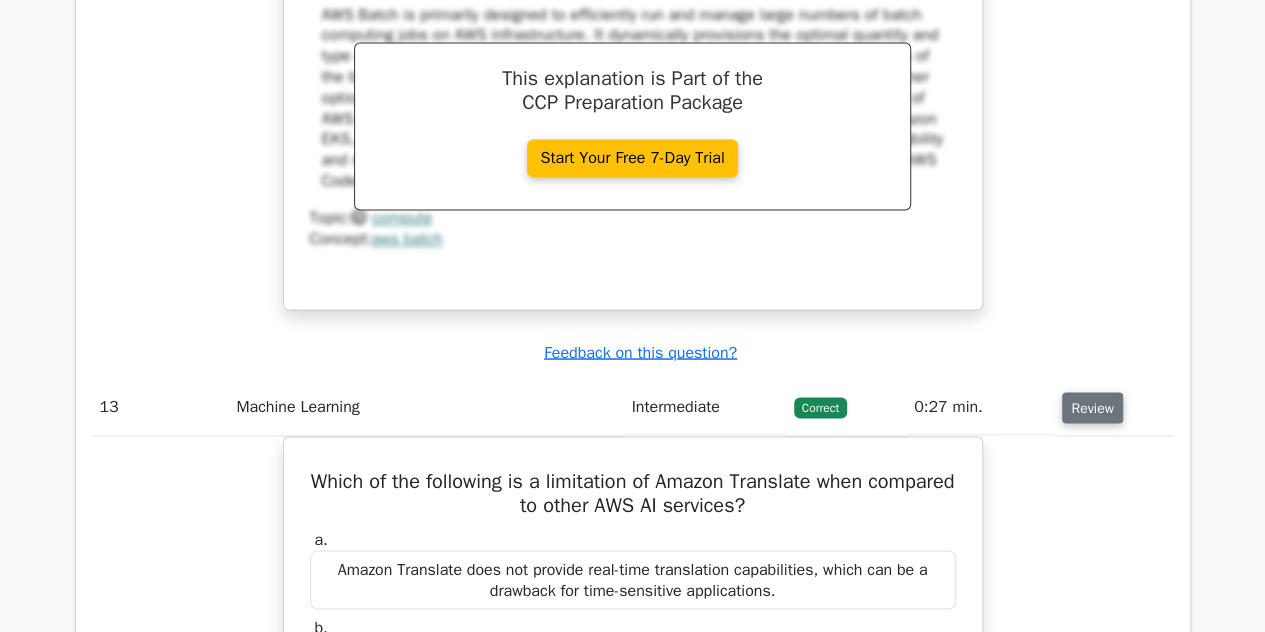 click on "Review" at bounding box center (1092, 407) 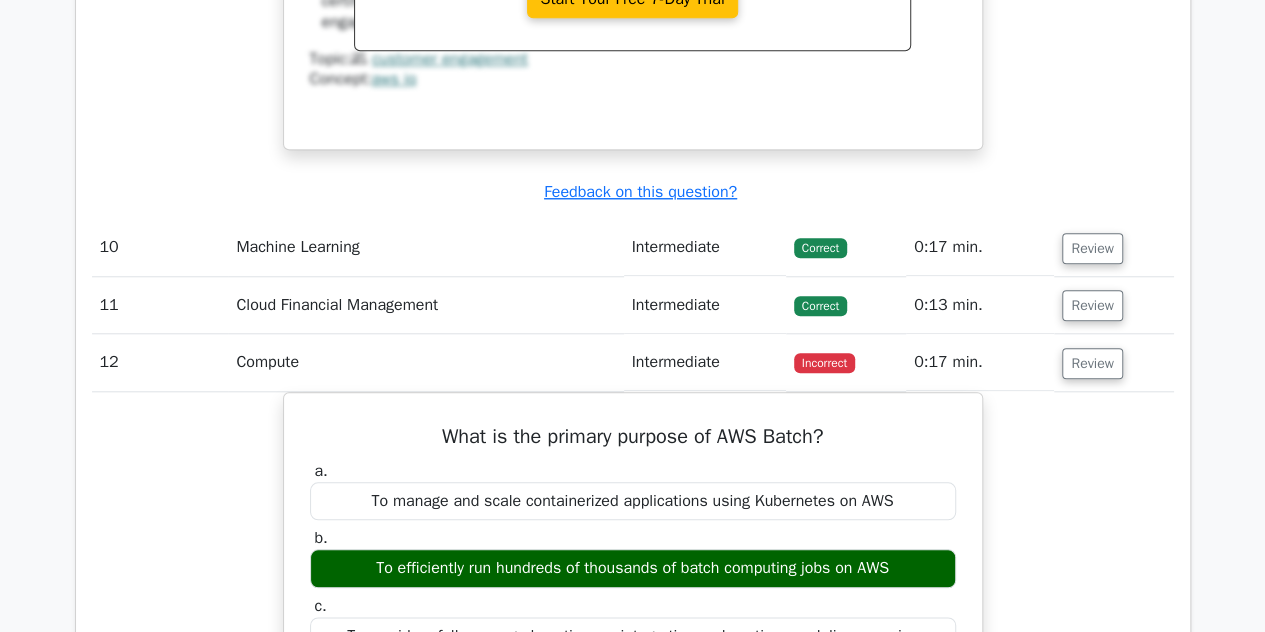 scroll, scrollTop: 4500, scrollLeft: 0, axis: vertical 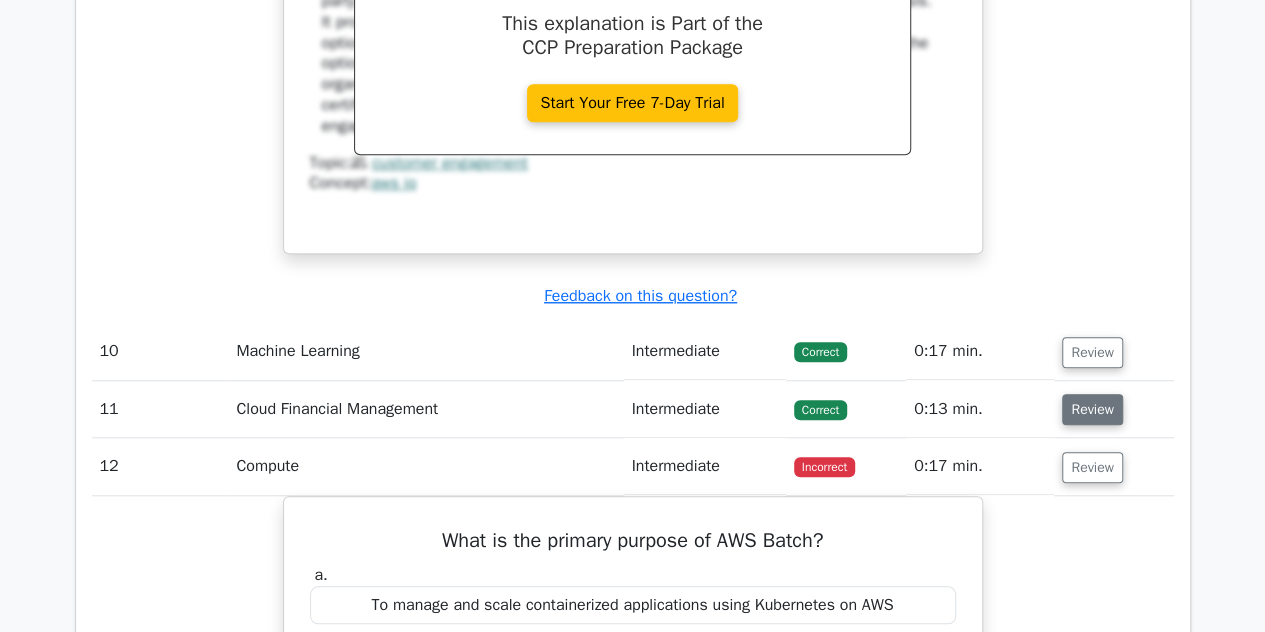 click on "Review" at bounding box center (1092, 409) 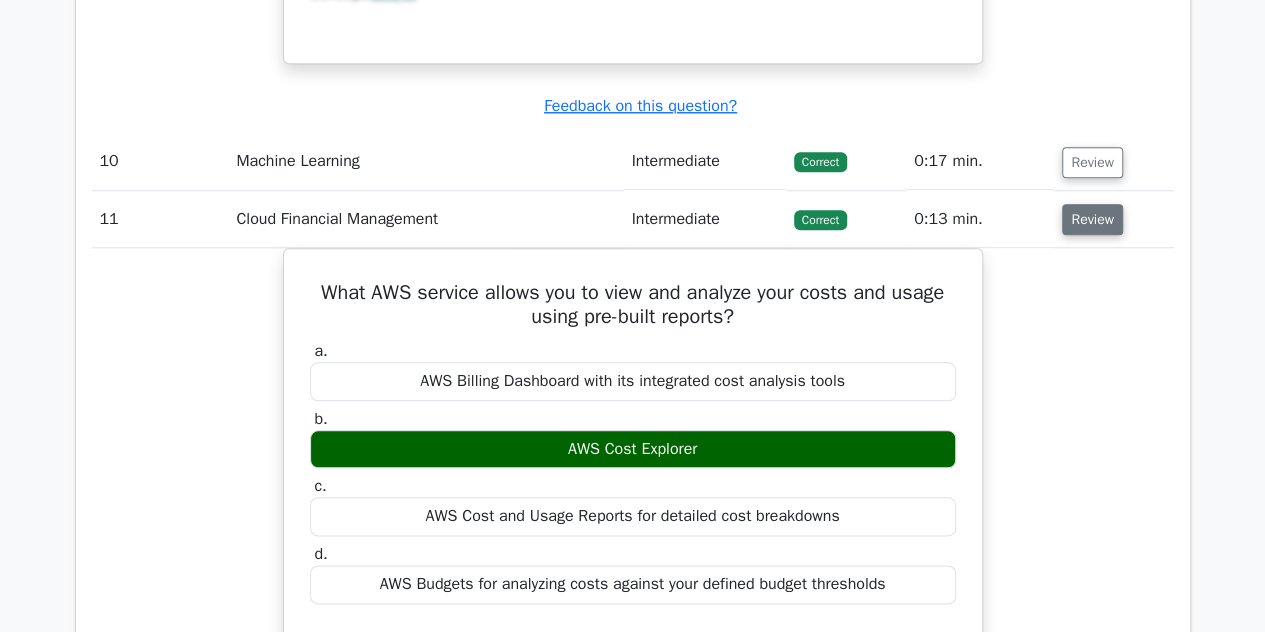 scroll, scrollTop: 4700, scrollLeft: 0, axis: vertical 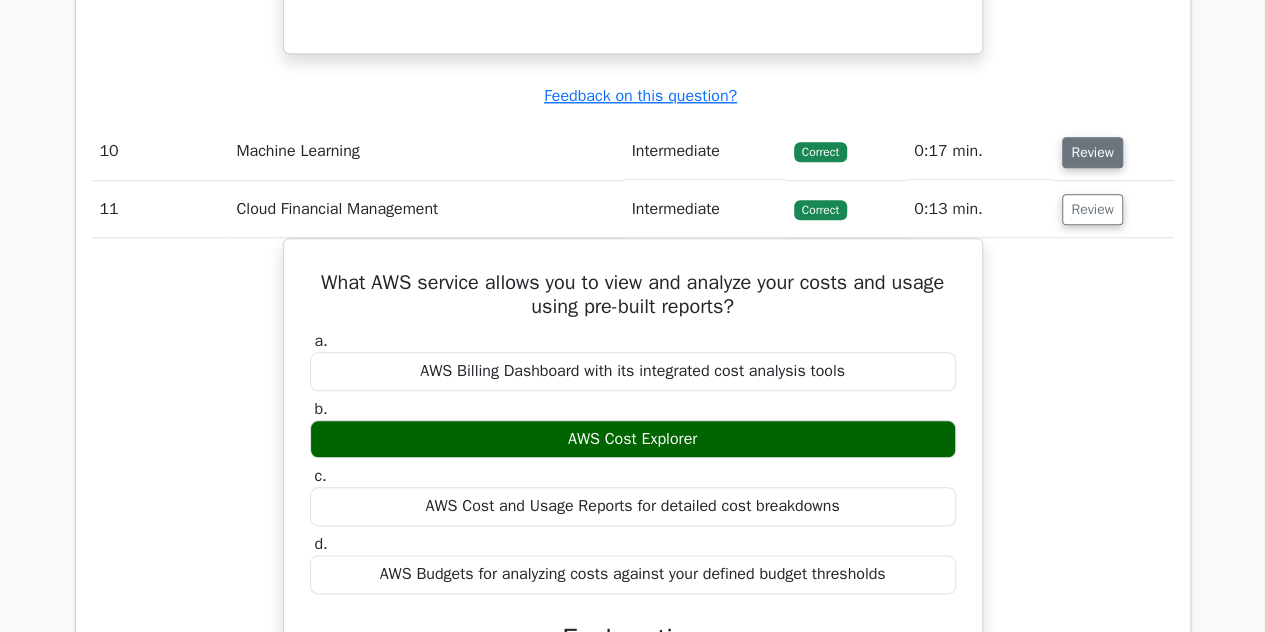 click on "Review" at bounding box center (1092, 152) 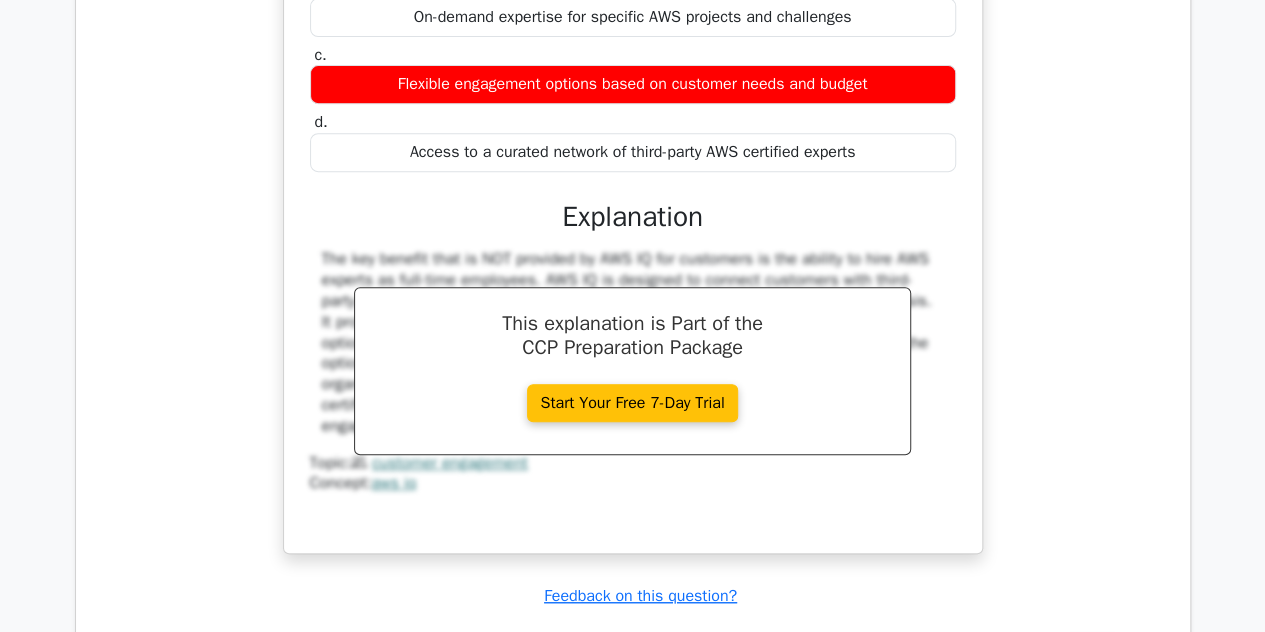 scroll, scrollTop: 3800, scrollLeft: 0, axis: vertical 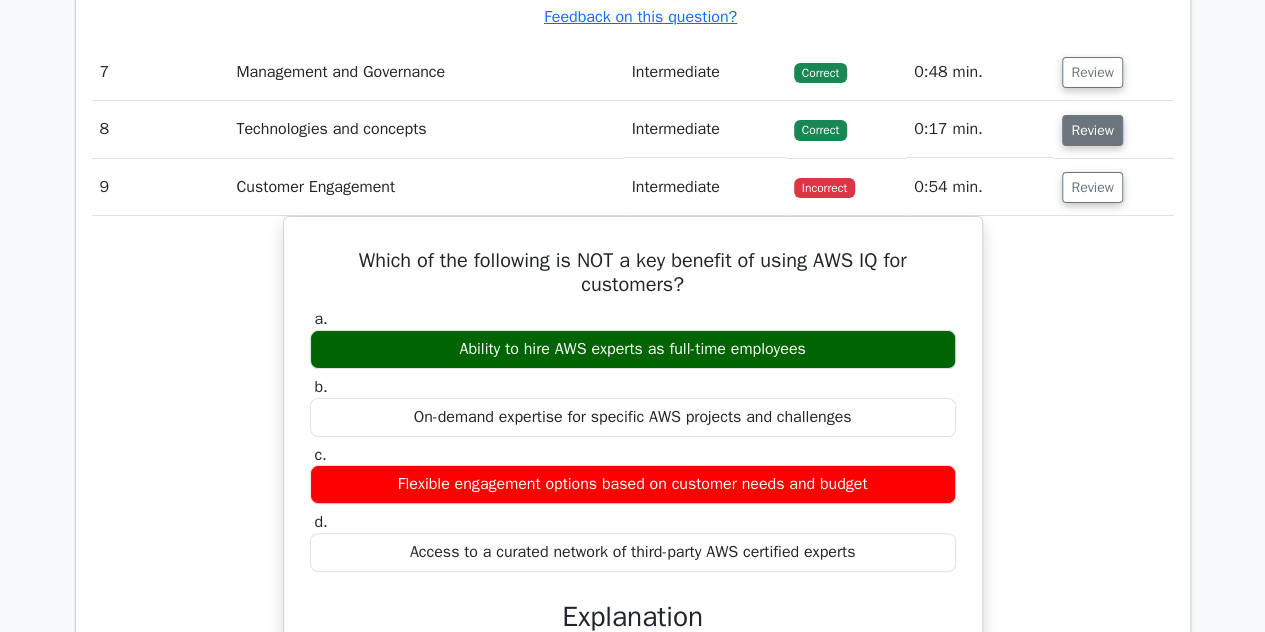 click on "Review" at bounding box center (1092, 130) 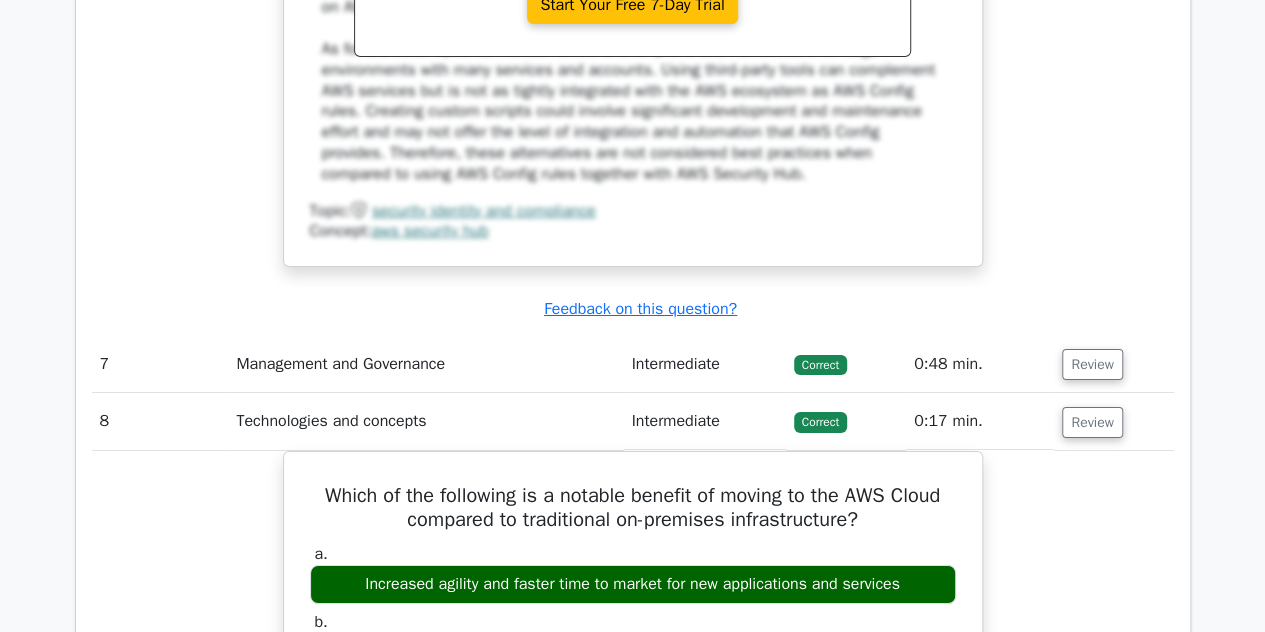 scroll, scrollTop: 3500, scrollLeft: 0, axis: vertical 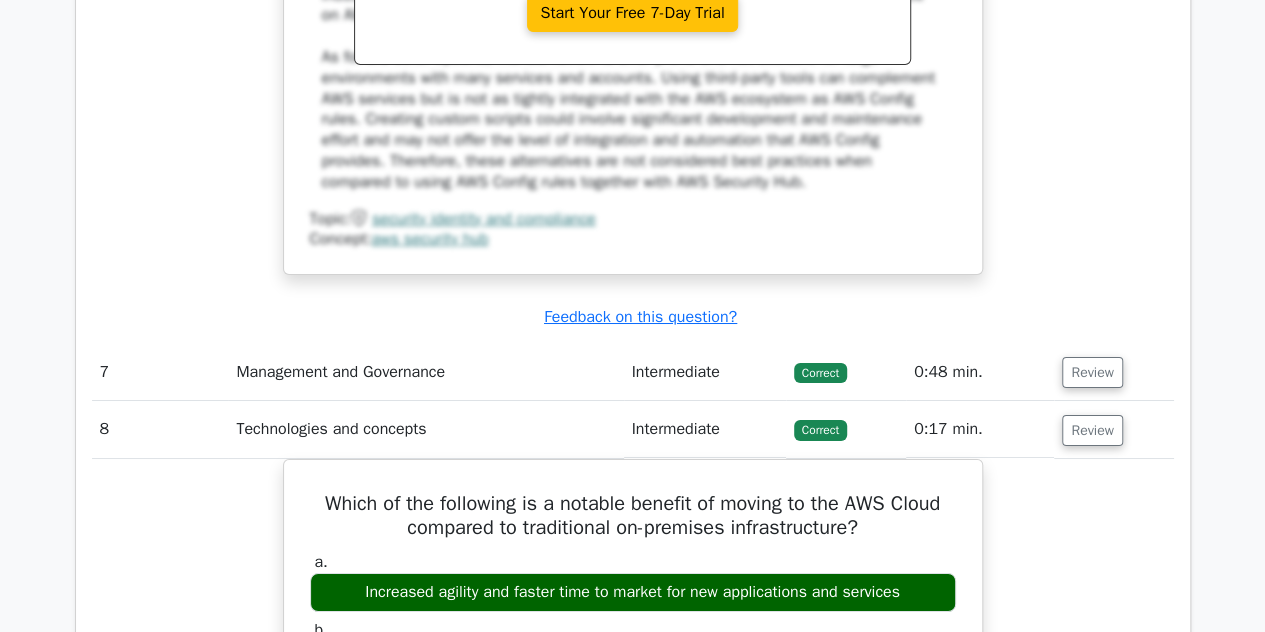 click on "Review" at bounding box center [1113, 429] 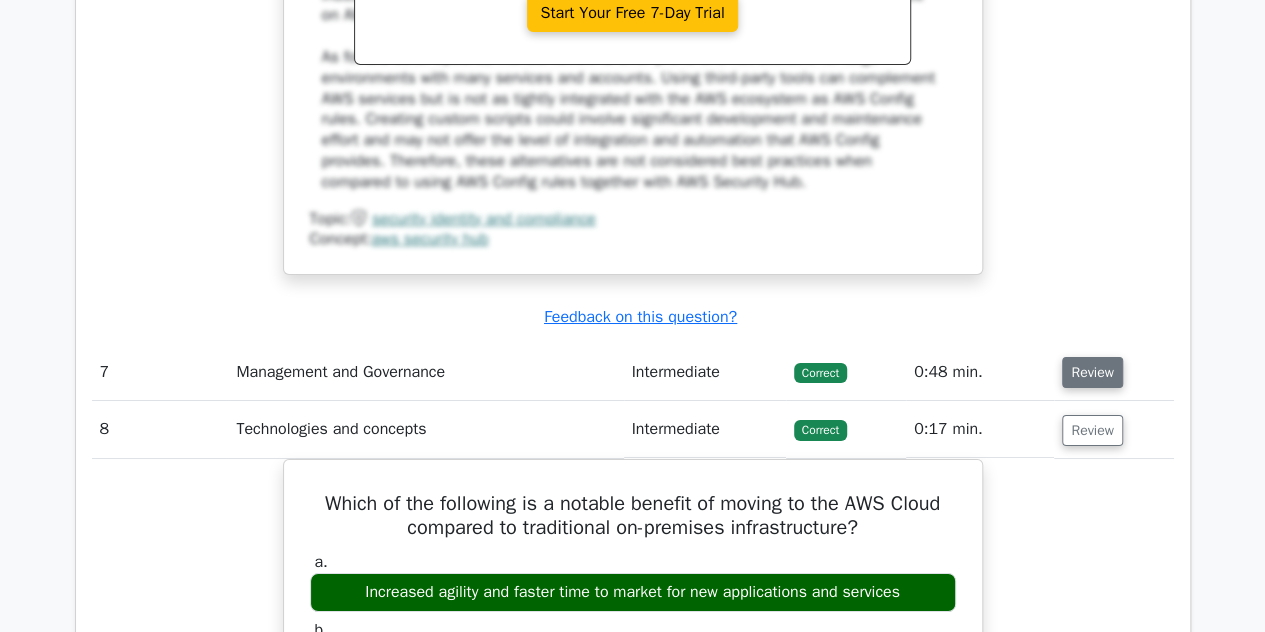 click on "Review" at bounding box center (1092, 372) 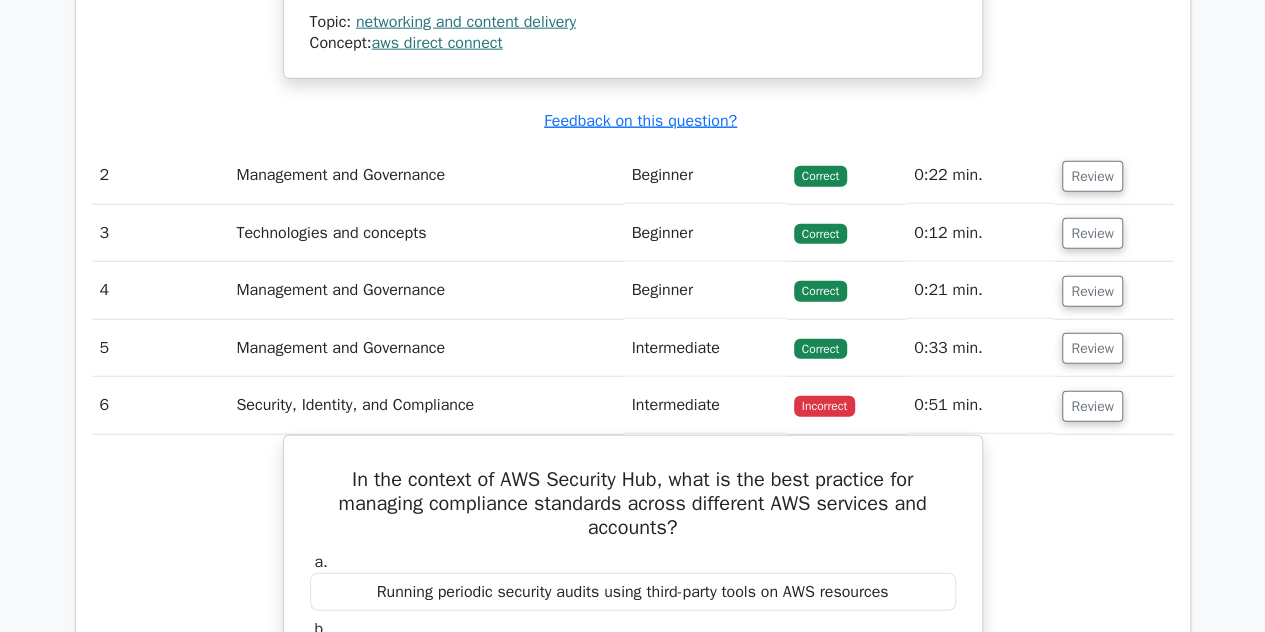 scroll, scrollTop: 2500, scrollLeft: 0, axis: vertical 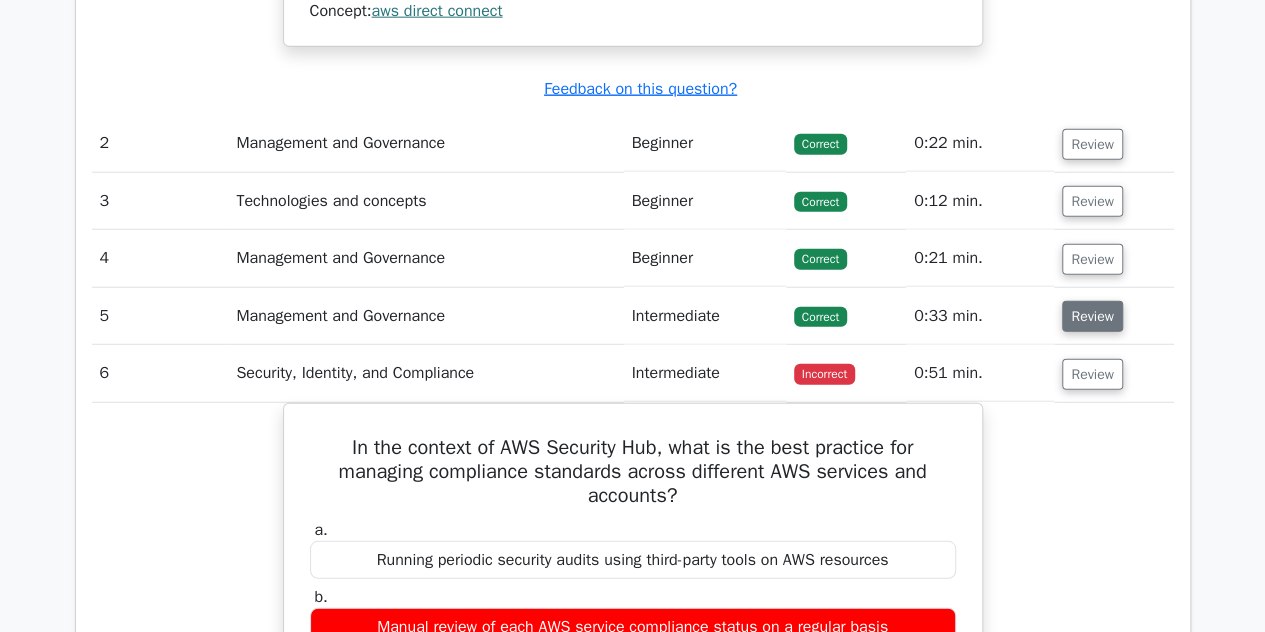 click on "Review" at bounding box center [1092, 316] 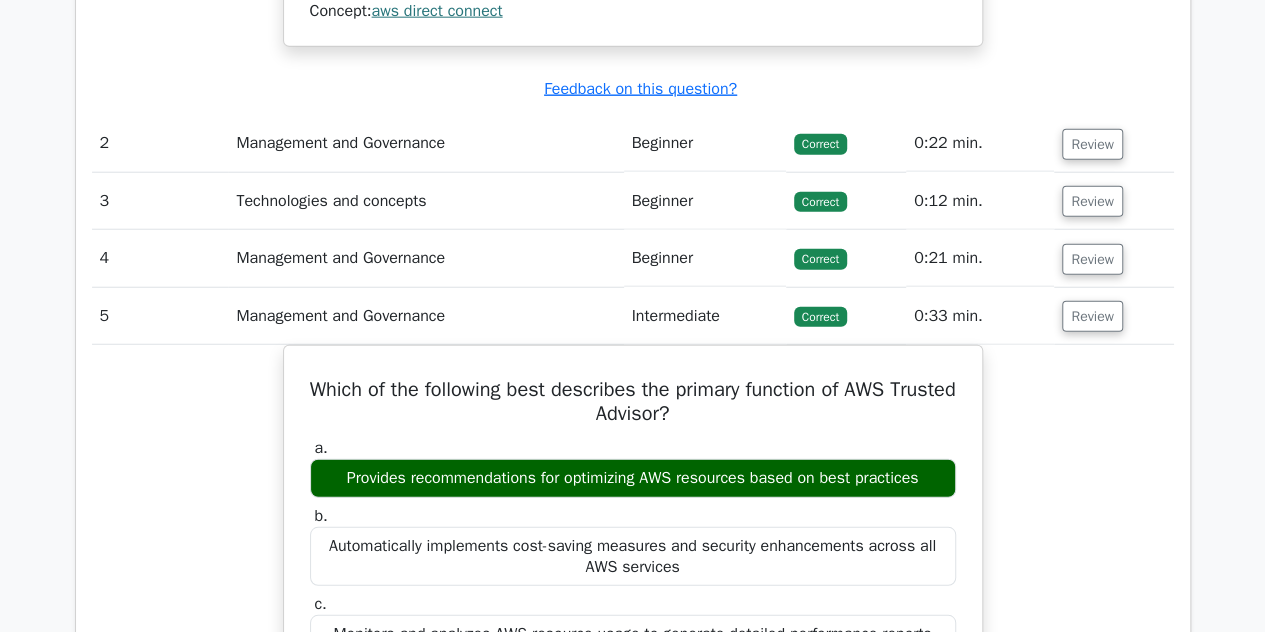 click on "Review" at bounding box center (1113, 258) 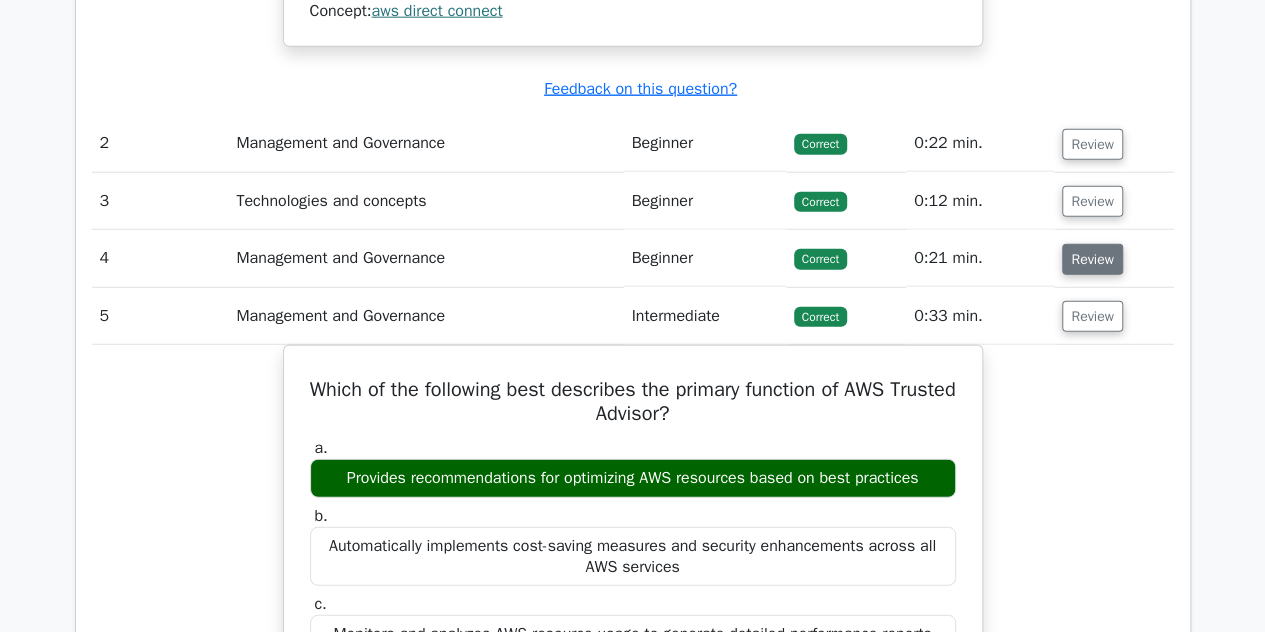 click on "Review" at bounding box center (1092, 259) 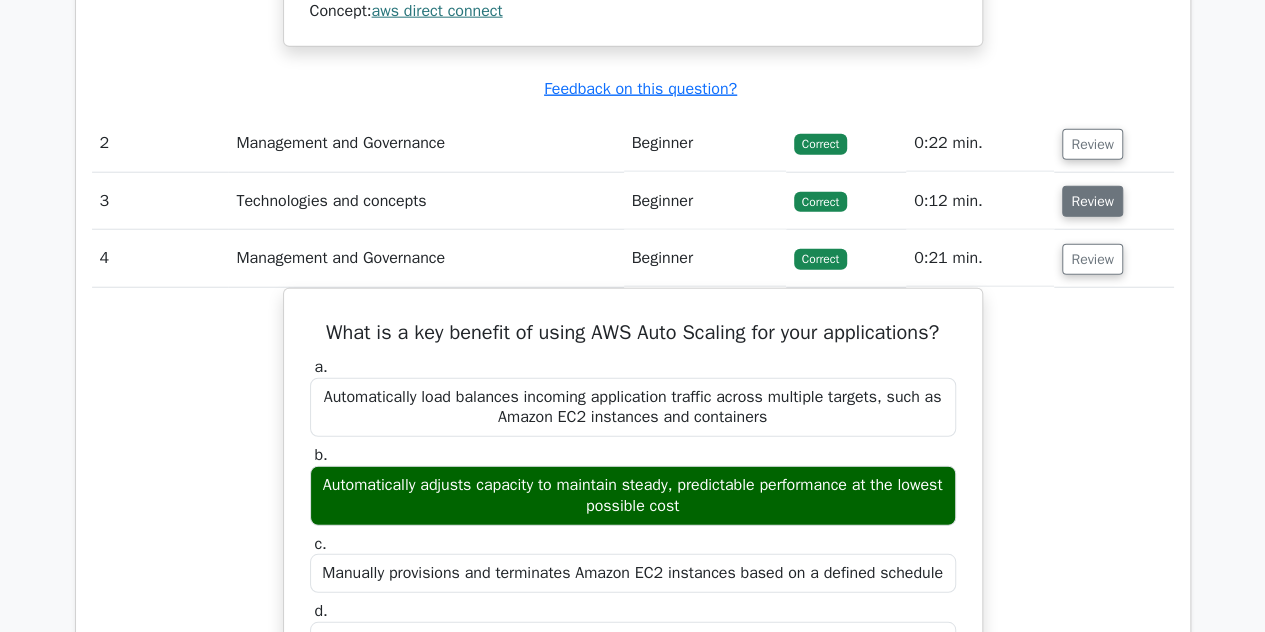 click on "Review" at bounding box center [1092, 201] 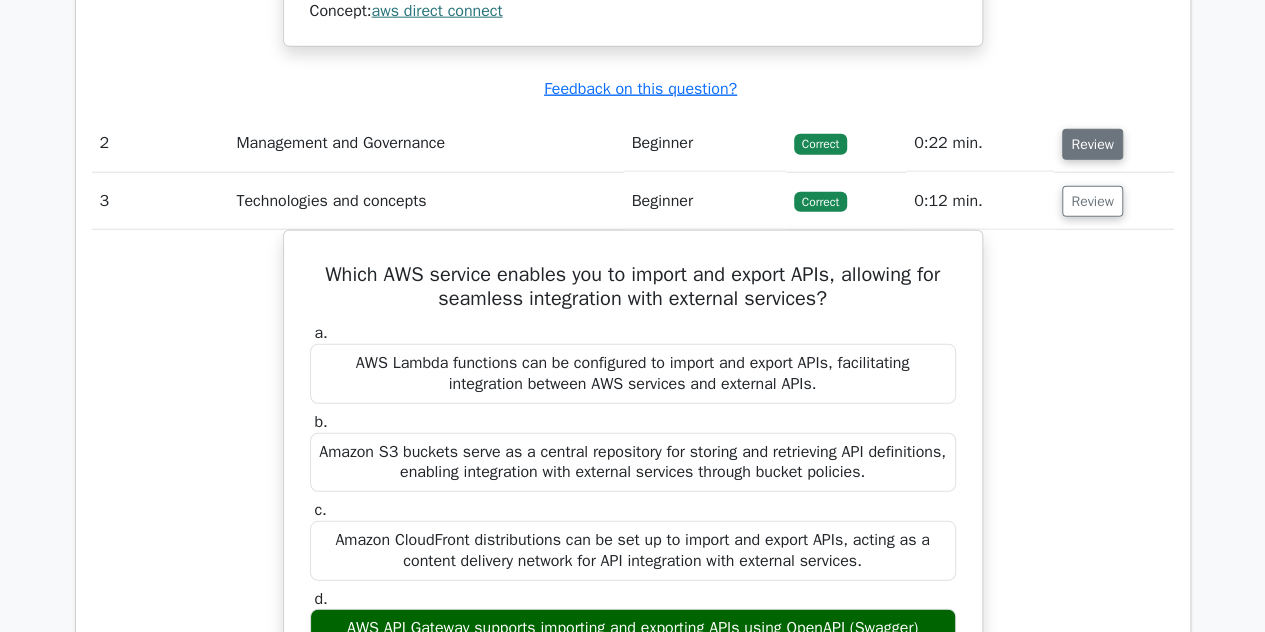 click on "Review" at bounding box center [1092, 144] 